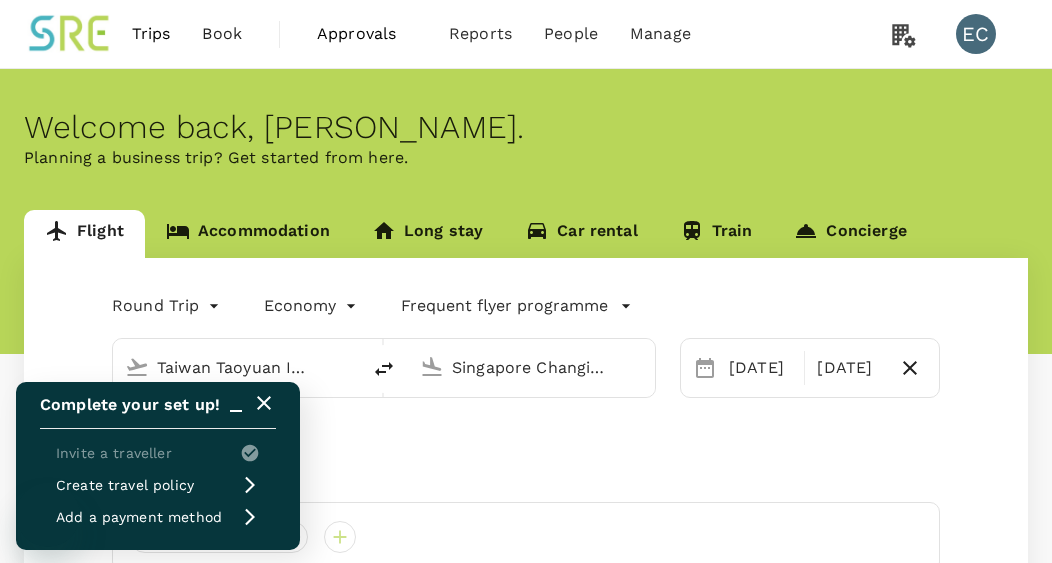scroll, scrollTop: 0, scrollLeft: 0, axis: both 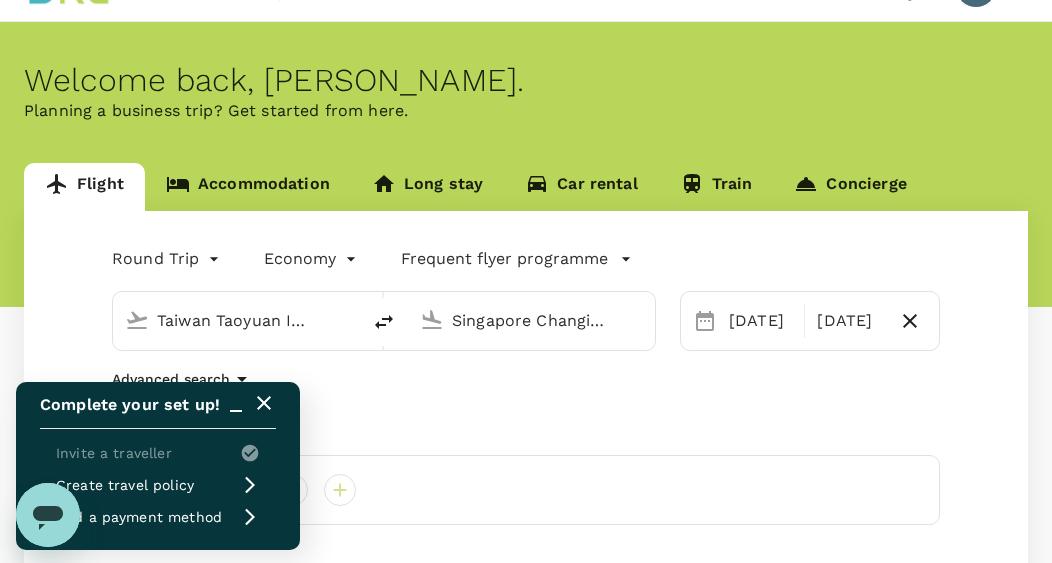 click on "Taiwan Taoyuan Intl (TPE)" at bounding box center (237, 320) 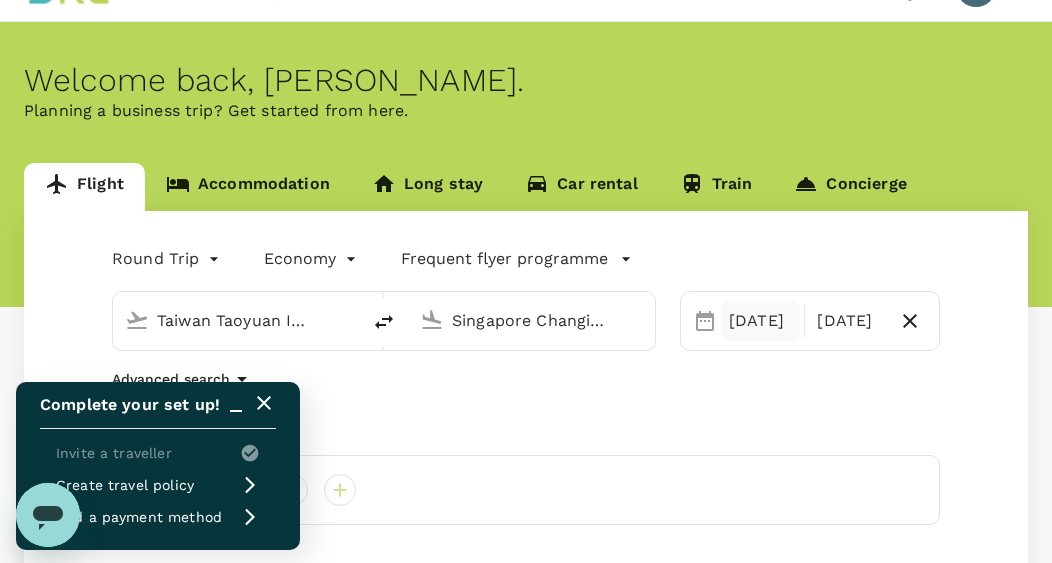click on "[DATE]" at bounding box center (760, 321) 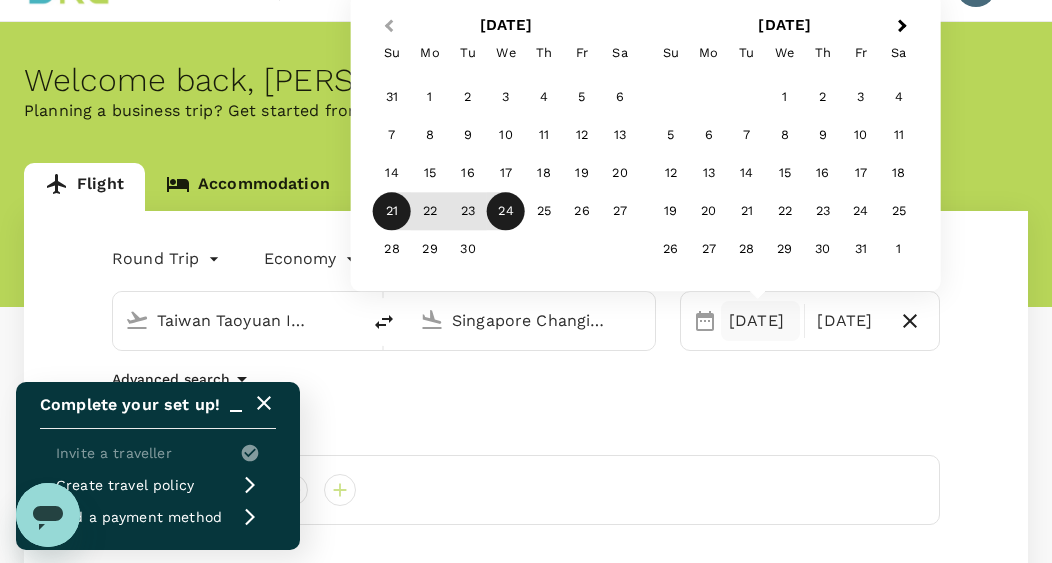 click on "Previous Month" at bounding box center [389, 26] 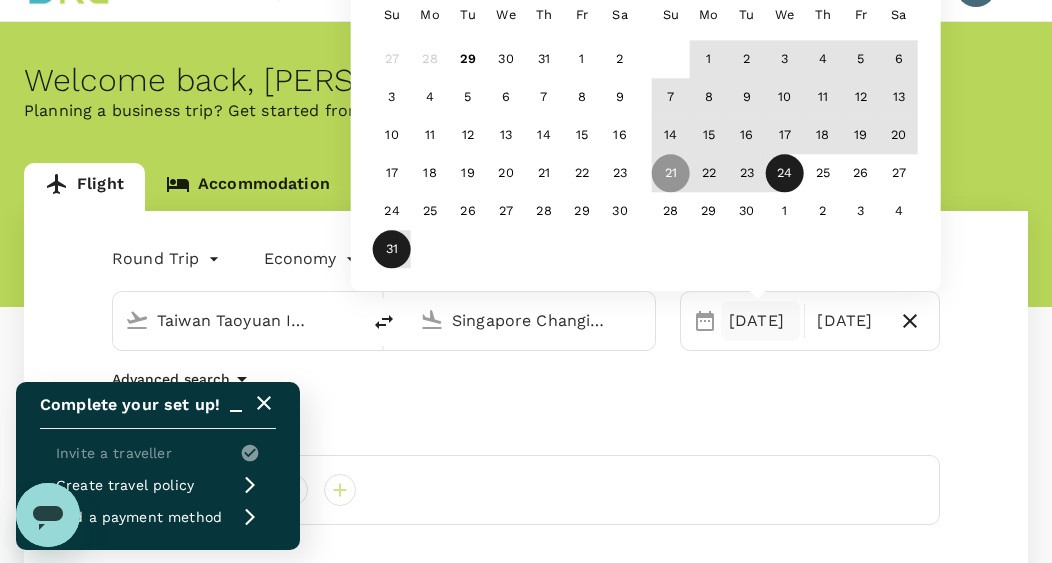 click on "31" at bounding box center [392, 250] 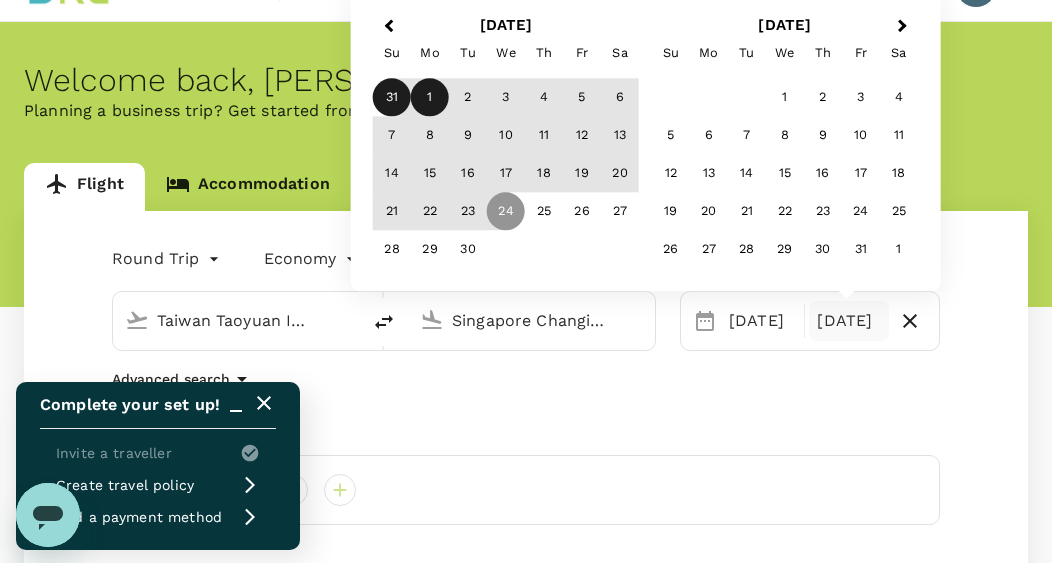 click on "1" at bounding box center (430, 98) 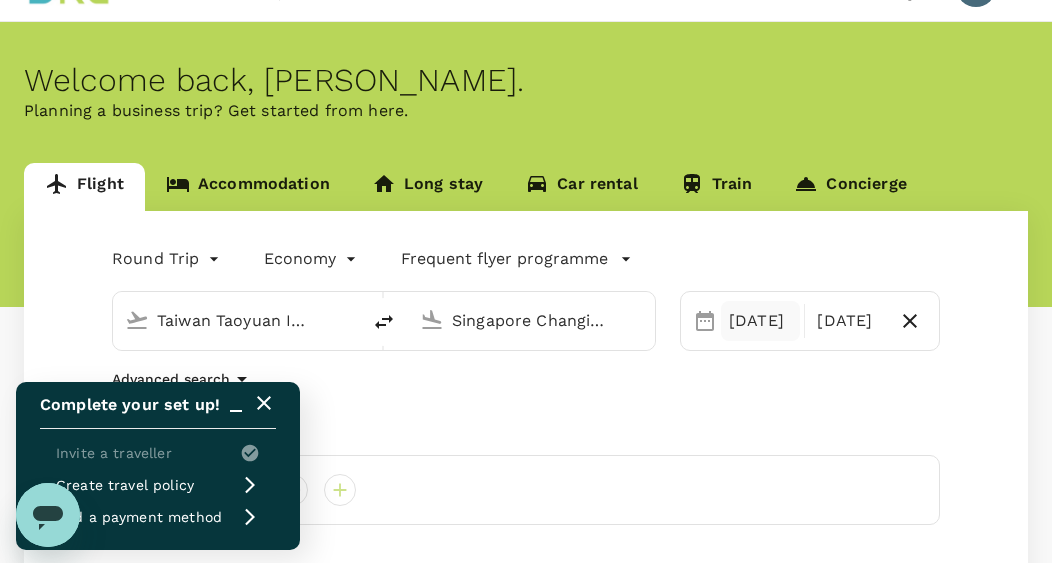 click on "[DATE]" at bounding box center (760, 321) 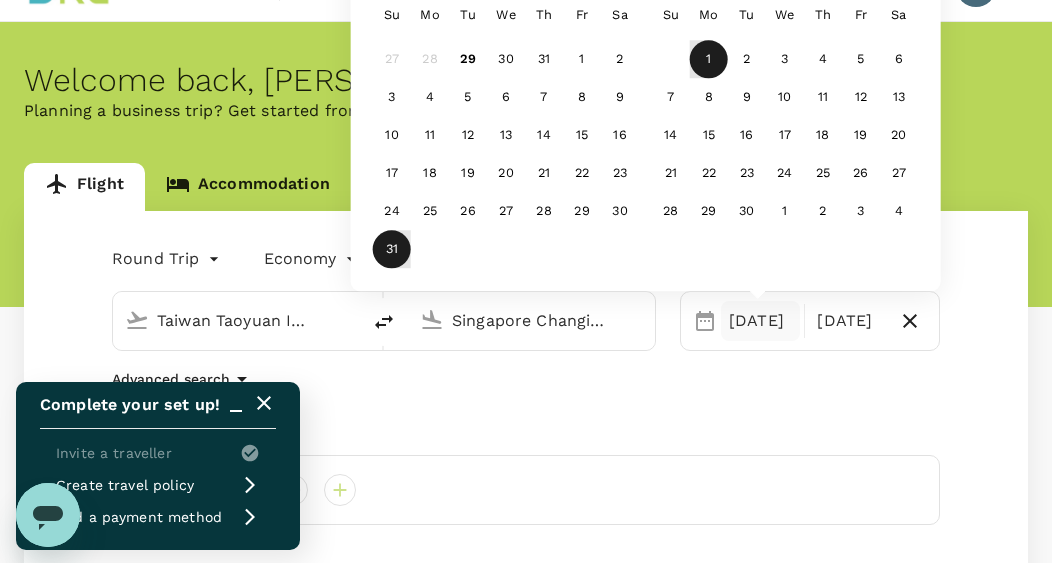 scroll, scrollTop: 0, scrollLeft: 0, axis: both 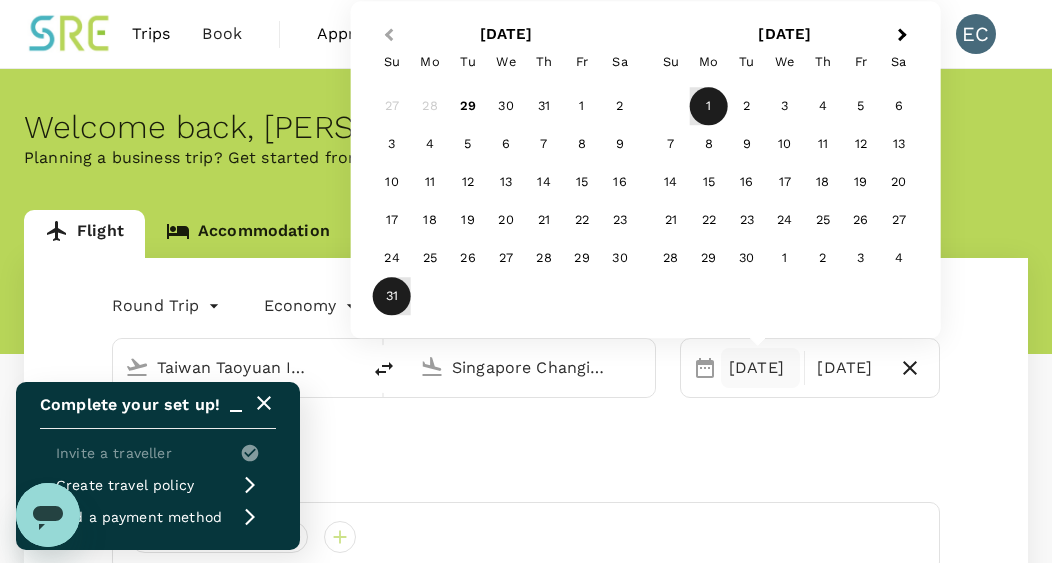 click on "Previous Month" at bounding box center [389, 35] 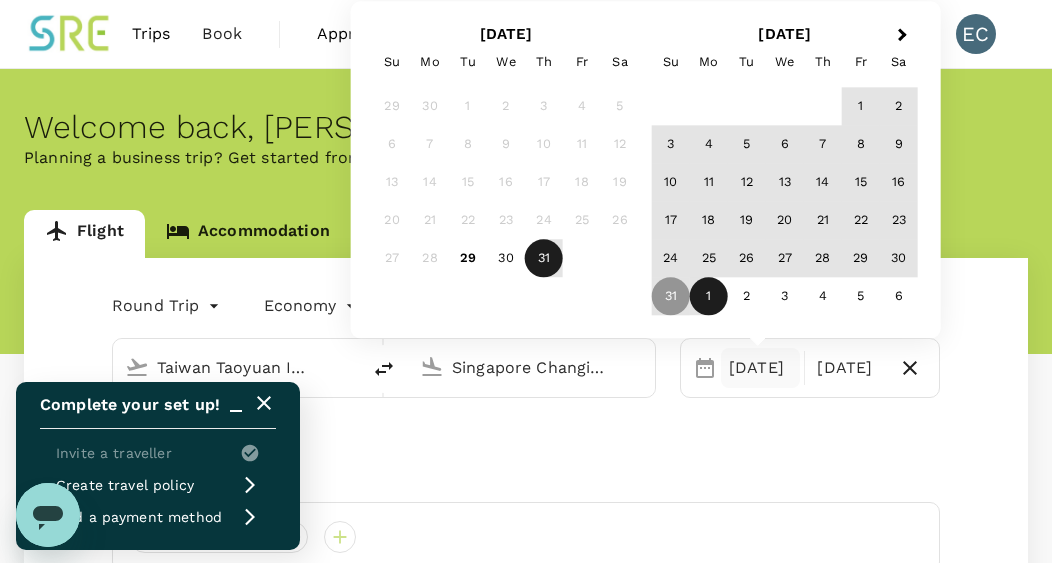 click on "31" at bounding box center [544, 259] 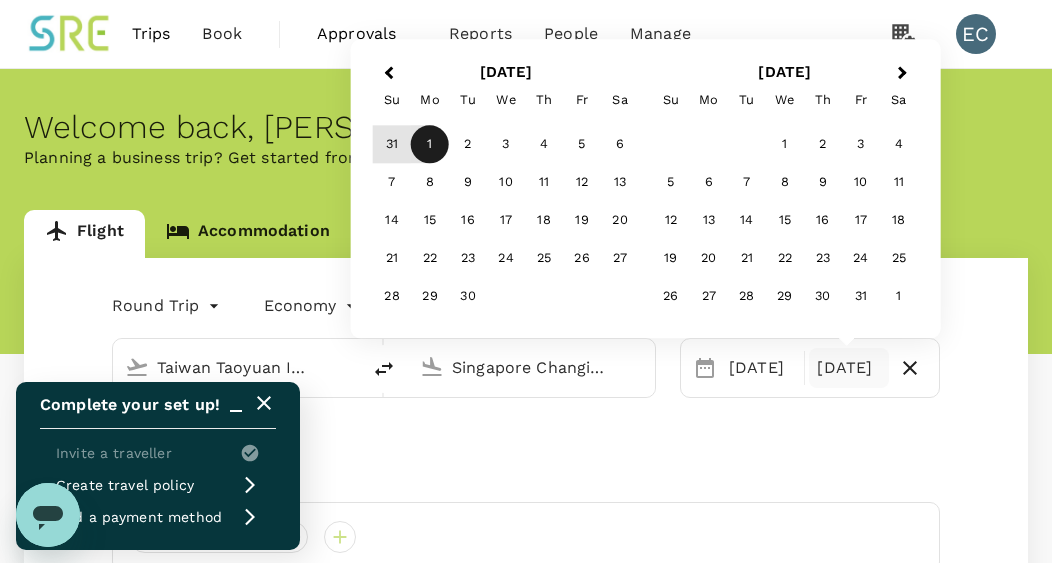 click on "1" at bounding box center [430, 145] 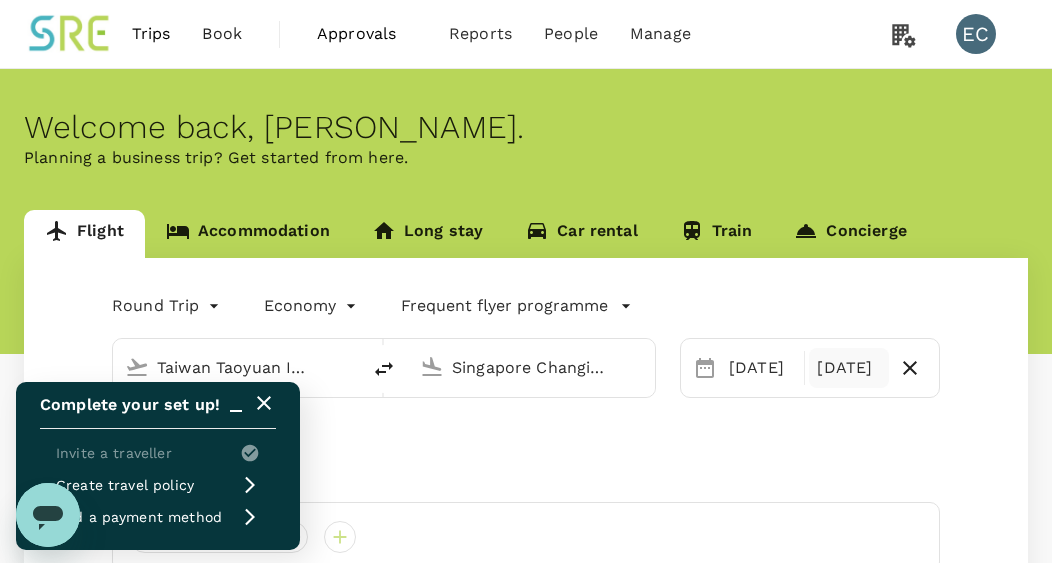 click on "[DATE]" at bounding box center (848, 368) 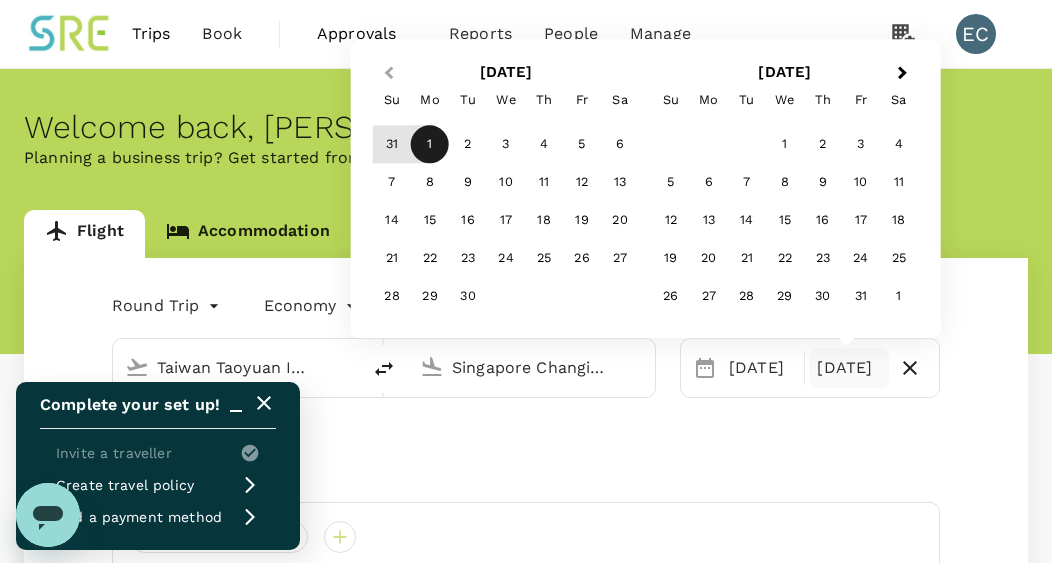 click on "Previous Month" at bounding box center [389, 73] 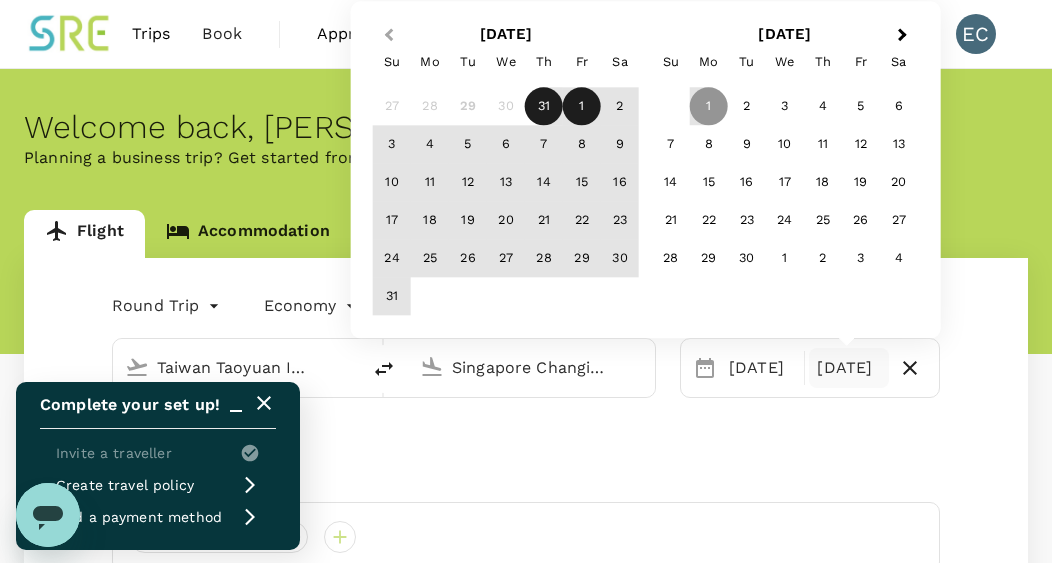 click on "Previous Month" at bounding box center (387, 36) 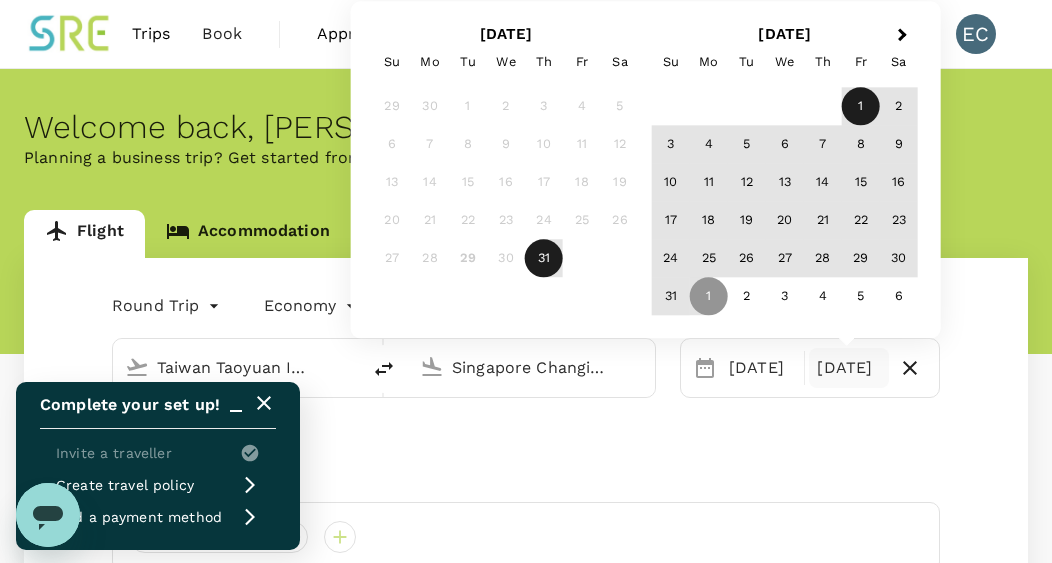 click on "1" at bounding box center (861, 107) 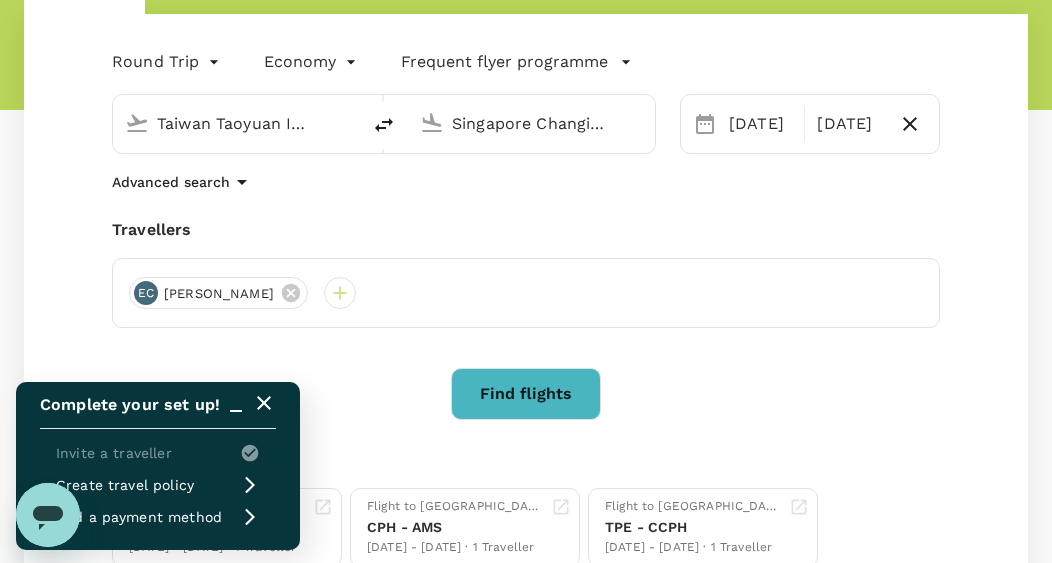 scroll, scrollTop: 269, scrollLeft: 0, axis: vertical 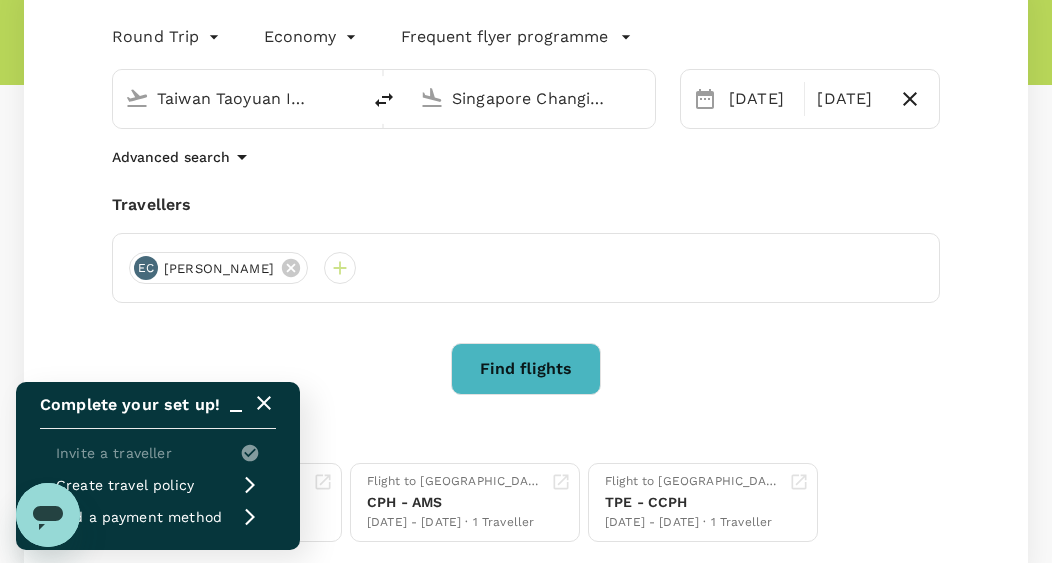 click on "Find flights" at bounding box center [526, 369] 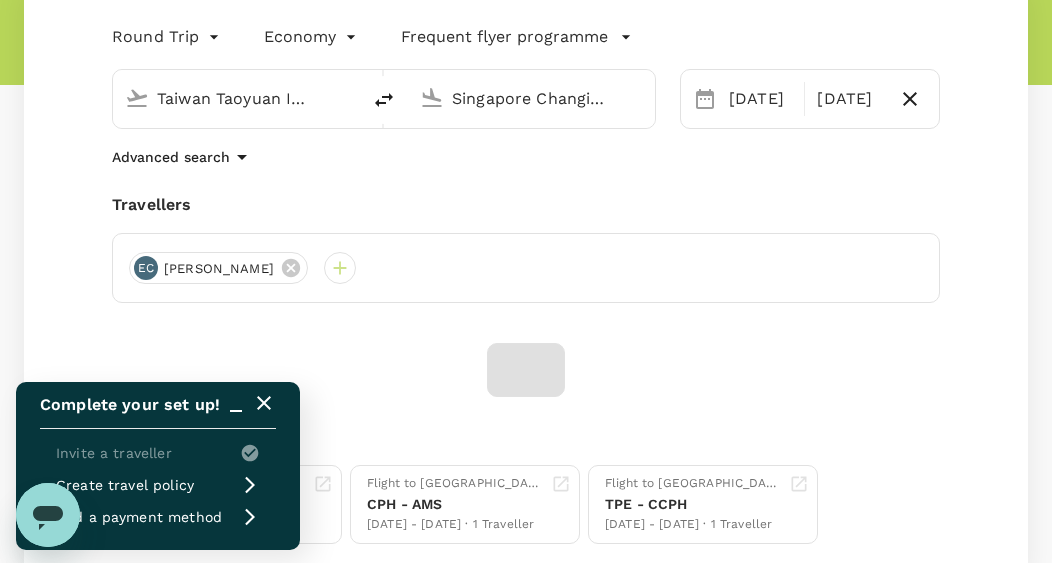 click 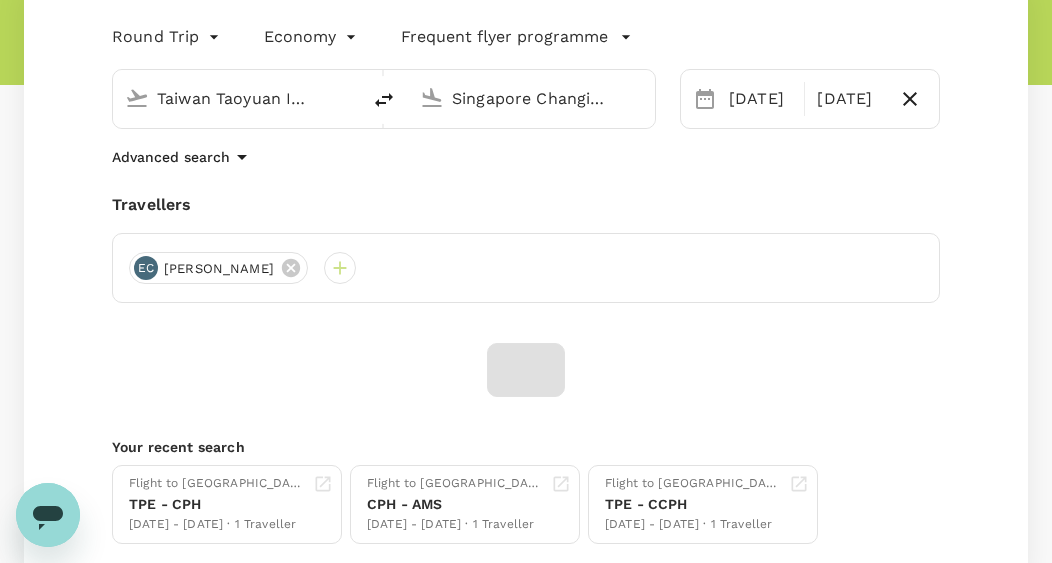 scroll, scrollTop: 0, scrollLeft: 0, axis: both 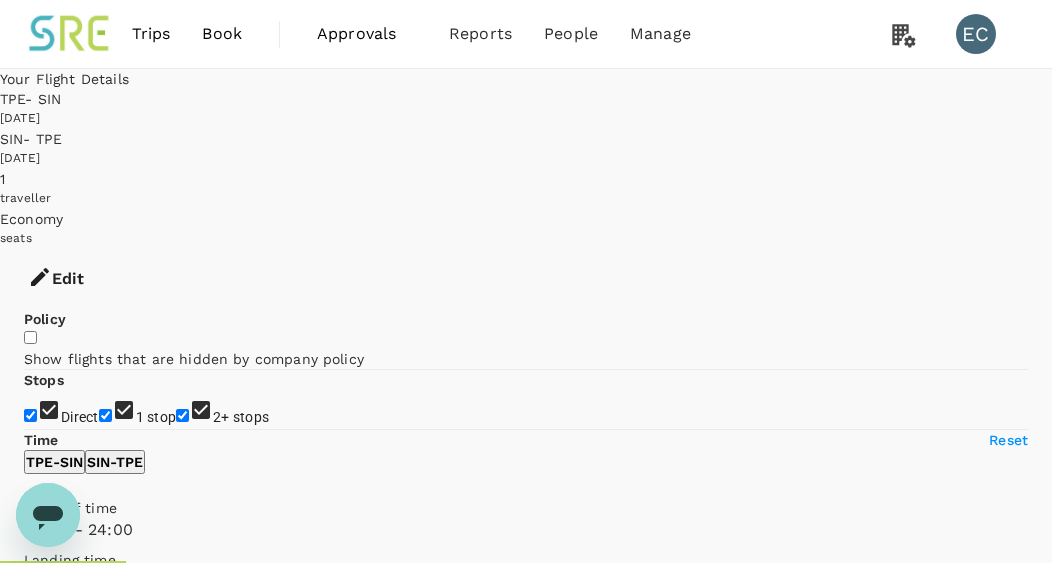 type on "1145" 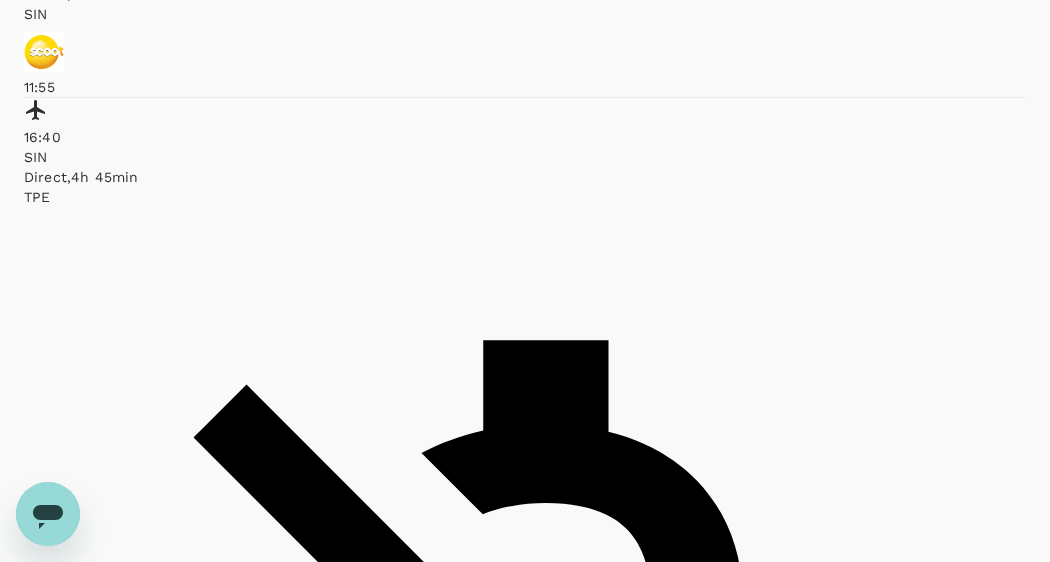 scroll, scrollTop: 1286, scrollLeft: 0, axis: vertical 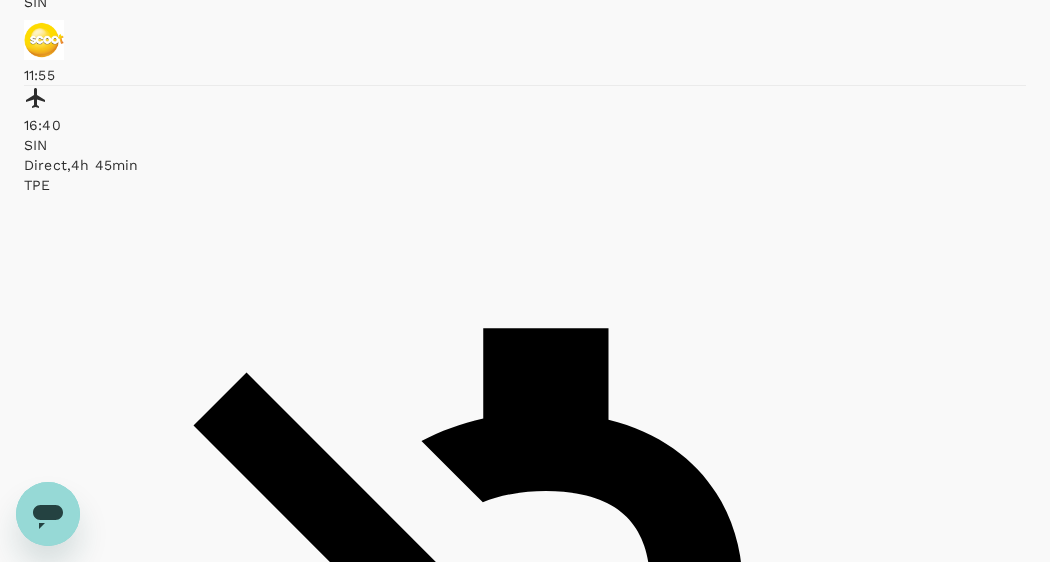 click on "Singapore Airlines" at bounding box center [299, -426] 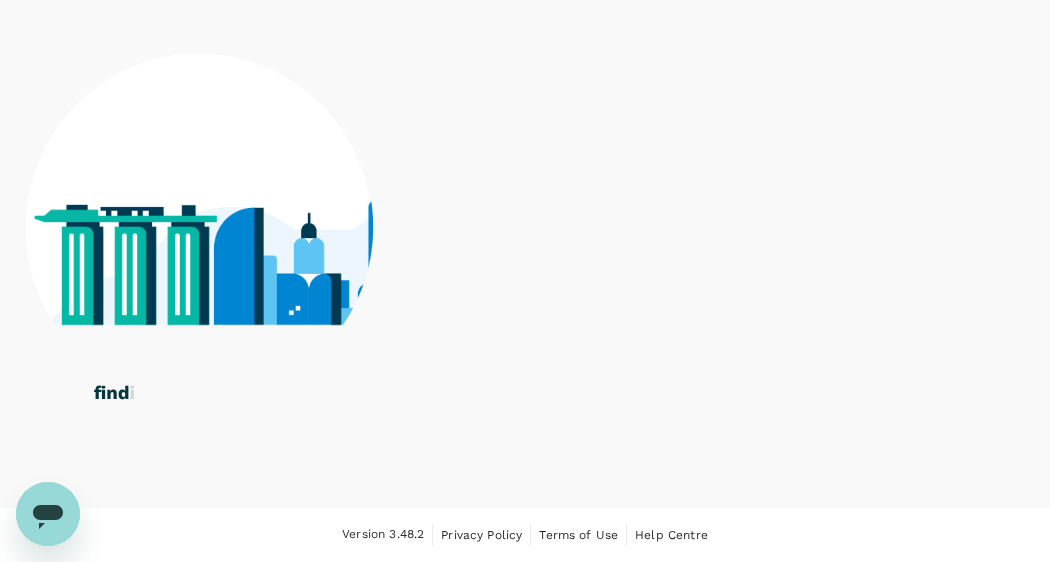 scroll, scrollTop: 1356, scrollLeft: 0, axis: vertical 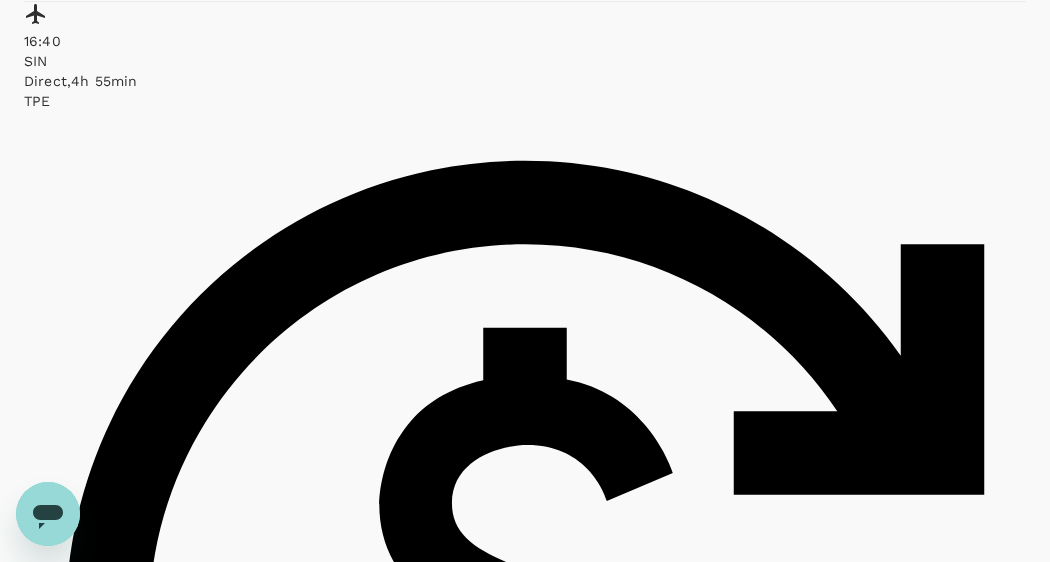 checkbox on "false" 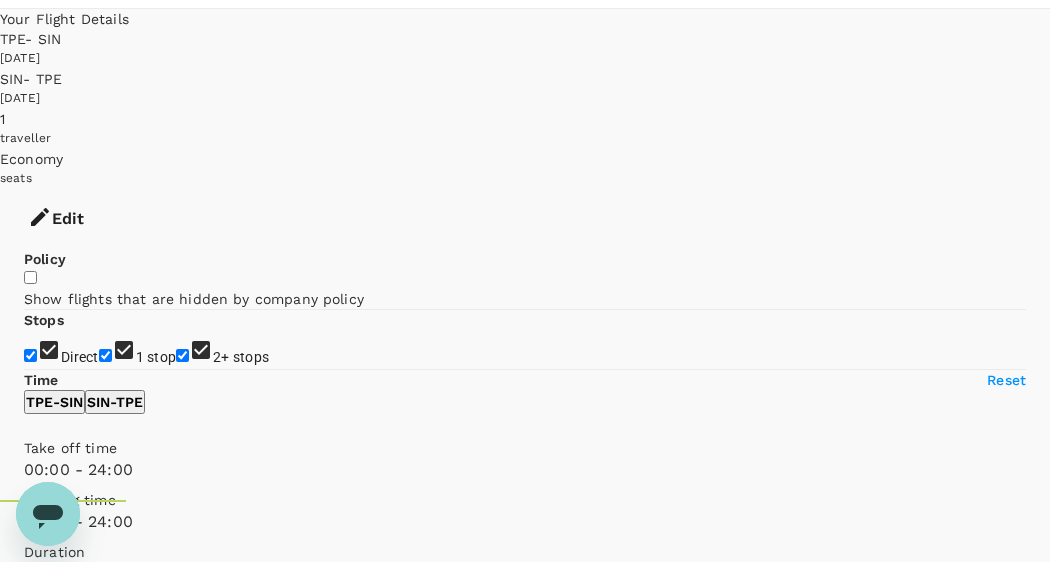 scroll, scrollTop: 0, scrollLeft: 0, axis: both 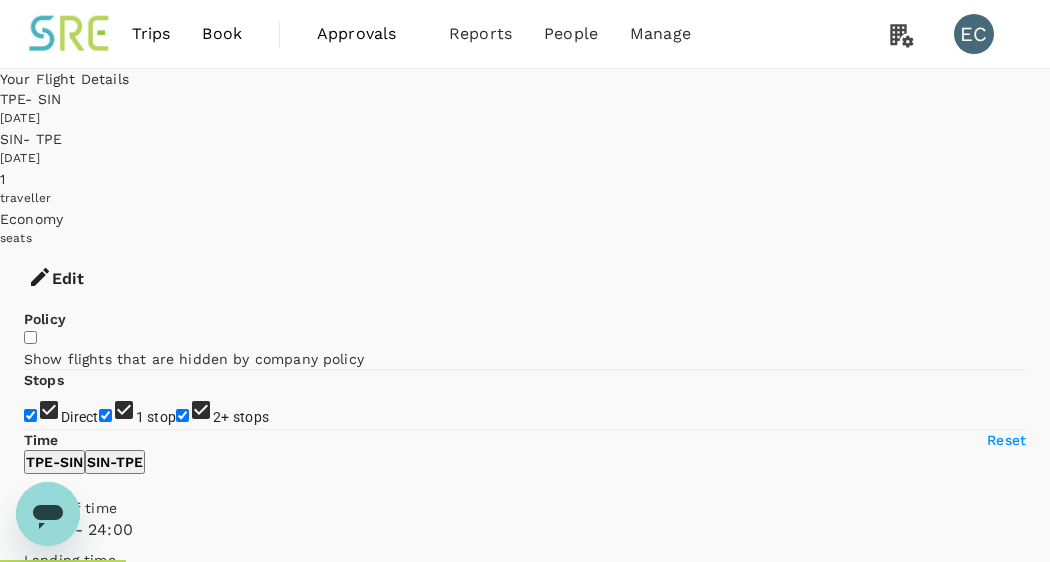 click on "[DATE]" at bounding box center [525, 119] 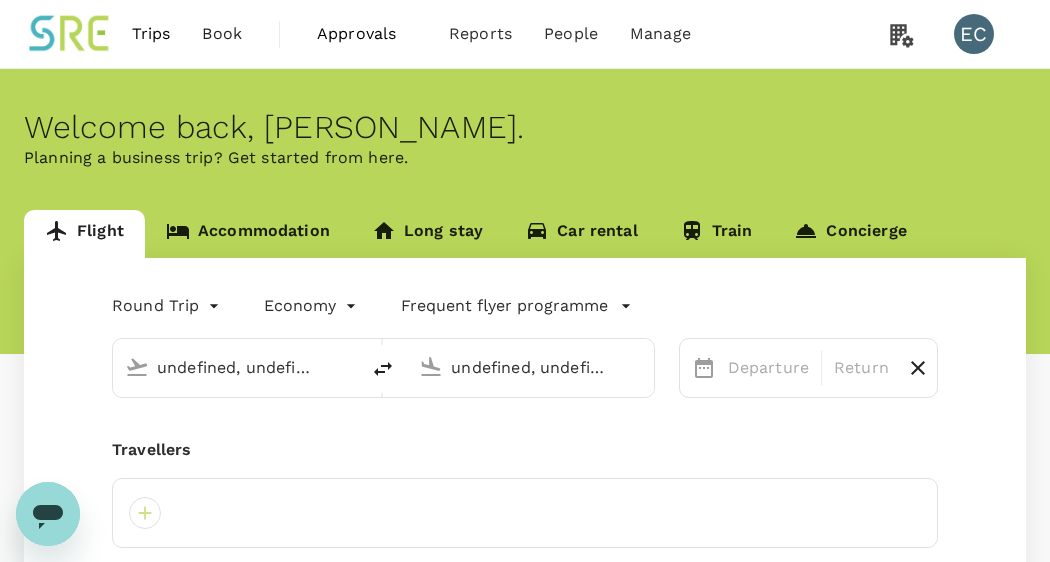 type 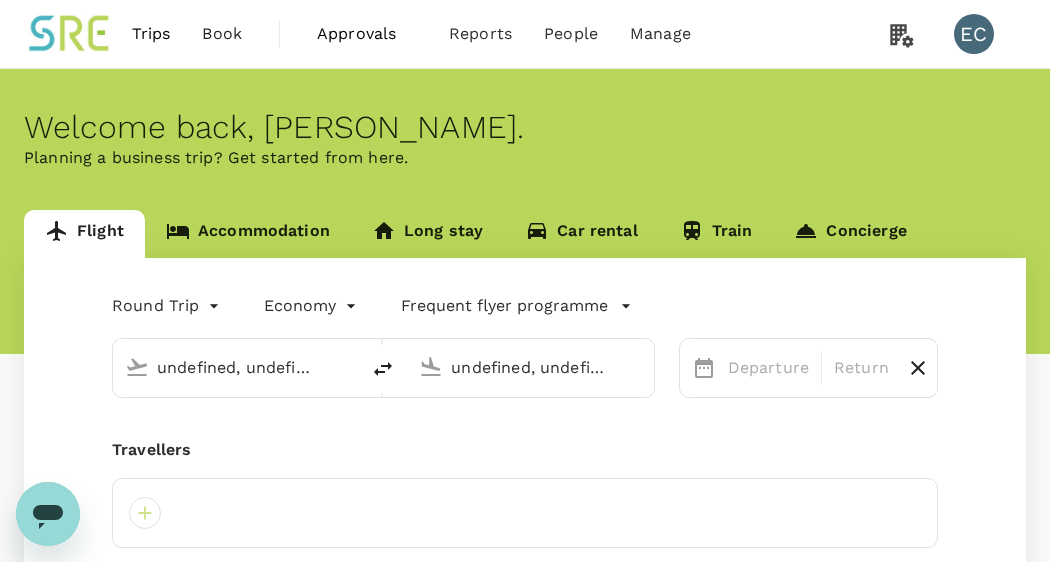 type 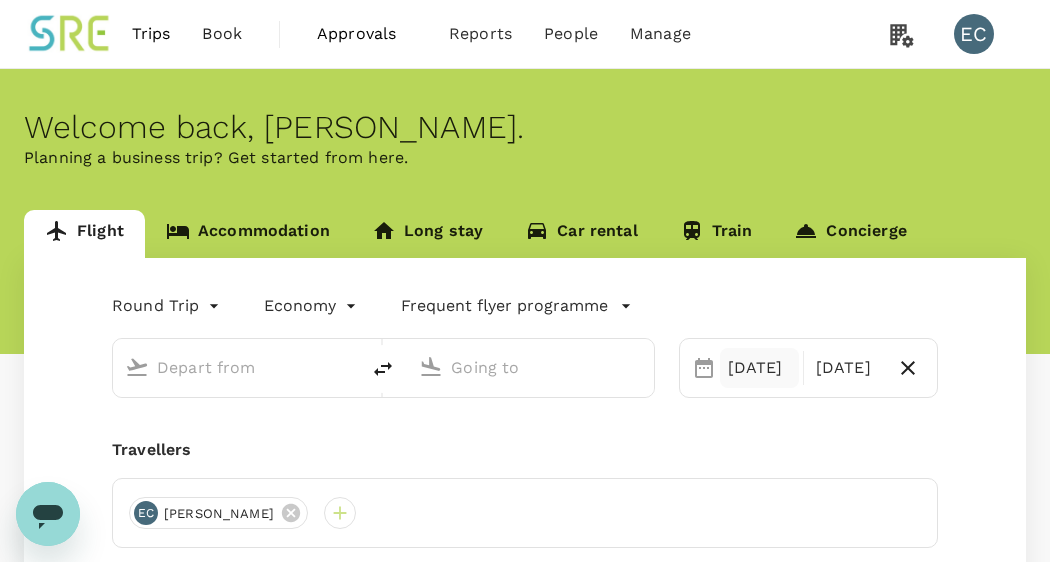 type on "Taiwan Taoyuan Intl (TPE)" 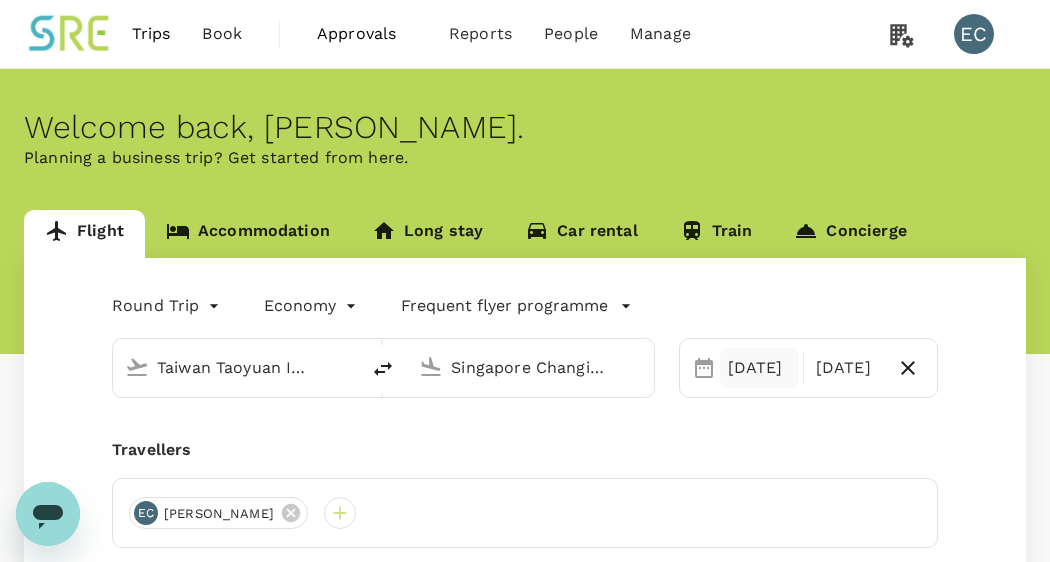 type 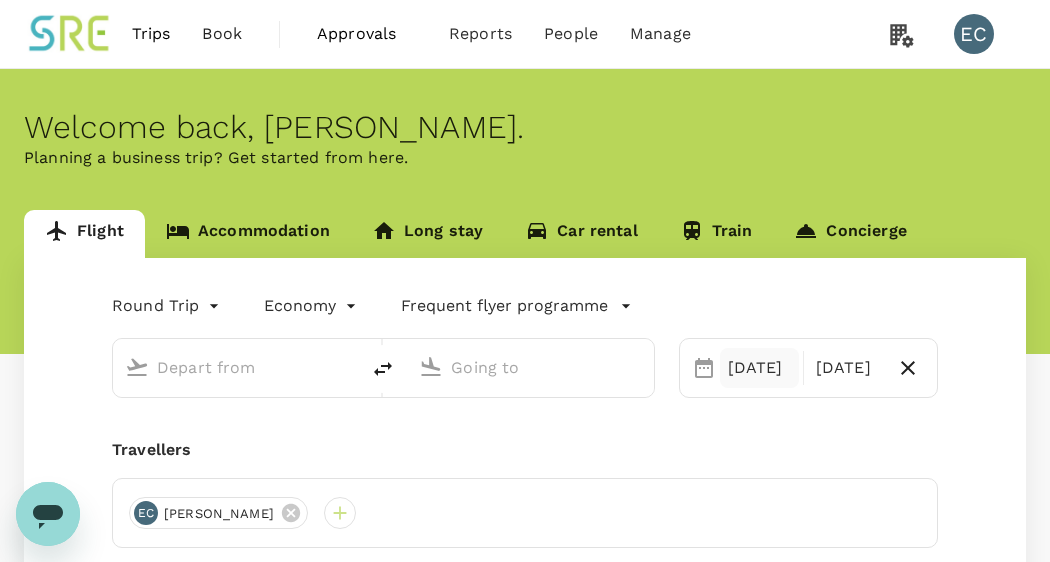 click on "[DATE]" at bounding box center (759, 368) 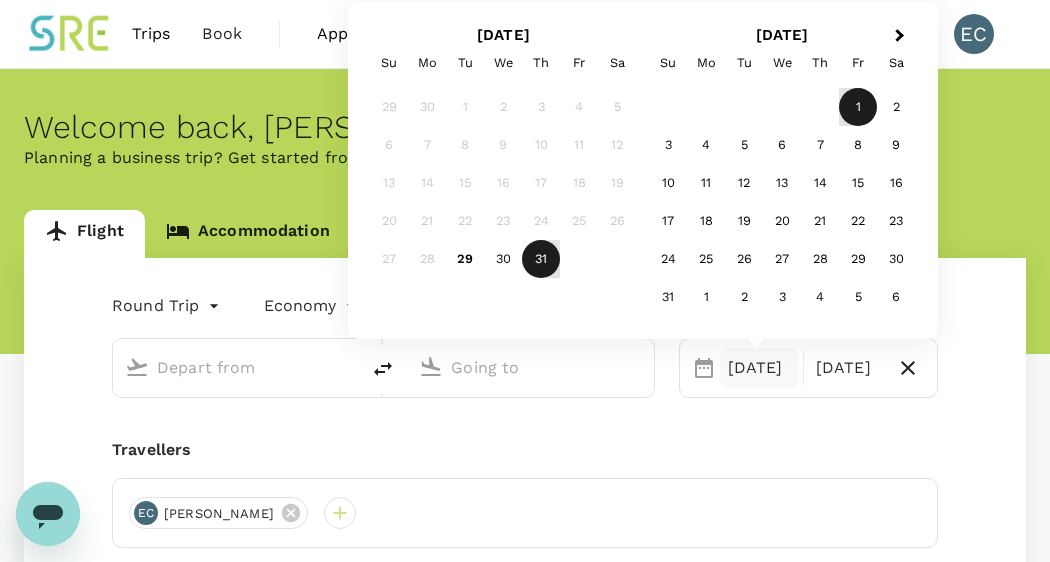 type on "Taiwan Taoyuan Intl (TPE)" 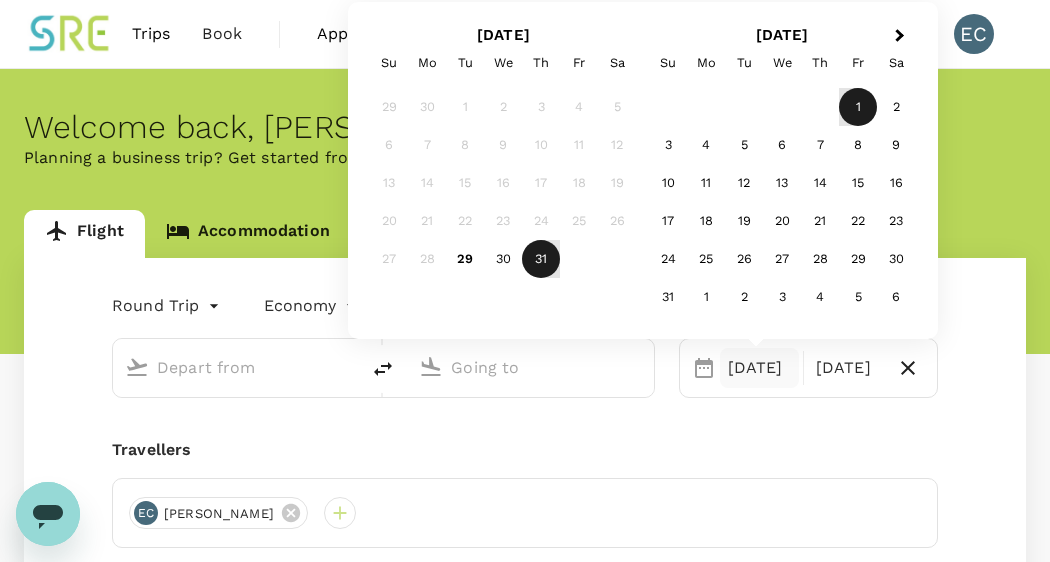 type on "Singapore Changi (SIN)" 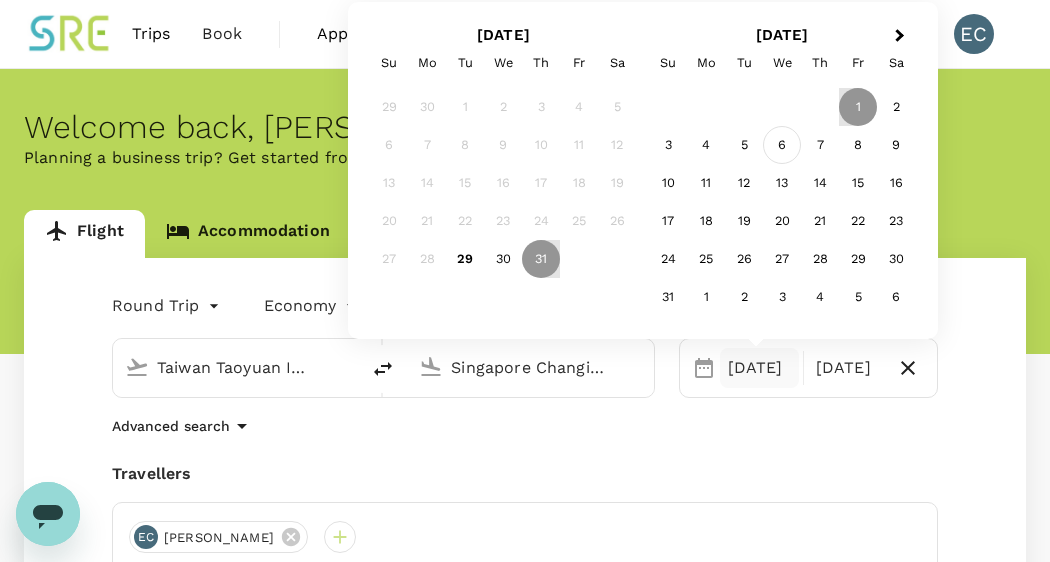 click on "6" at bounding box center [782, 145] 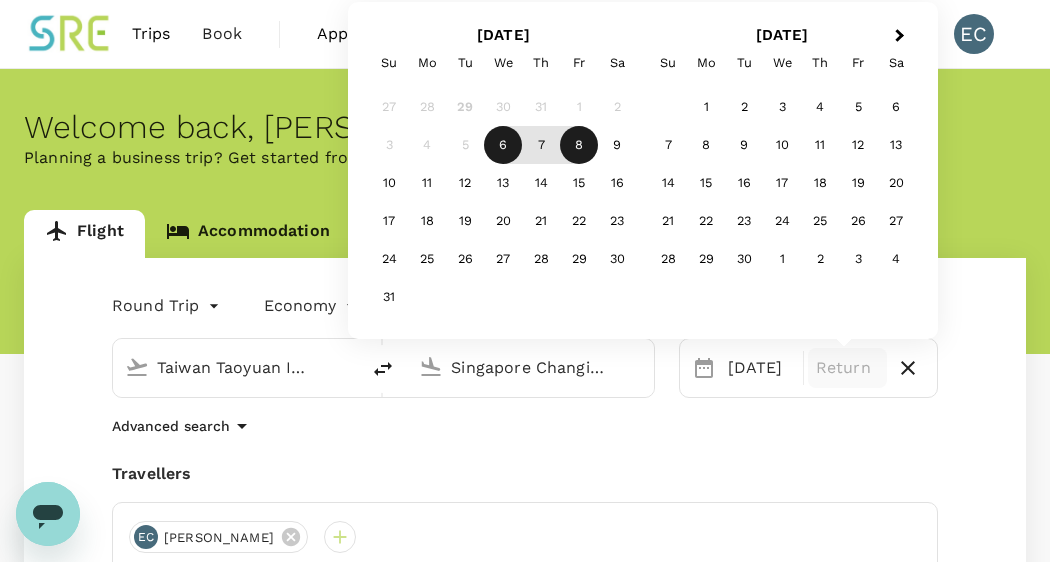 click on "8" at bounding box center [579, 145] 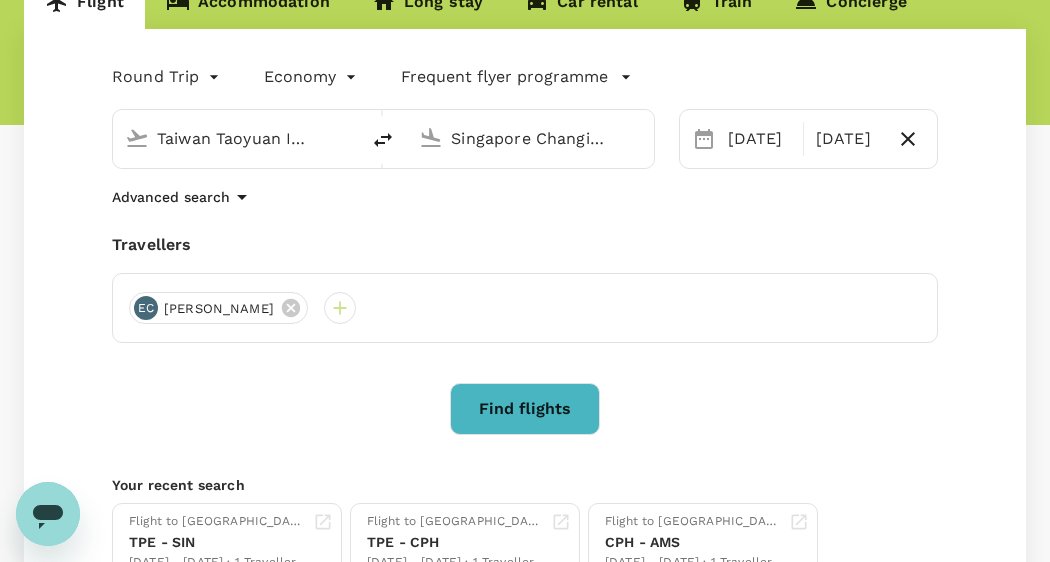 scroll, scrollTop: 242, scrollLeft: 0, axis: vertical 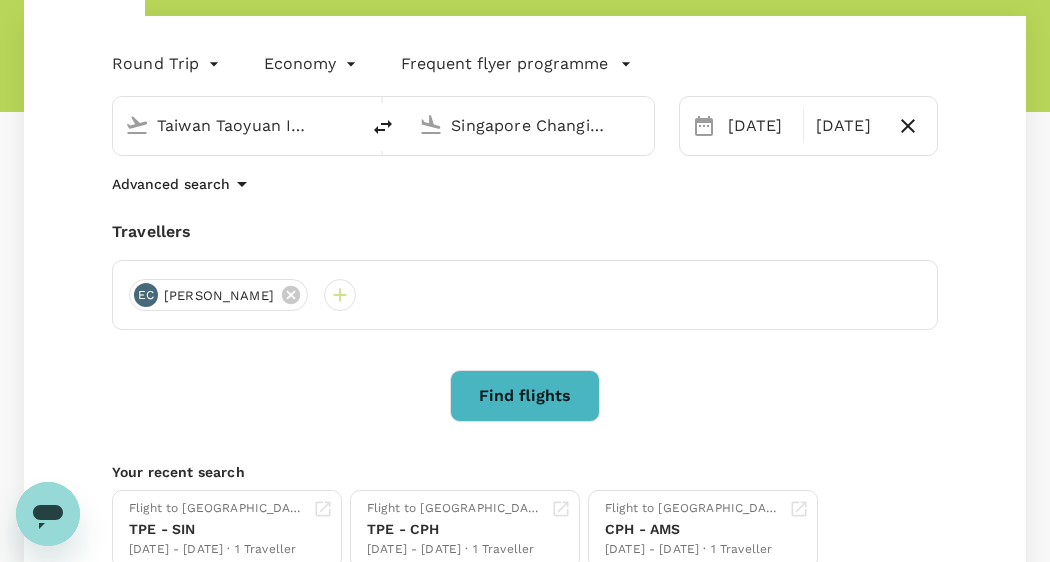 click 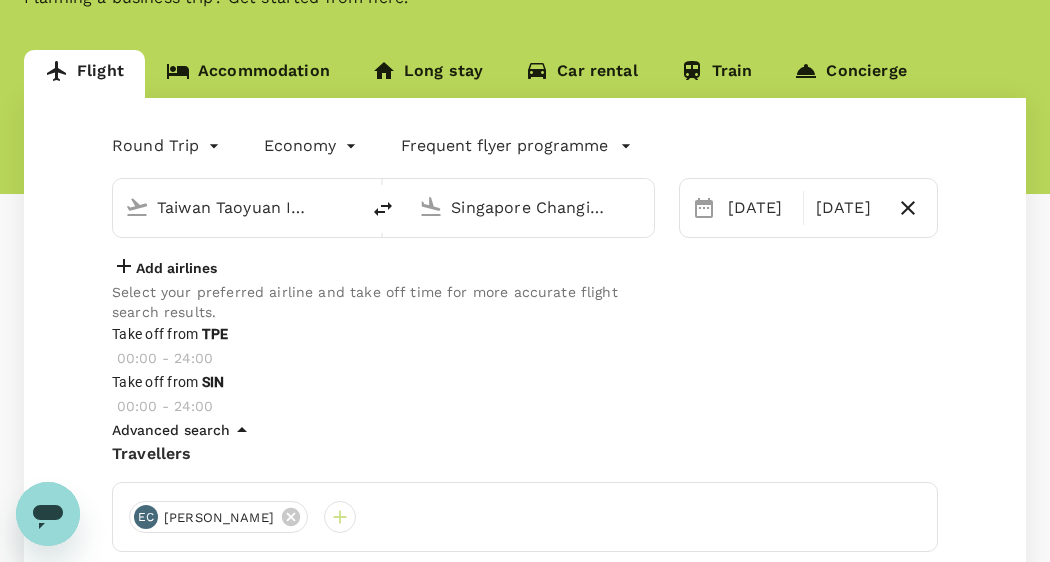 scroll, scrollTop: 96, scrollLeft: 0, axis: vertical 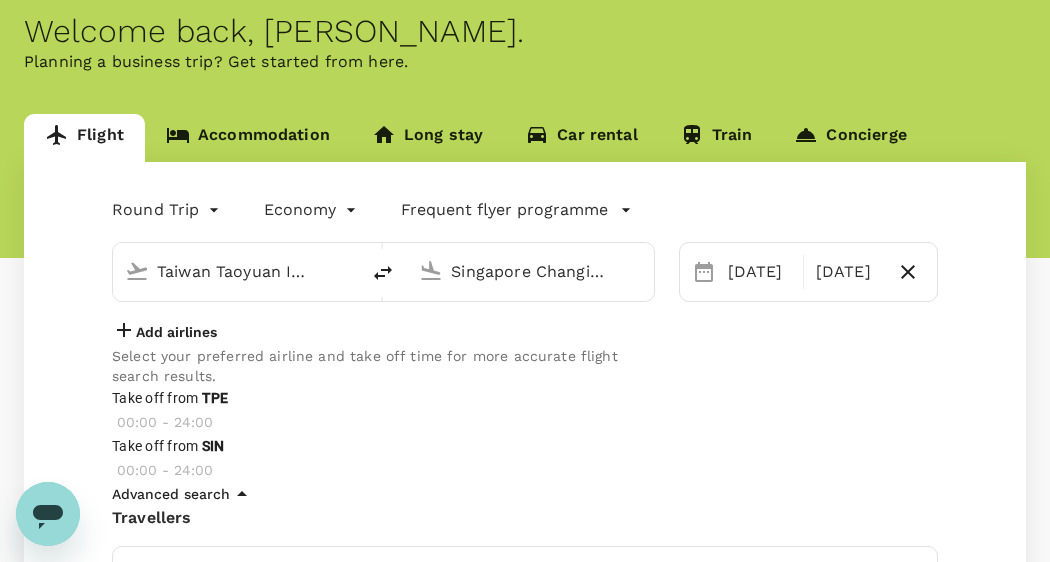 click on "Add airlines" at bounding box center [164, 332] 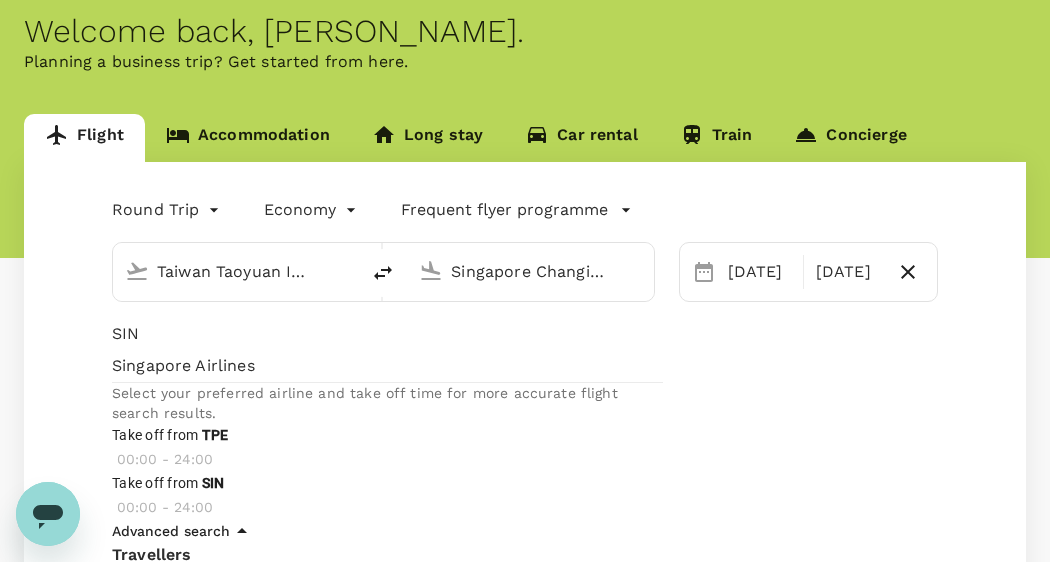 type on "SIN" 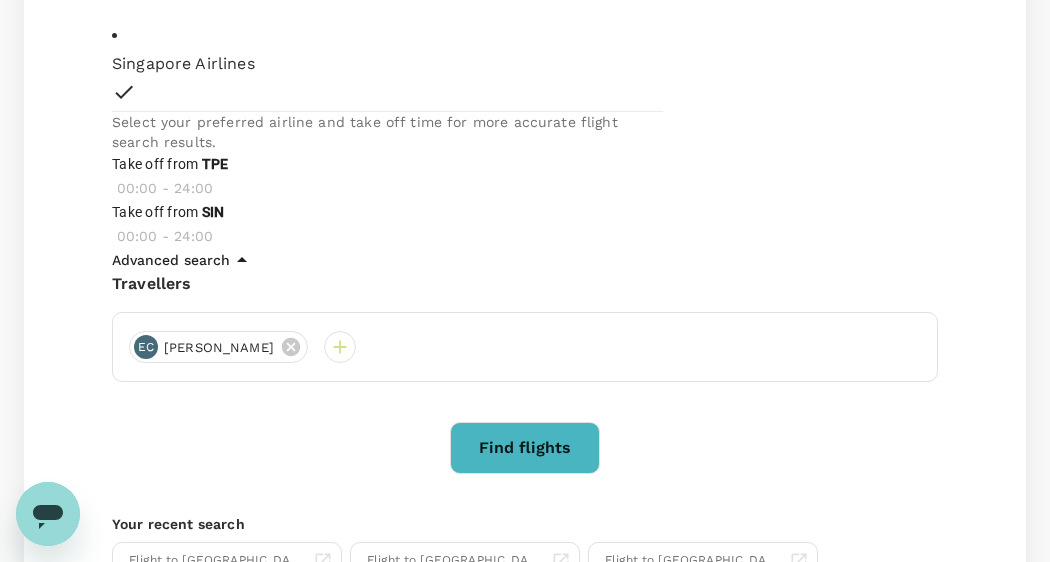 click on "Find flights" at bounding box center (525, 448) 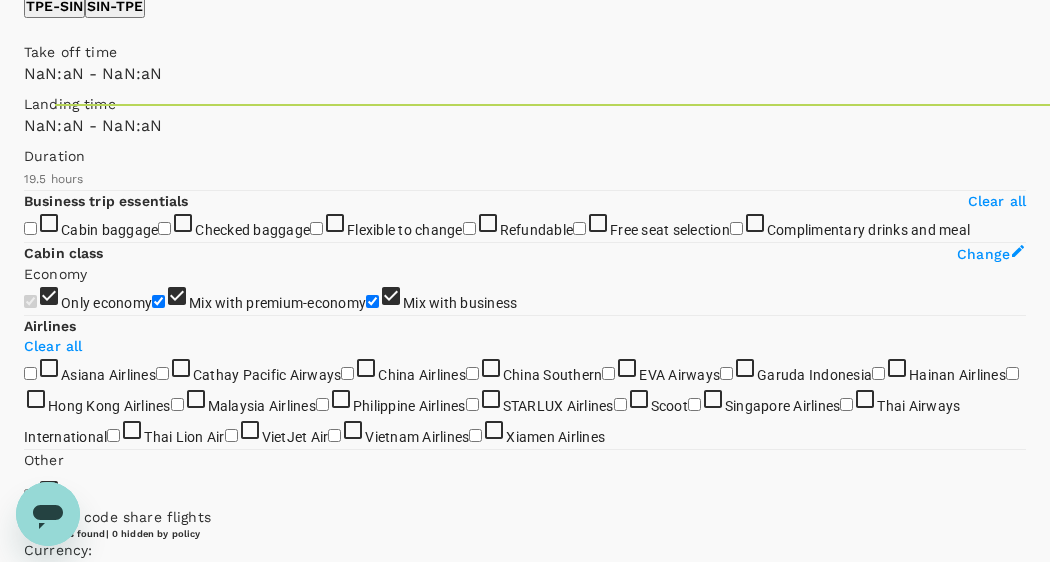 type on "1440" 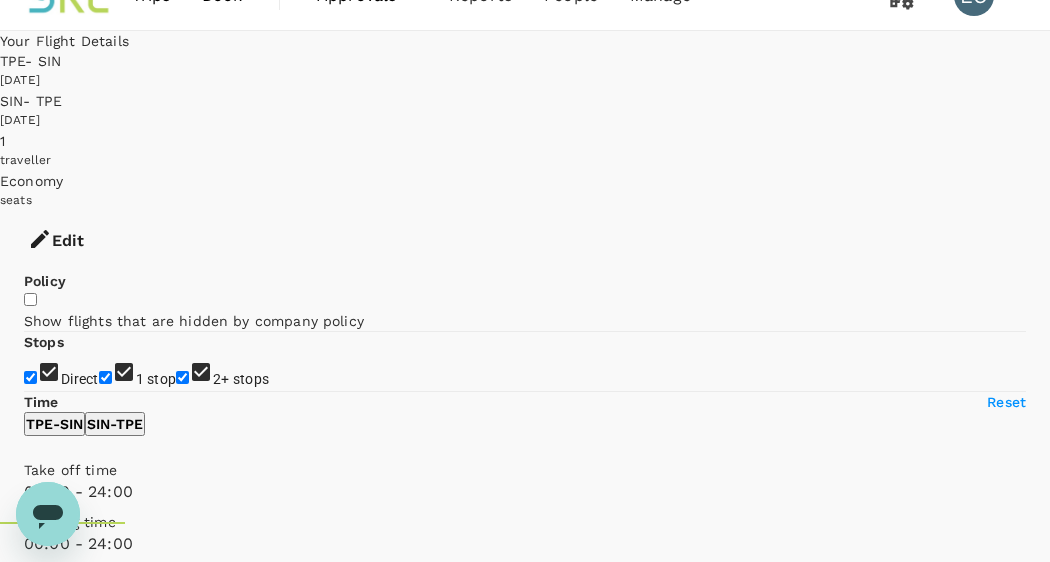 scroll, scrollTop: 0, scrollLeft: 0, axis: both 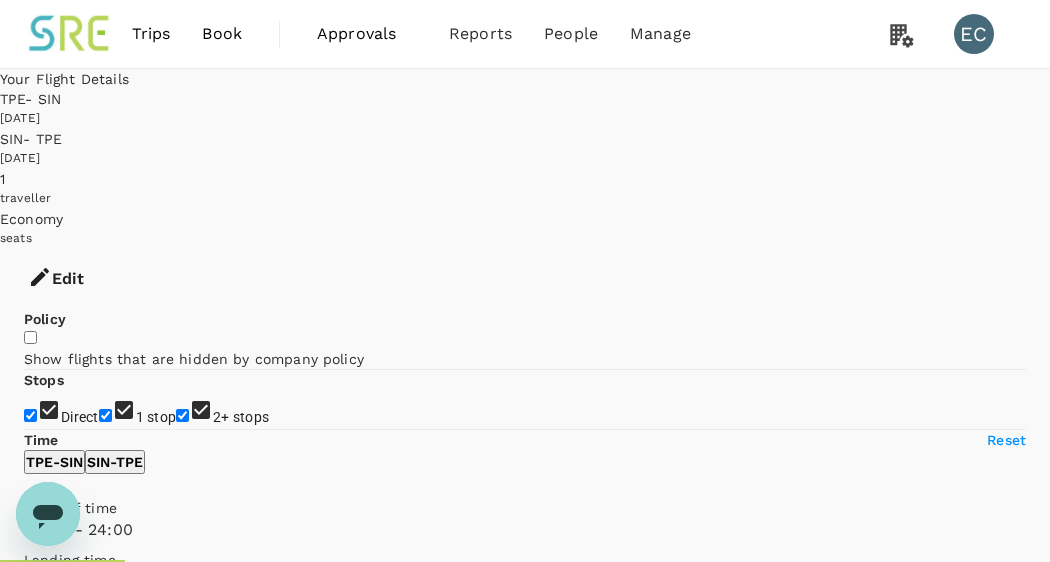 checkbox on "true" 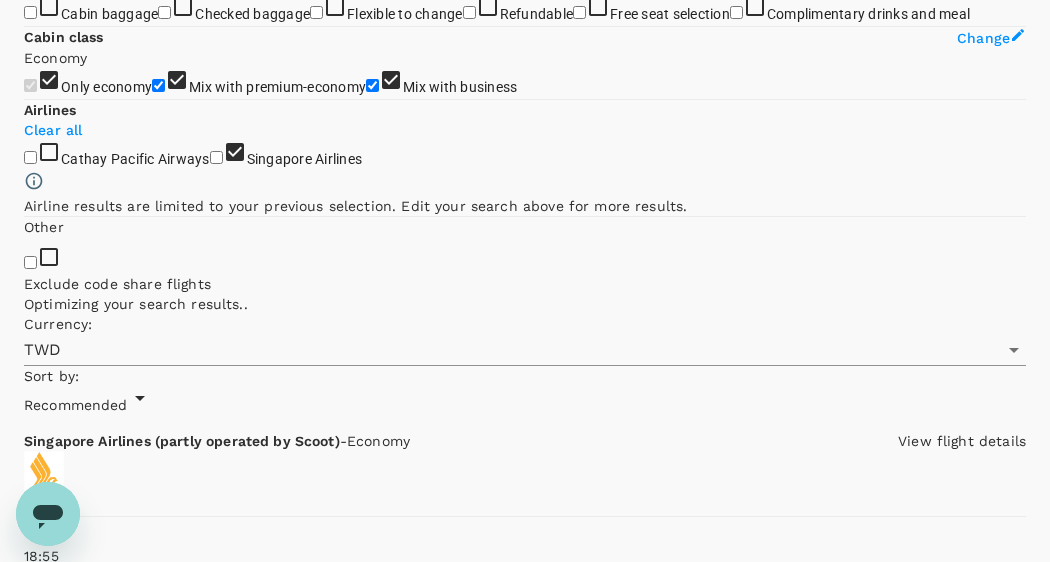 checkbox on "false" 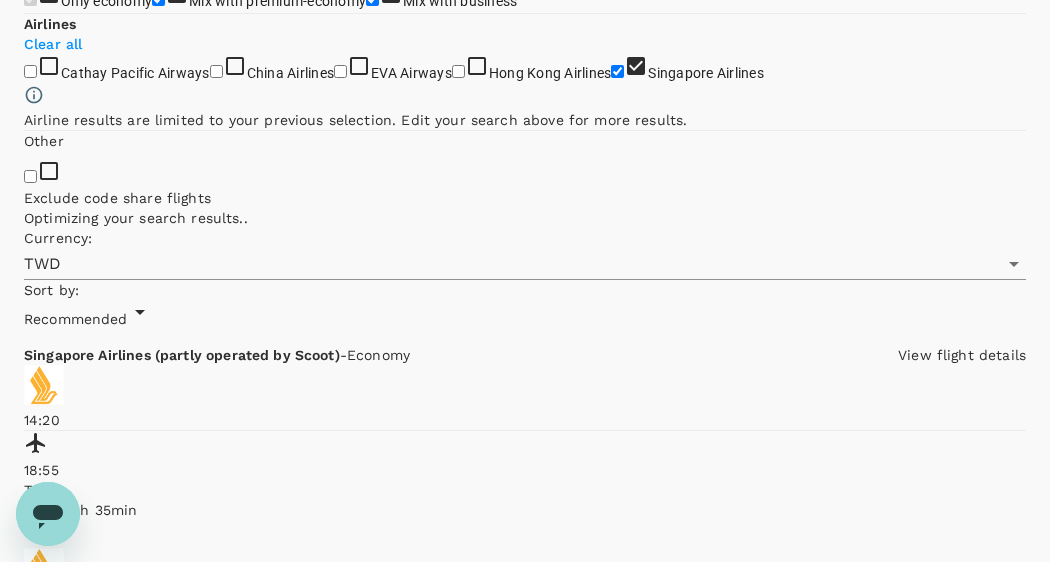 scroll, scrollTop: 1333, scrollLeft: 0, axis: vertical 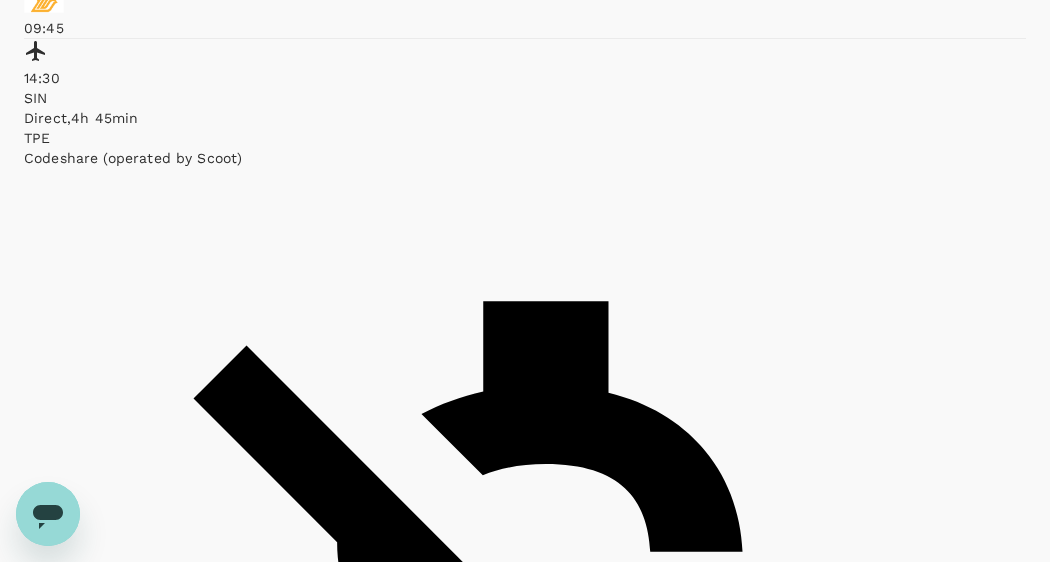 type on "1410" 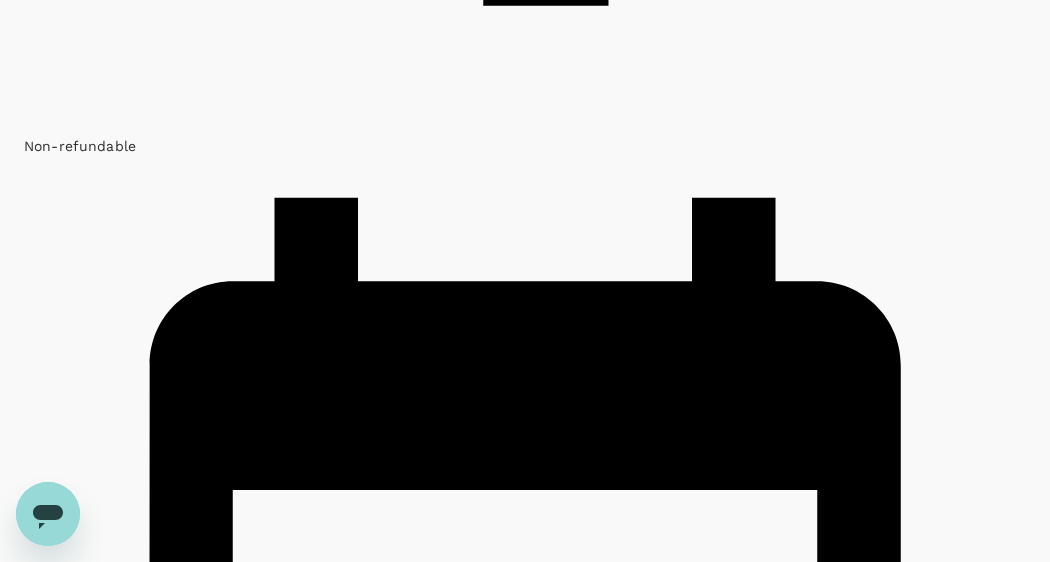 scroll, scrollTop: 4967, scrollLeft: 0, axis: vertical 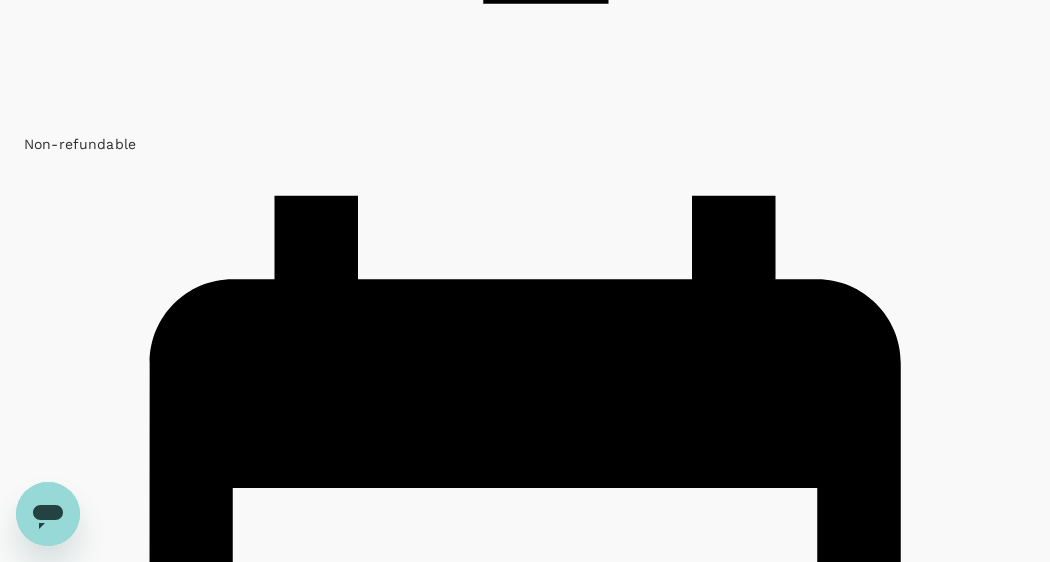 checkbox on "false" 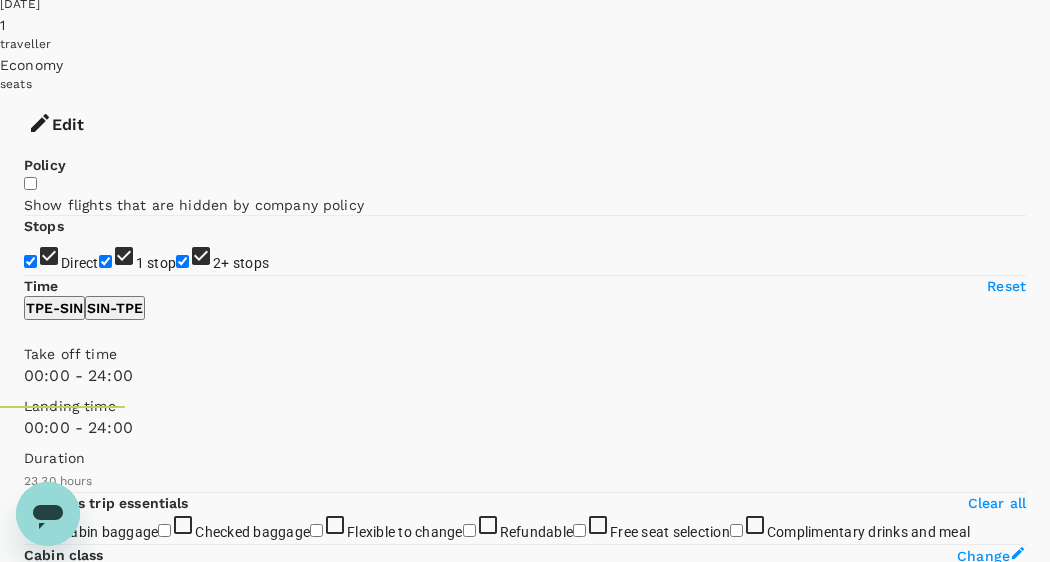 scroll, scrollTop: 192, scrollLeft: 0, axis: vertical 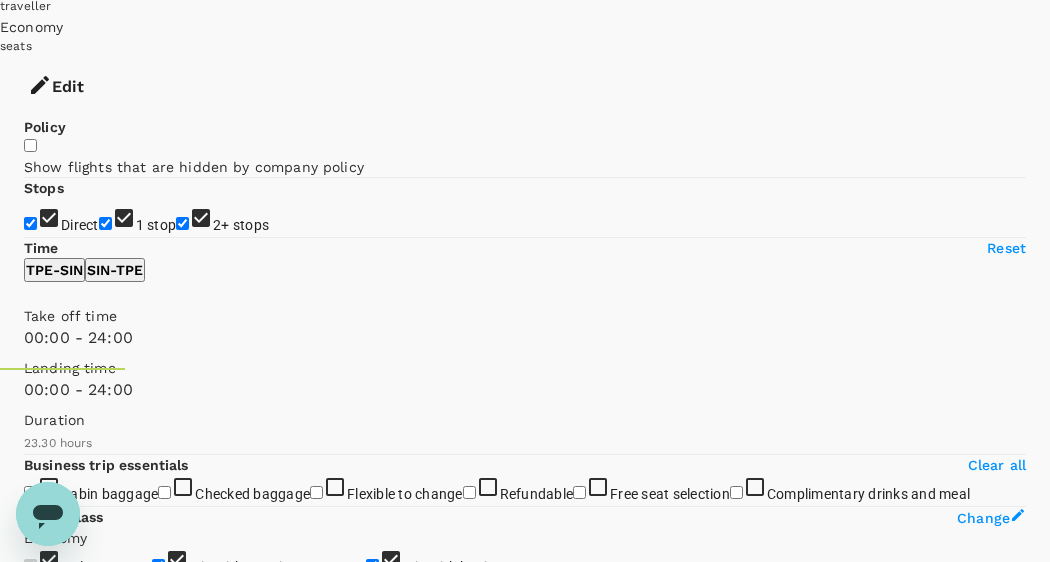click on "1 stop" at bounding box center [105, 223] 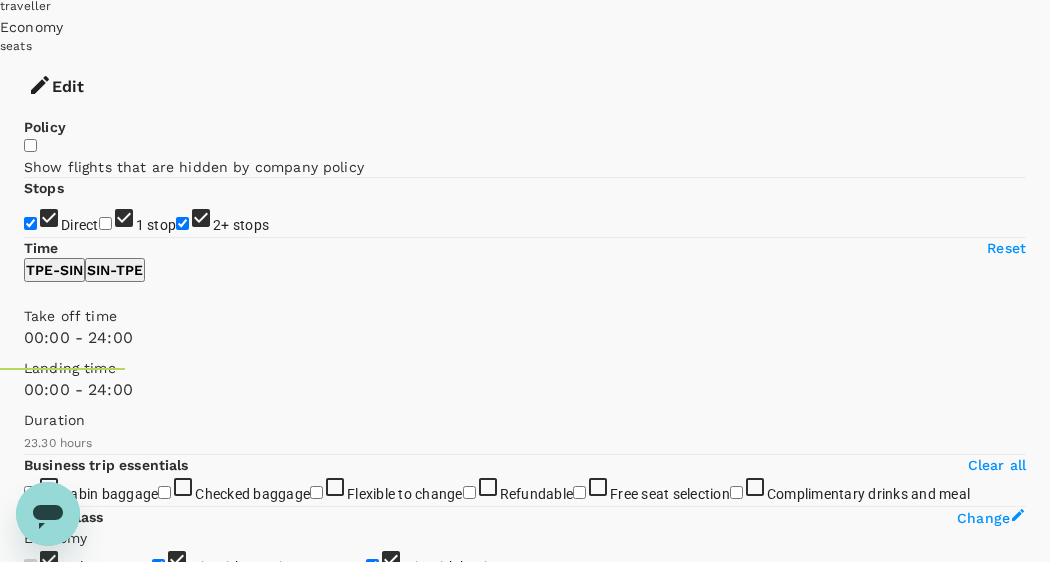 checkbox on "false" 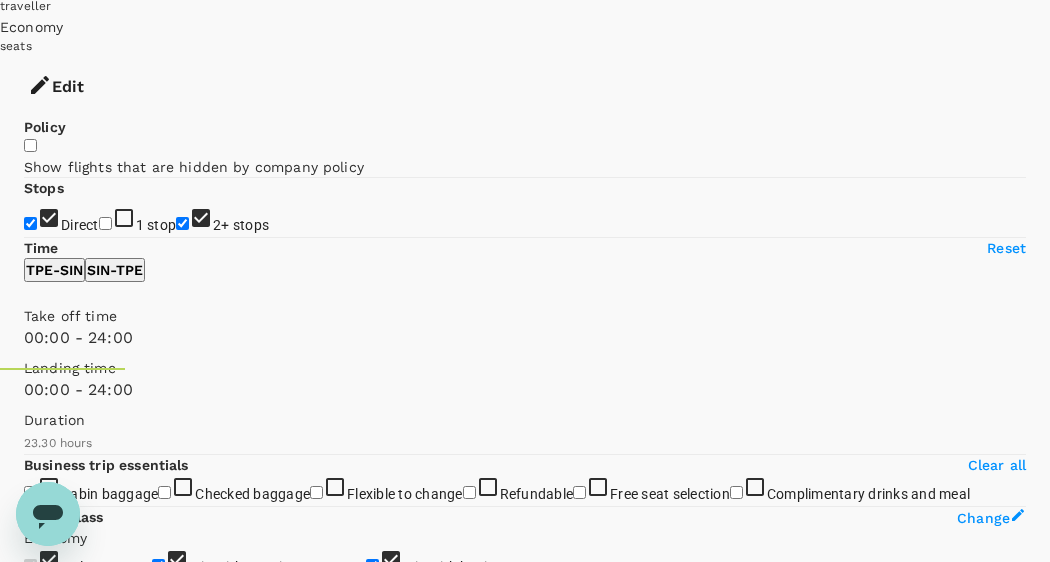 click on "2+ stops" at bounding box center (182, 223) 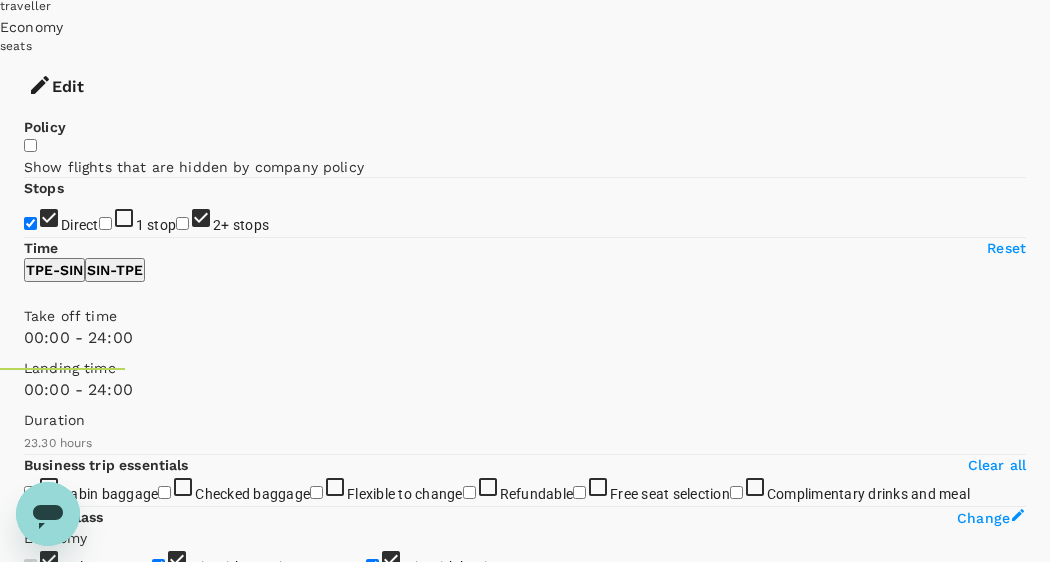 checkbox on "false" 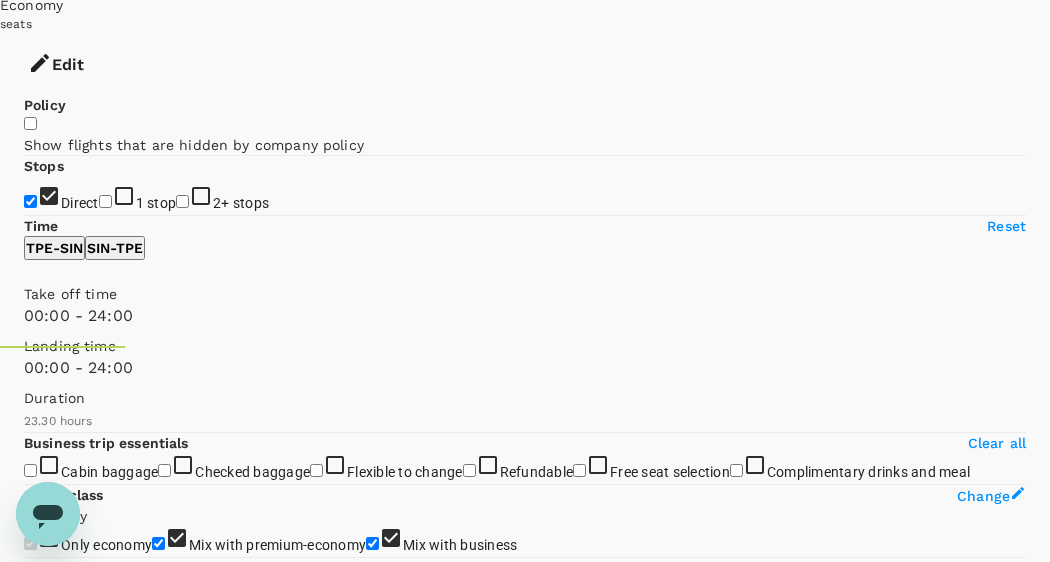 scroll, scrollTop: 236, scrollLeft: 0, axis: vertical 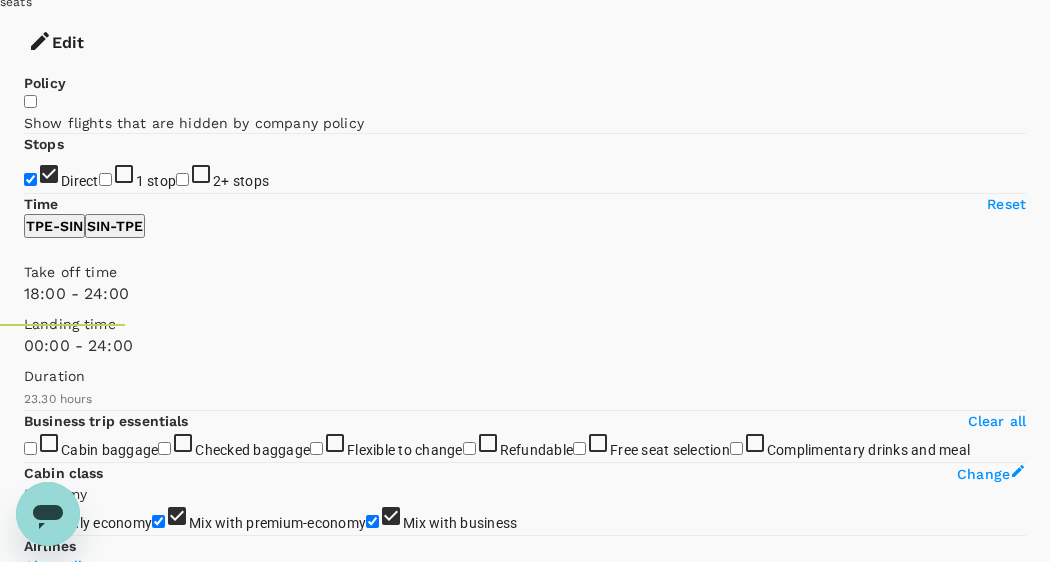 type on "1020" 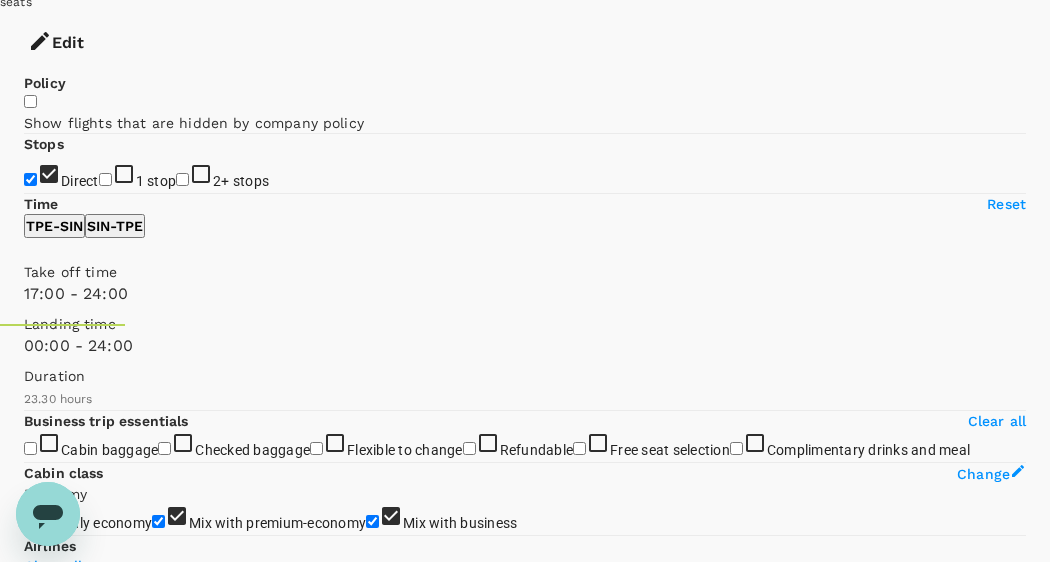 drag, startPoint x: 32, startPoint y: 358, endPoint x: 202, endPoint y: 368, distance: 170.29387 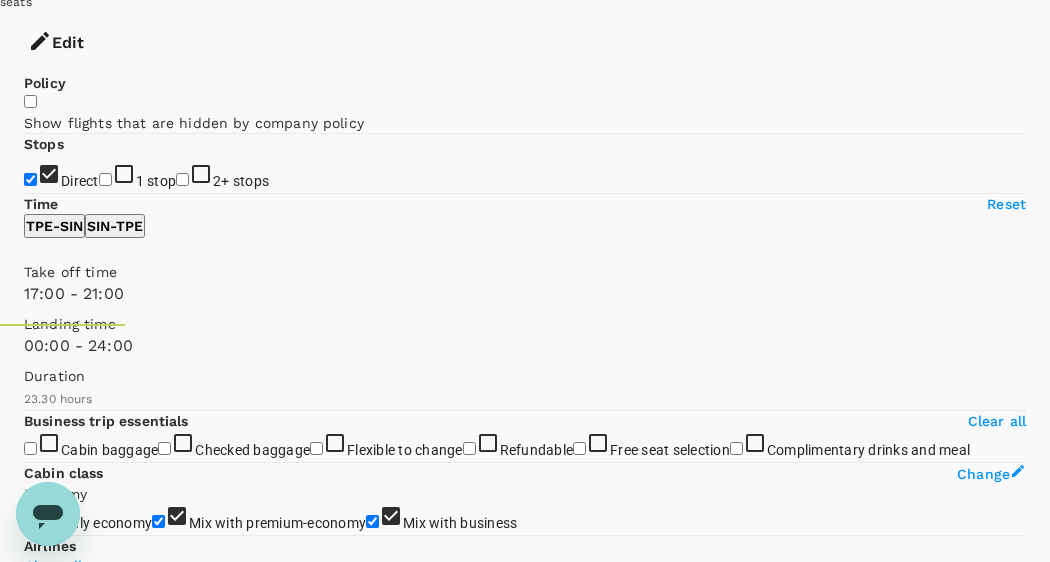 type on "1230" 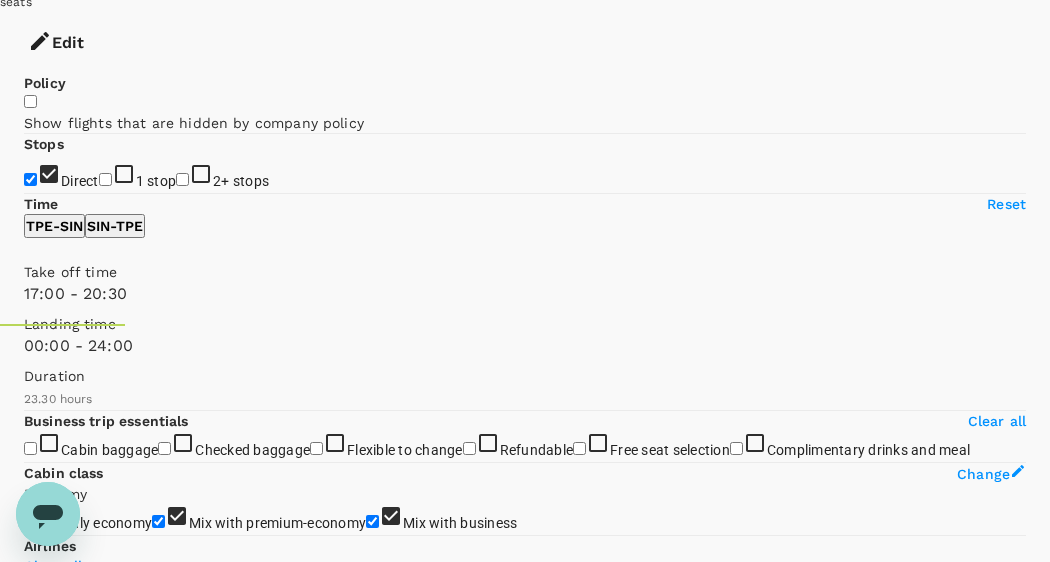 drag, startPoint x: 278, startPoint y: 353, endPoint x: 236, endPoint y: 353, distance: 42 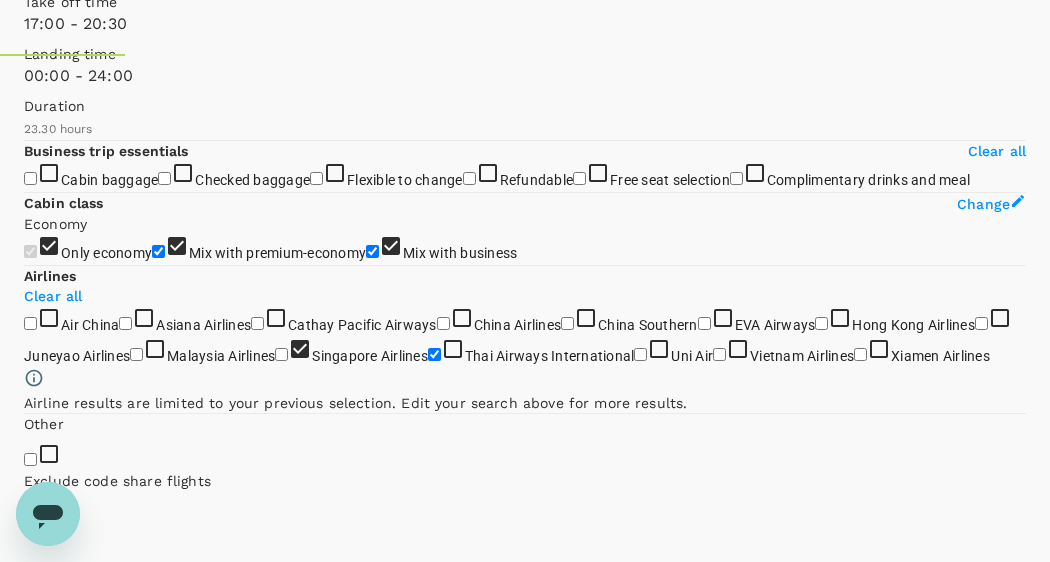 checkbox on "false" 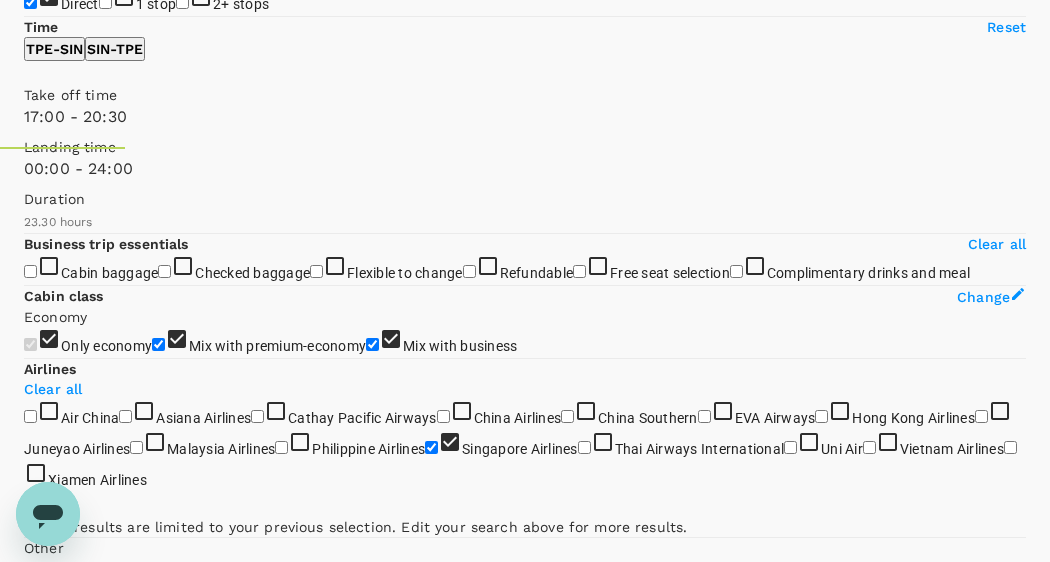 scroll, scrollTop: 314, scrollLeft: 0, axis: vertical 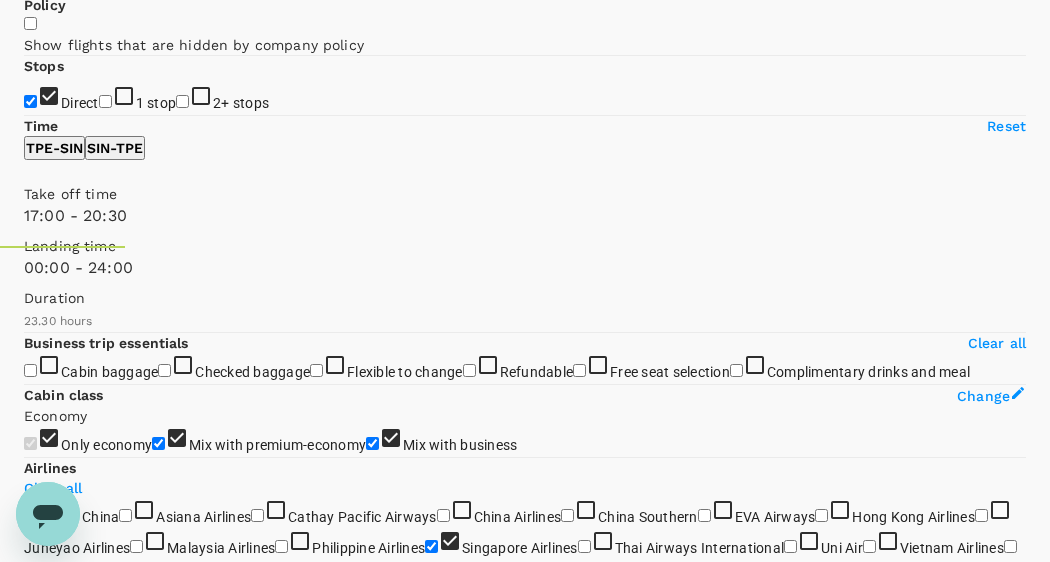 click on "SIN - TPE" at bounding box center [115, 148] 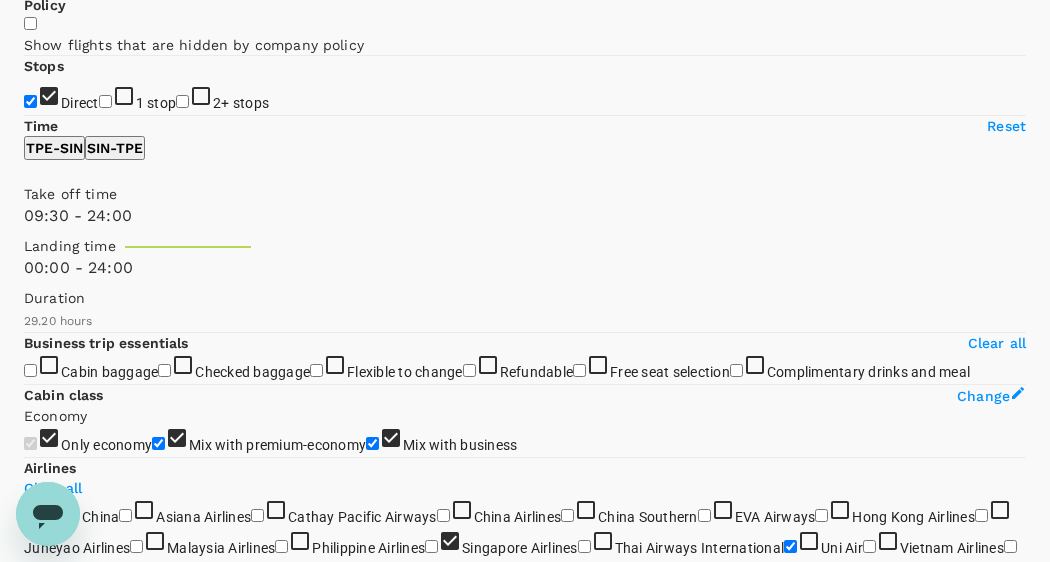 type on "840" 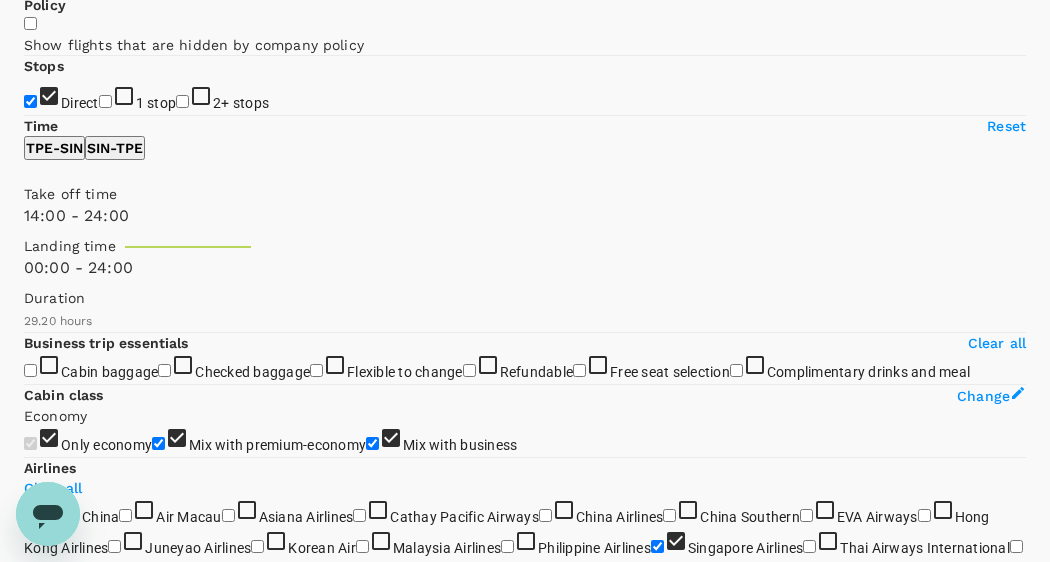 drag, startPoint x: 32, startPoint y: 272, endPoint x: 170, endPoint y: 287, distance: 138.81282 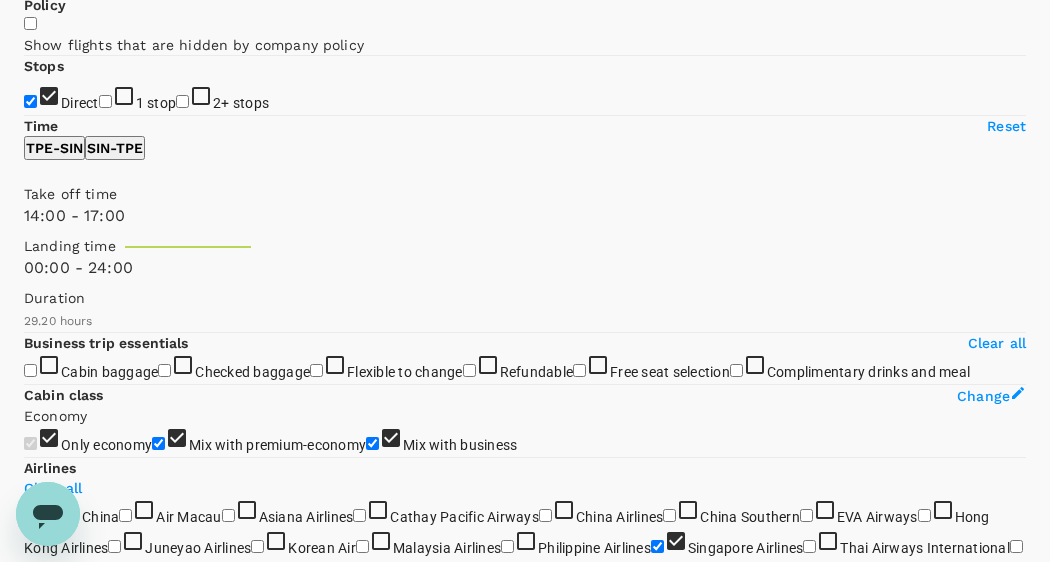 type on "990" 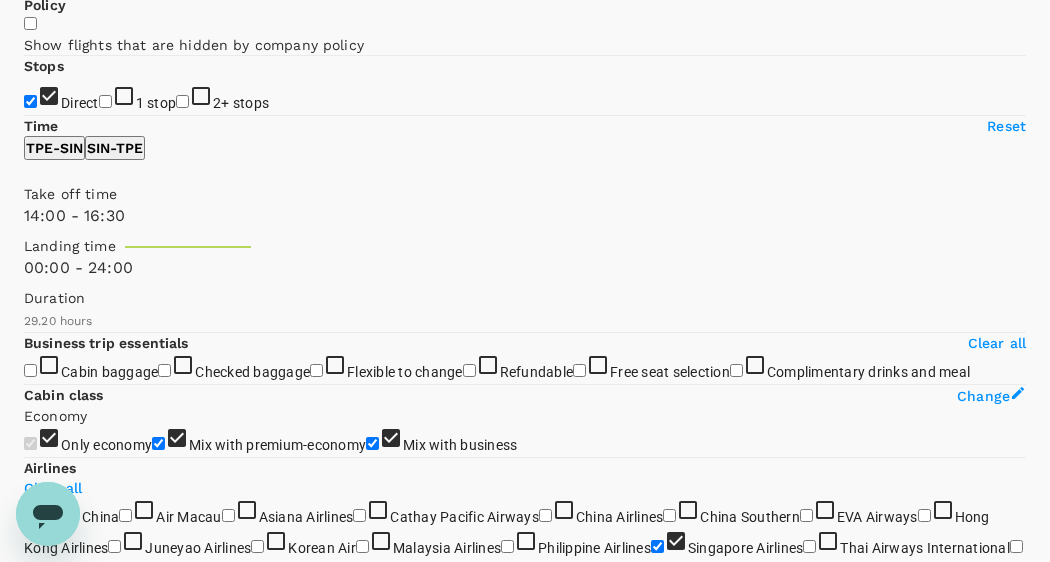 drag, startPoint x: 282, startPoint y: 280, endPoint x: 195, endPoint y: 281, distance: 87.005745 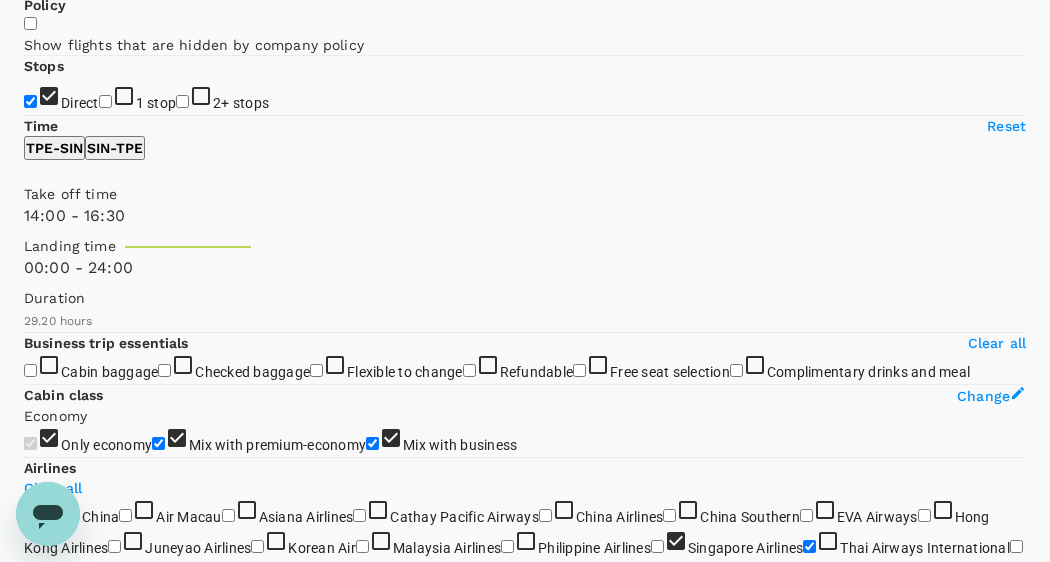 checkbox on "false" 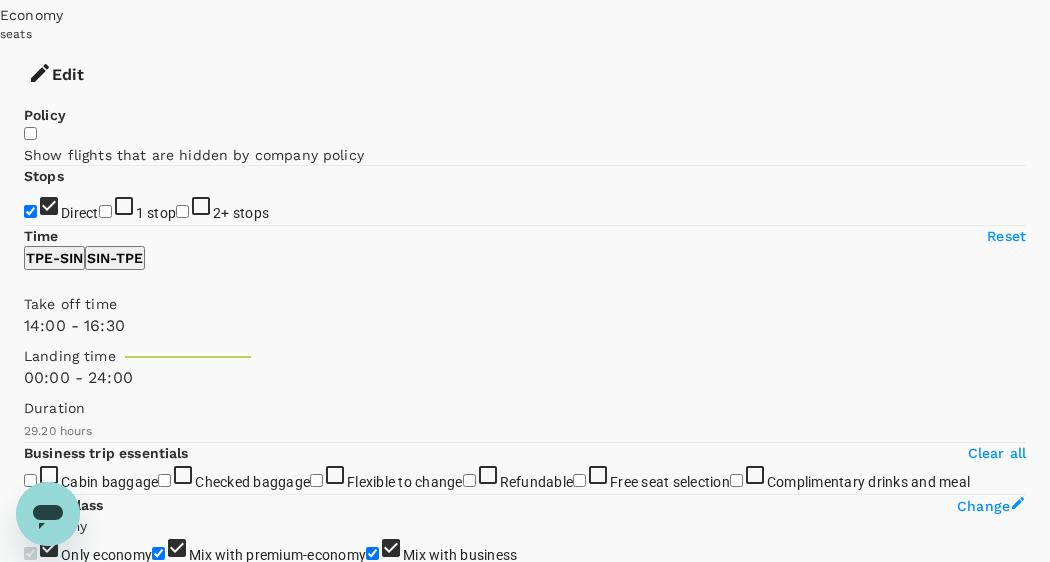 scroll, scrollTop: 236, scrollLeft: 0, axis: vertical 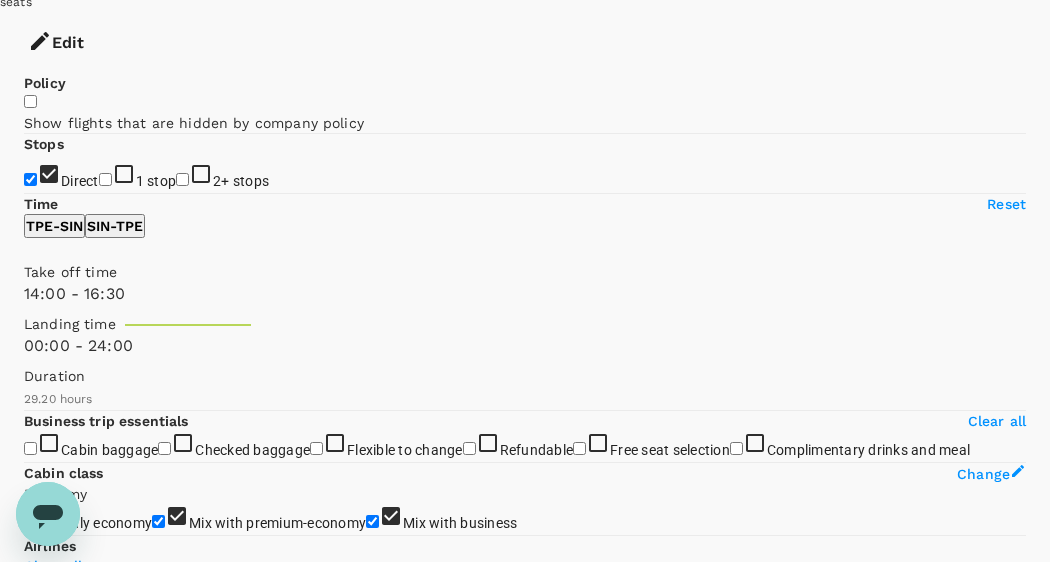 type on "810" 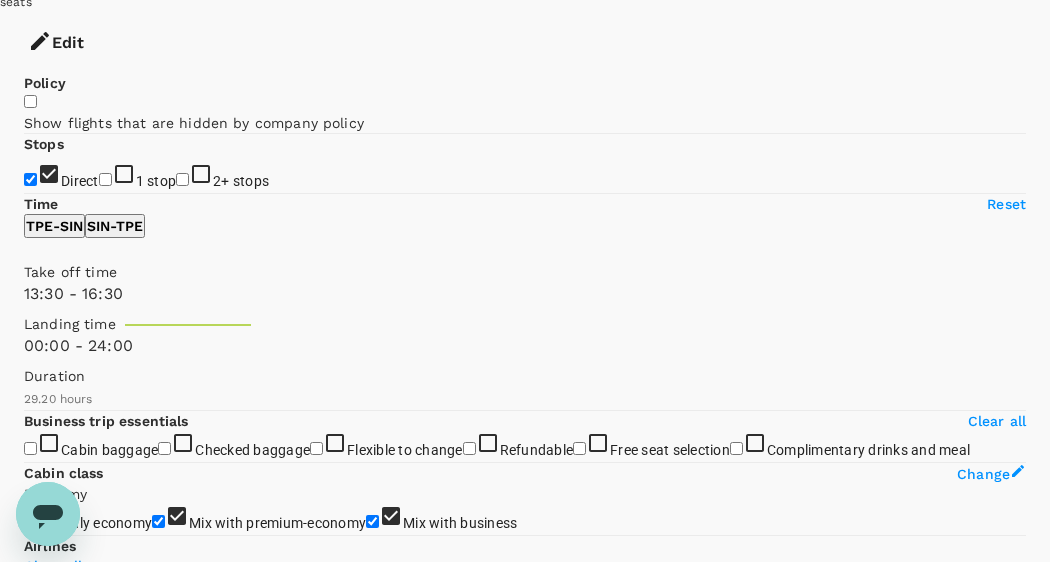 click at bounding box center (24, 306) 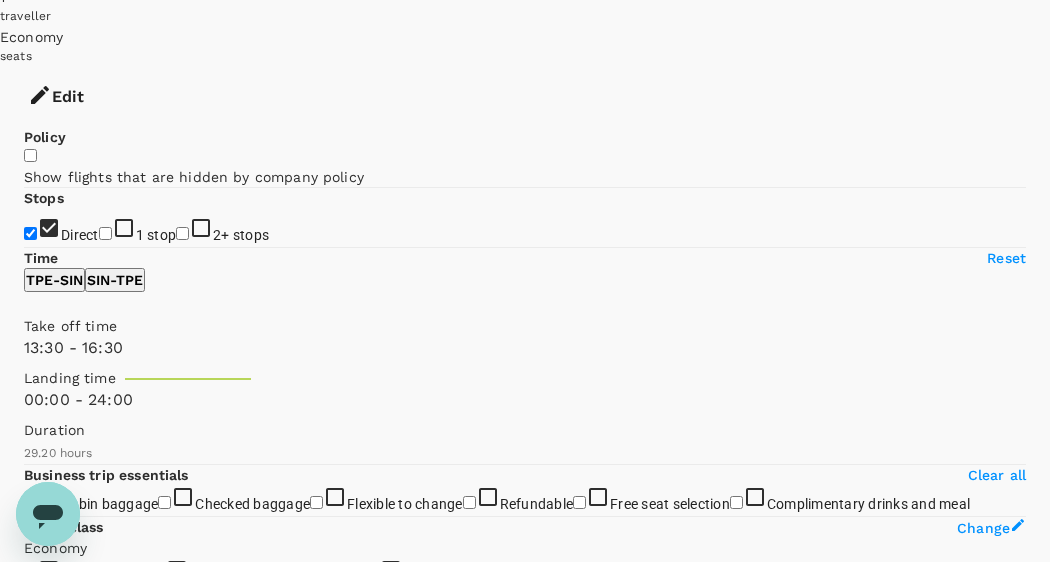 scroll, scrollTop: 133, scrollLeft: 0, axis: vertical 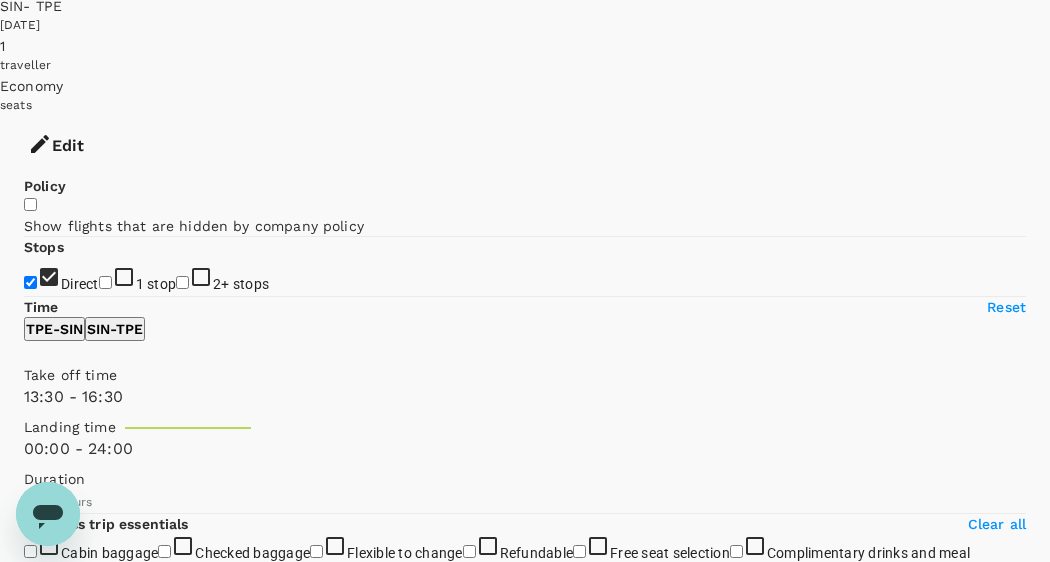 type on "1110" 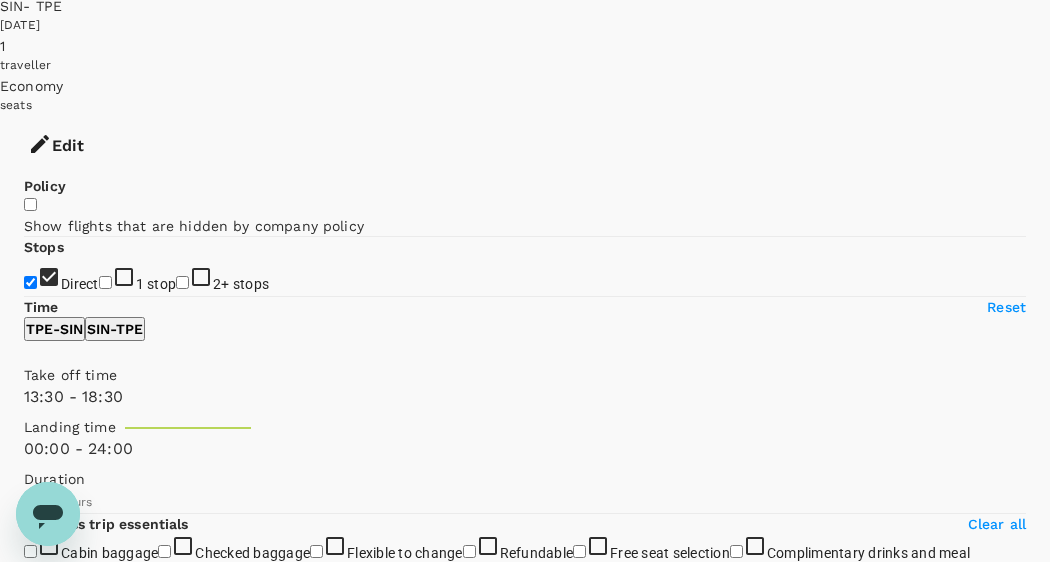 drag, startPoint x: 195, startPoint y: 461, endPoint x: 215, endPoint y: 467, distance: 20.880613 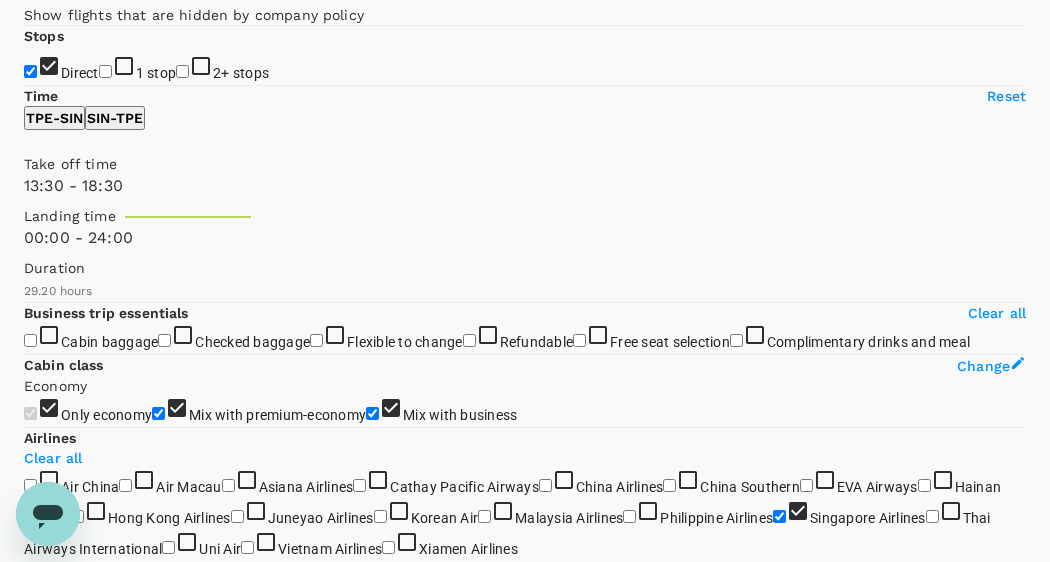 scroll, scrollTop: 339, scrollLeft: 0, axis: vertical 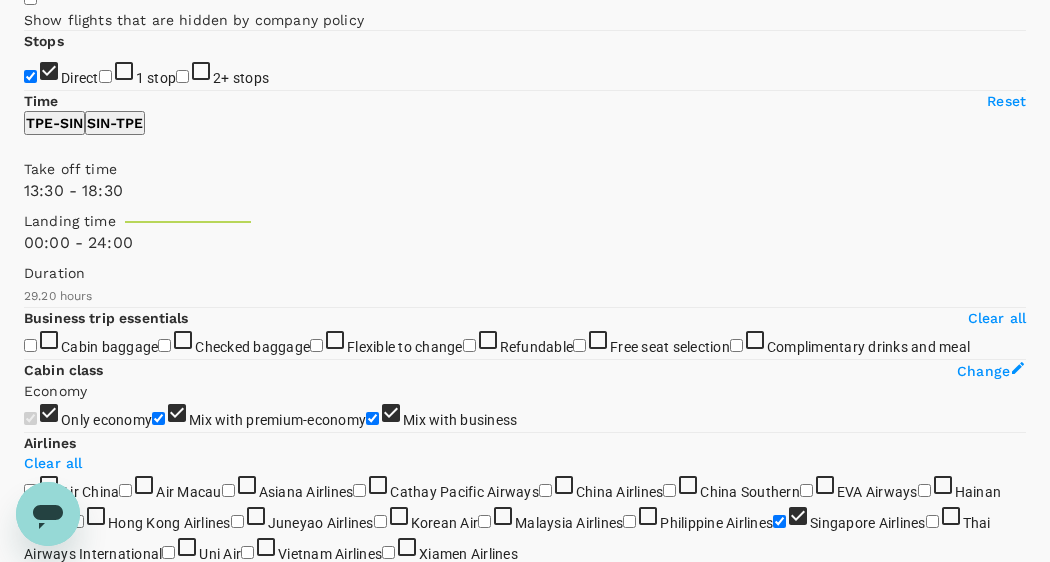 click on "Reset" at bounding box center [1006, 101] 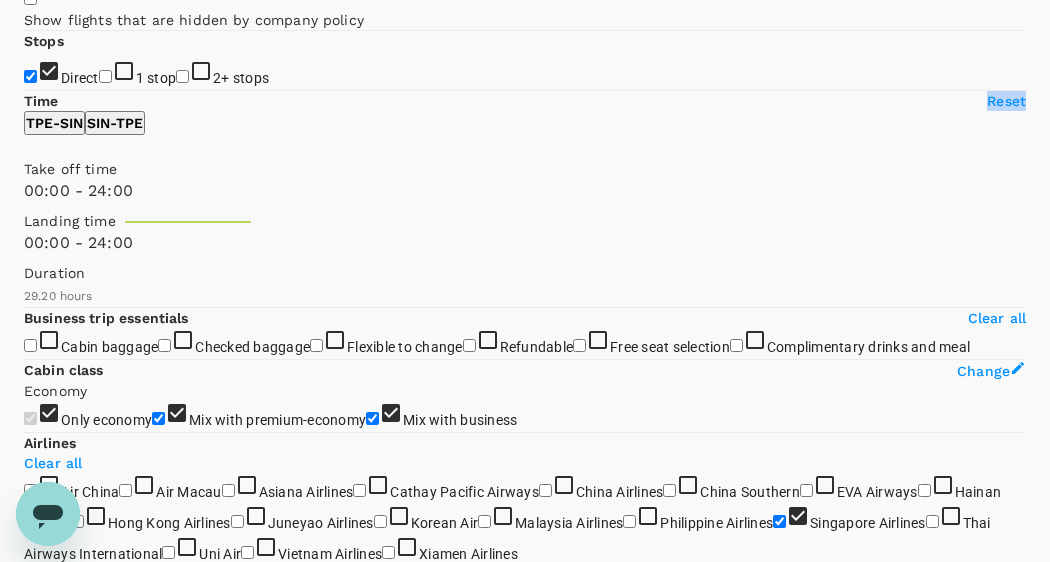 drag, startPoint x: 262, startPoint y: 126, endPoint x: 104, endPoint y: 174, distance: 165.13025 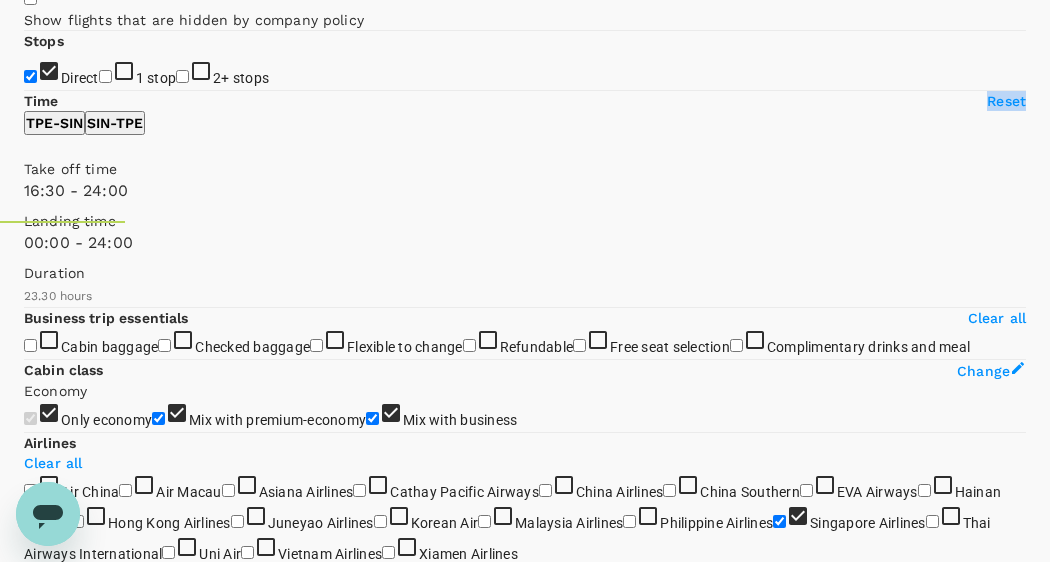 type on "990" 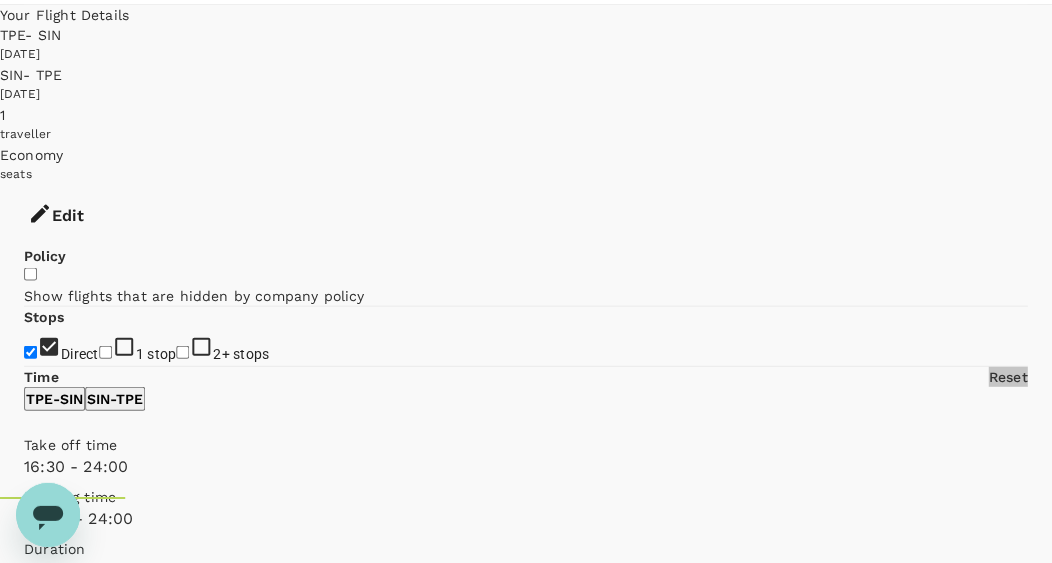 scroll, scrollTop: 0, scrollLeft: 0, axis: both 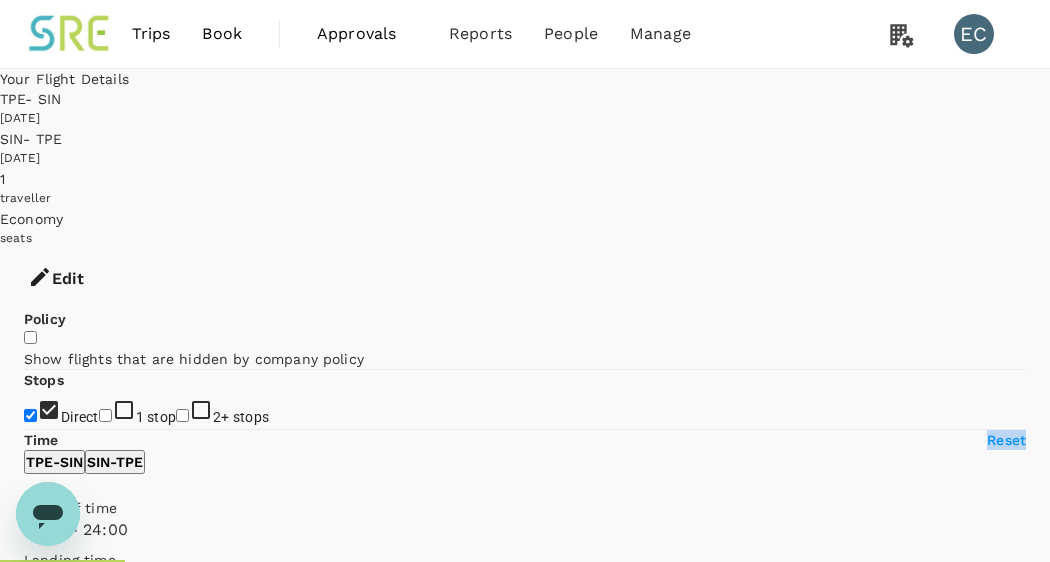 click at bounding box center (70, 34) 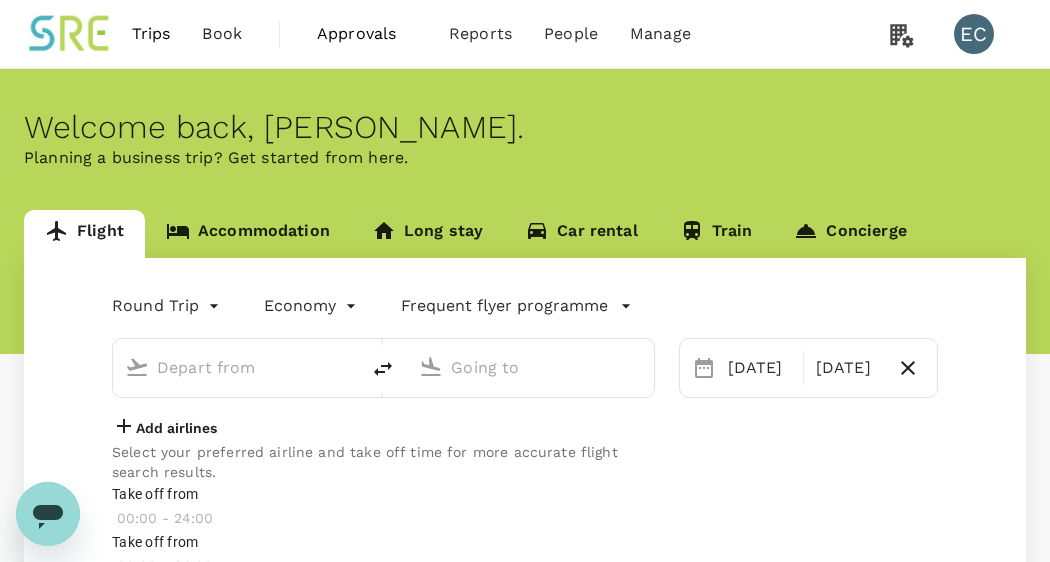 type on "Taiwan Taoyuan Intl (TPE)" 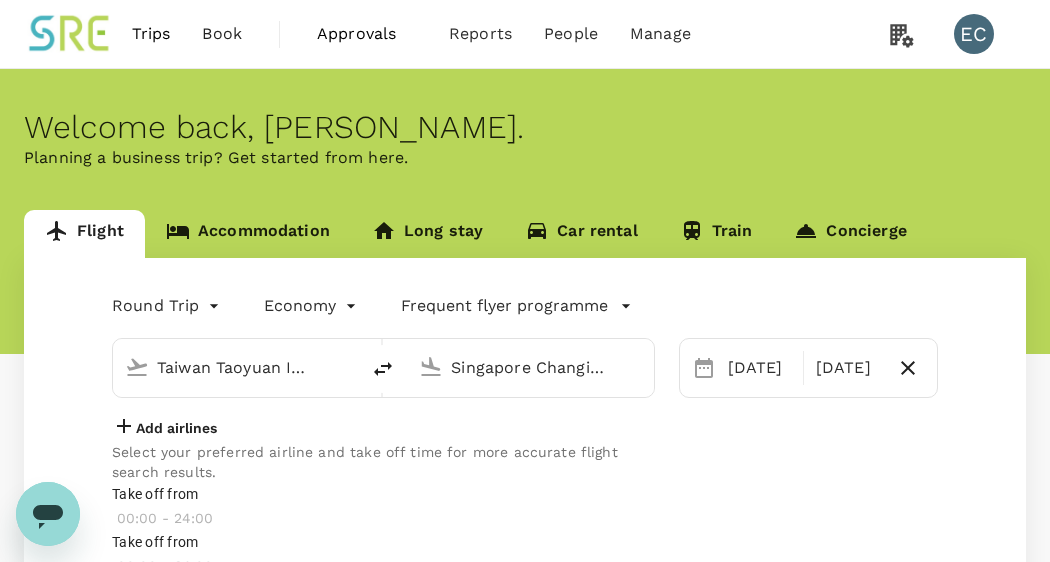 click on "Accommodation" at bounding box center (248, 234) 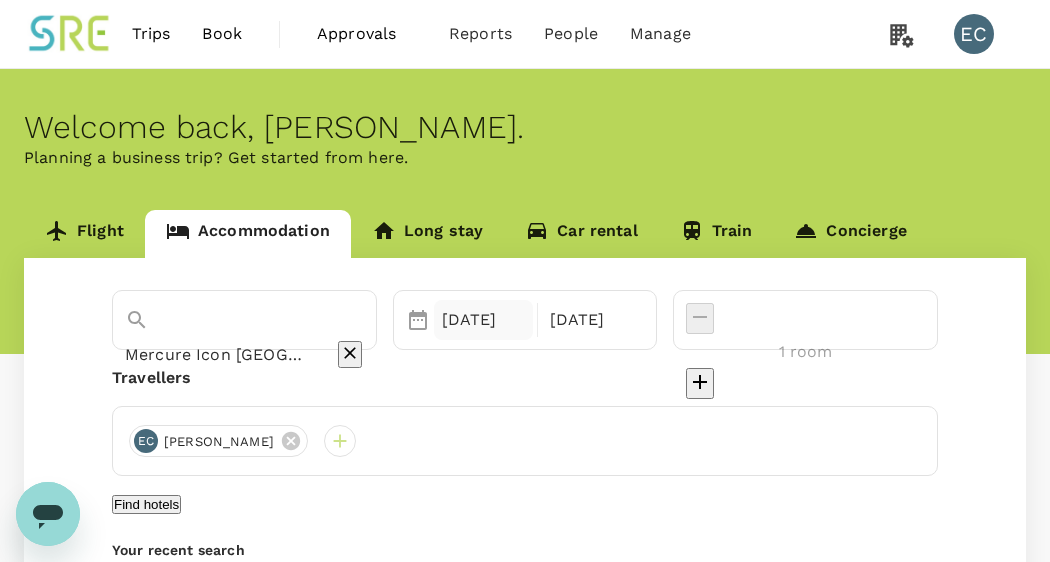 click on "[DATE]" at bounding box center (483, 320) 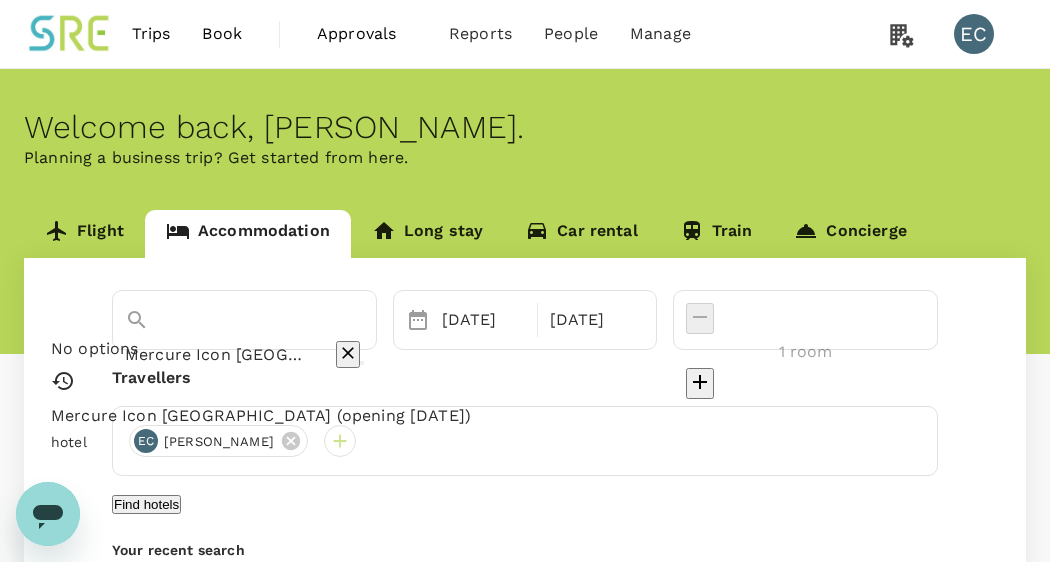 click on "Mercure Icon [GEOGRAPHIC_DATA] (opening [DATE])" at bounding box center [216, 354] 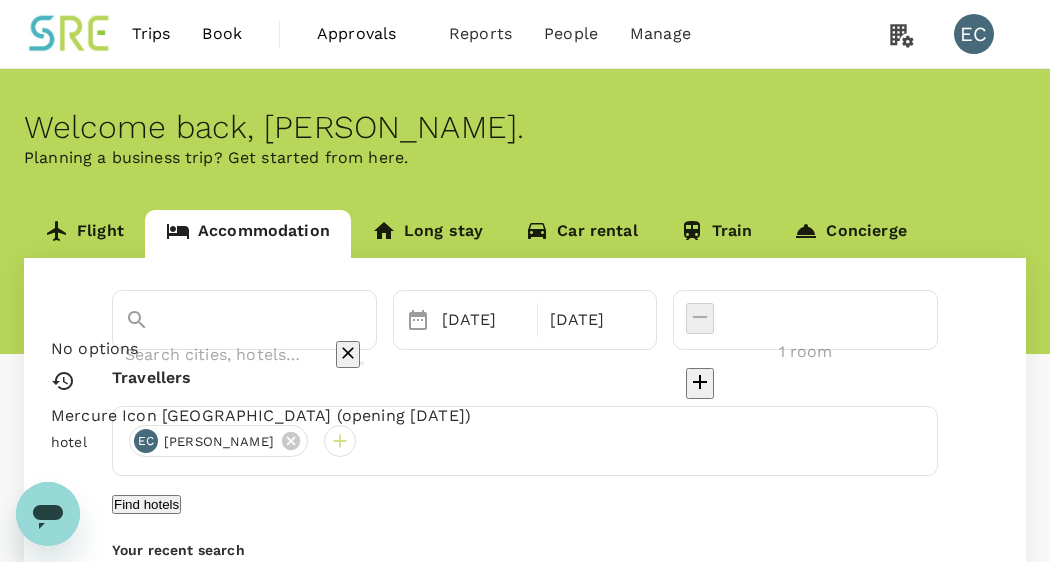 type on "ㄟ" 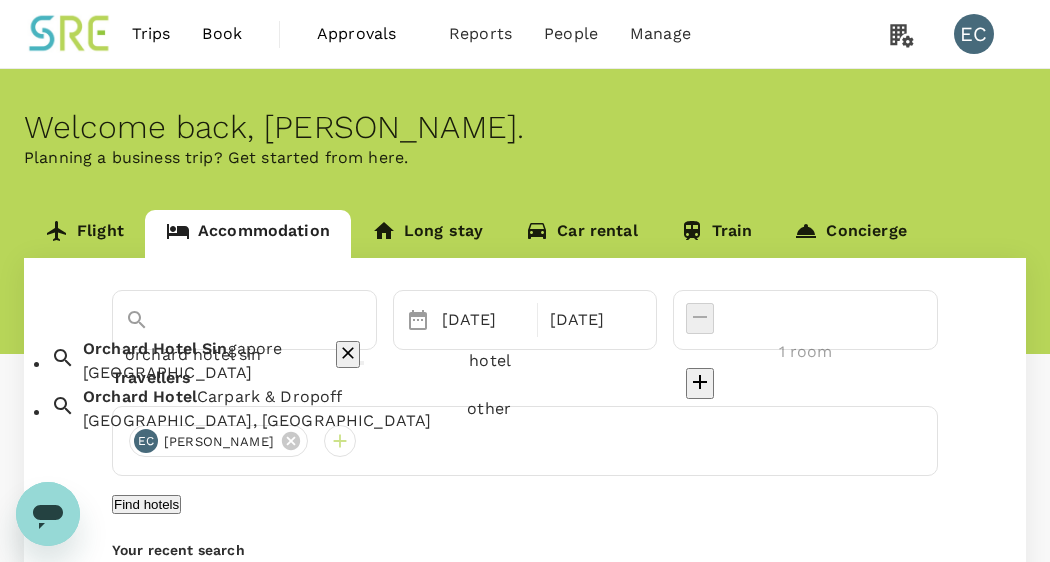 click on "[GEOGRAPHIC_DATA]" at bounding box center (272, 373) 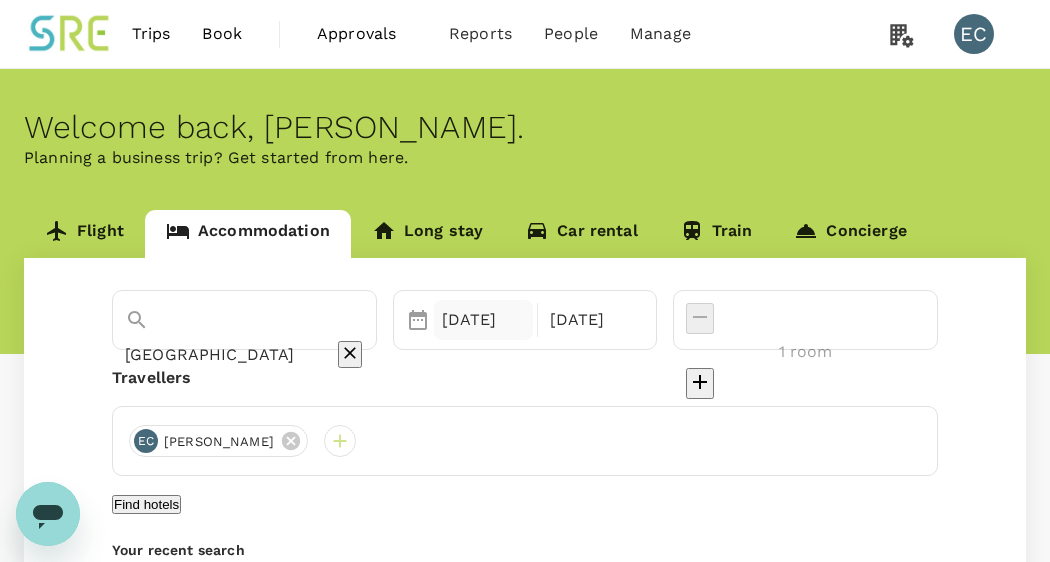 type on "[GEOGRAPHIC_DATA]" 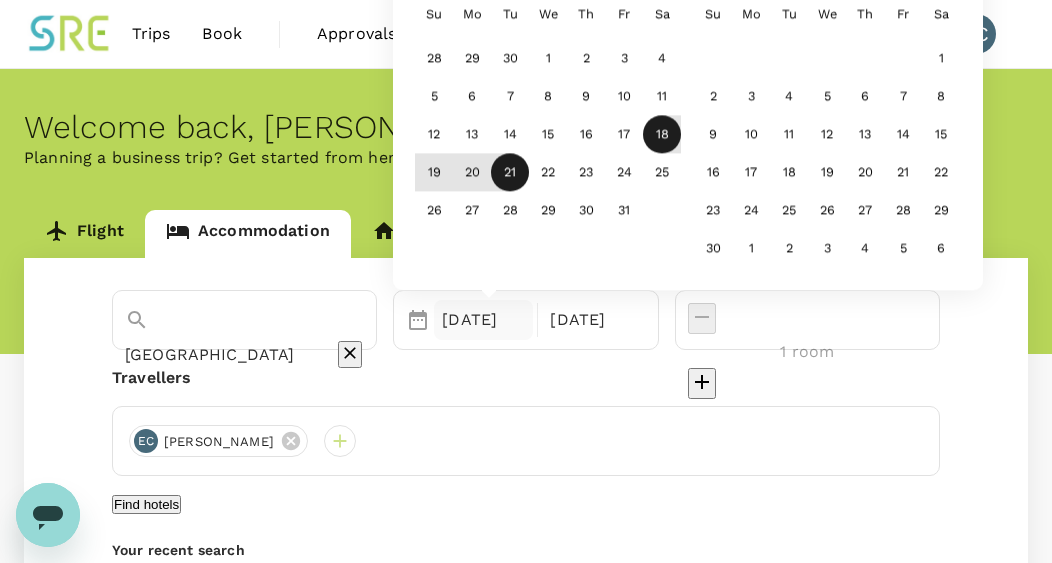 scroll, scrollTop: 180, scrollLeft: 0, axis: vertical 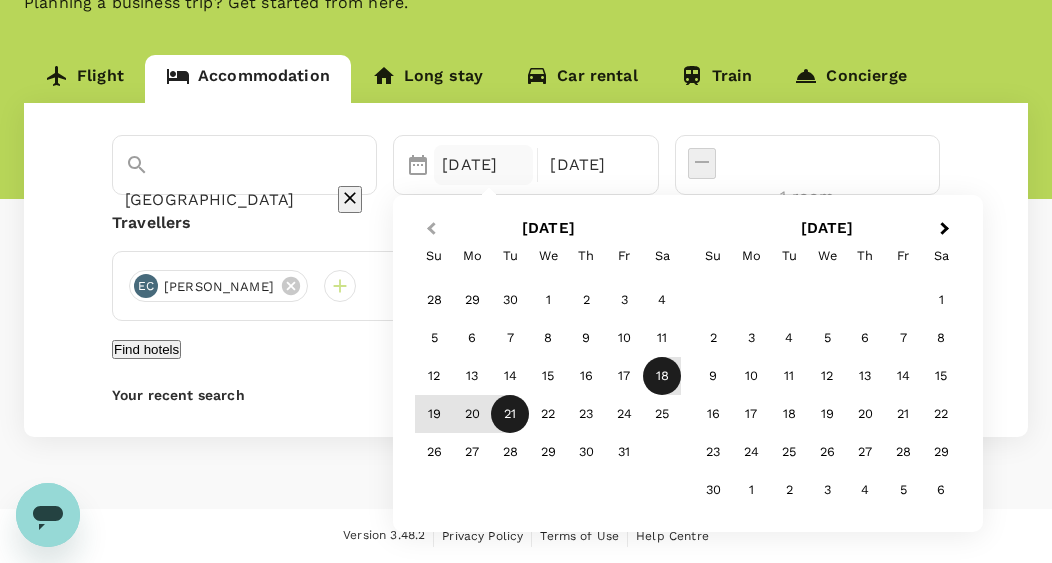click on "Previous Month" at bounding box center (429, 230) 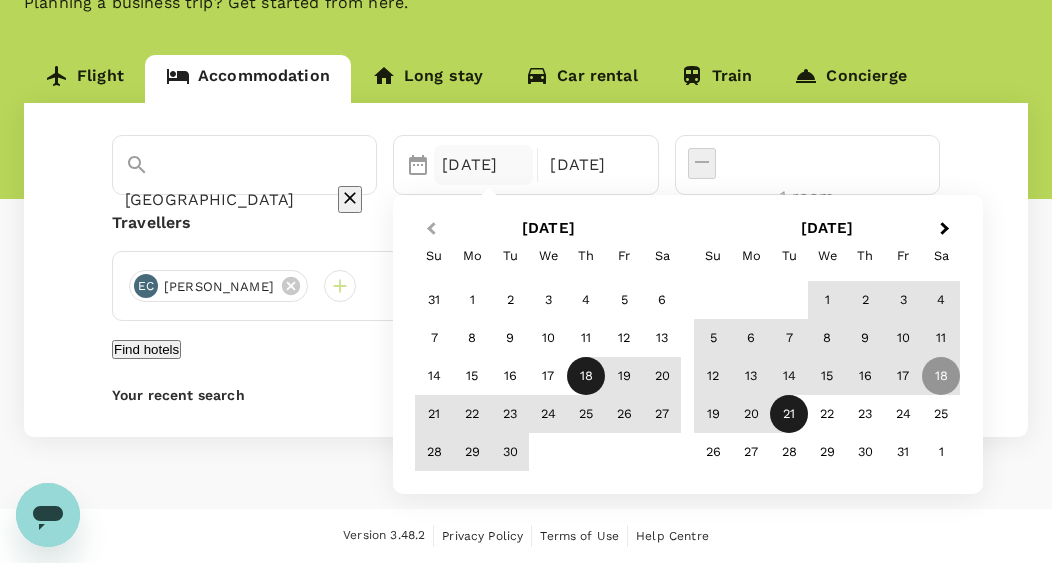 click on "Previous Month" at bounding box center (429, 230) 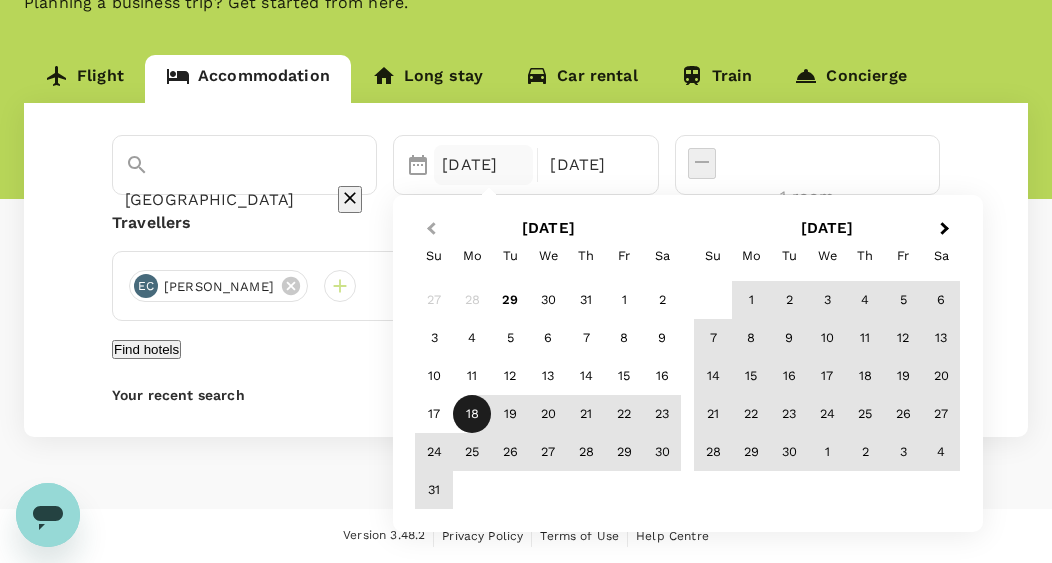 click on "Previous Month" at bounding box center (431, 229) 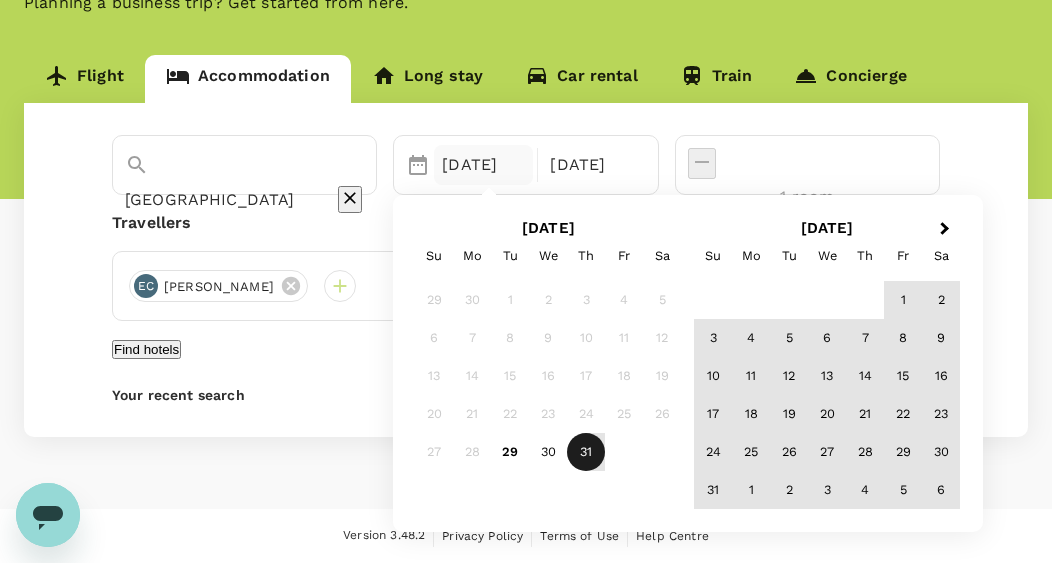 click on "31" at bounding box center [587, 453] 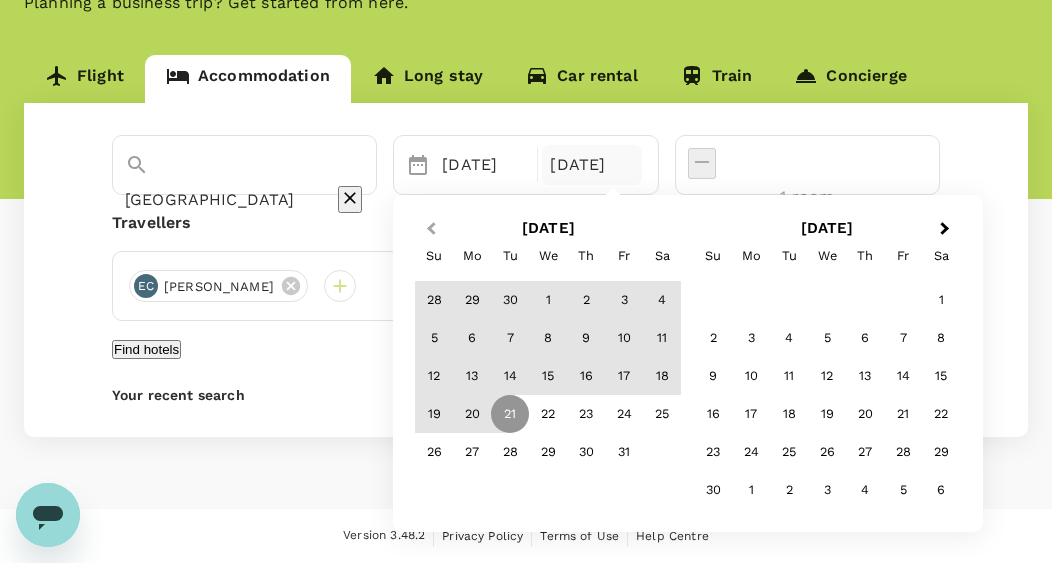 click on "Previous Month" at bounding box center (429, 230) 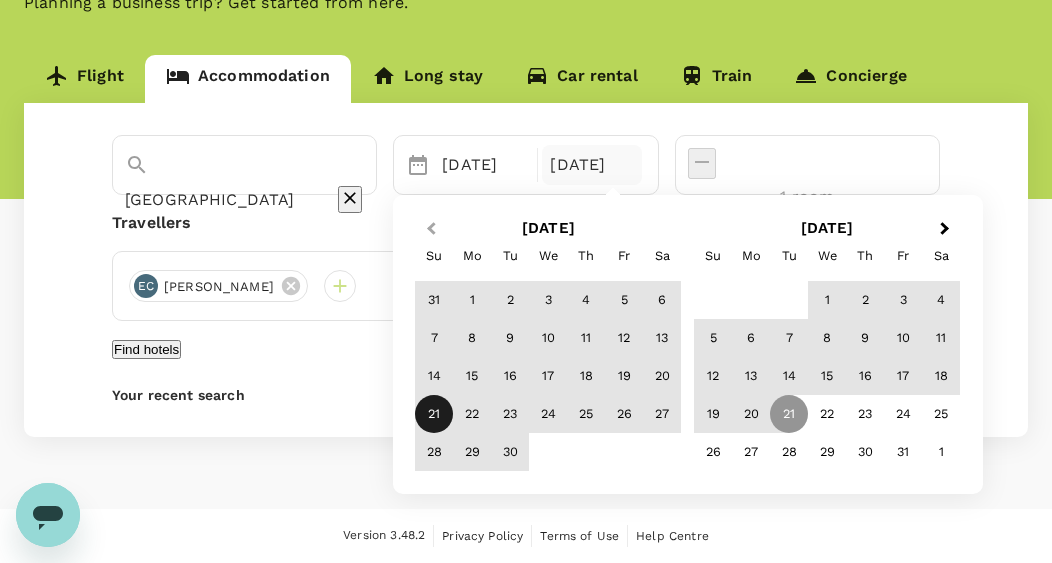 click on "Previous Month" at bounding box center [429, 230] 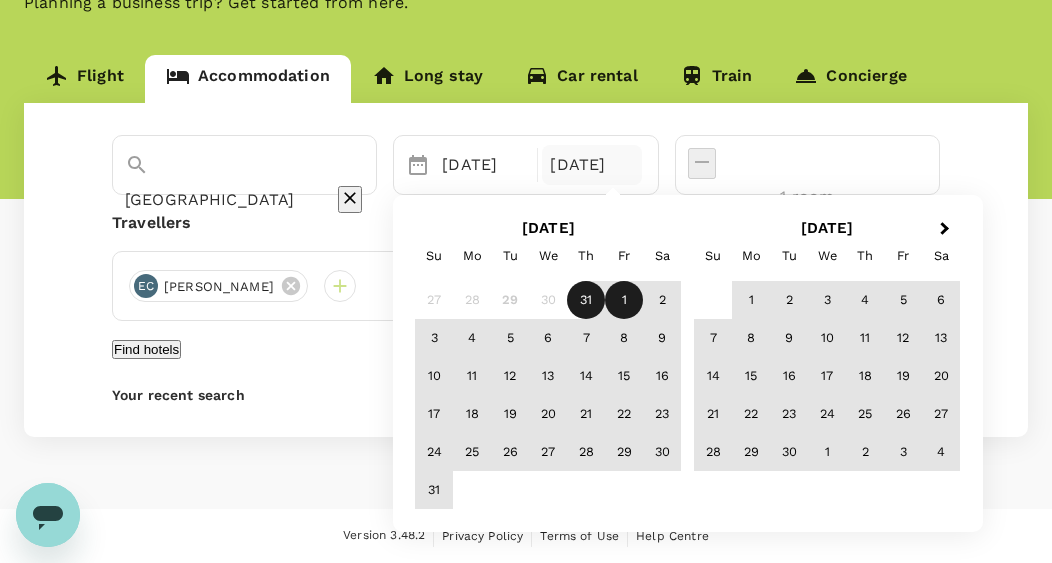 click on "1" at bounding box center [625, 301] 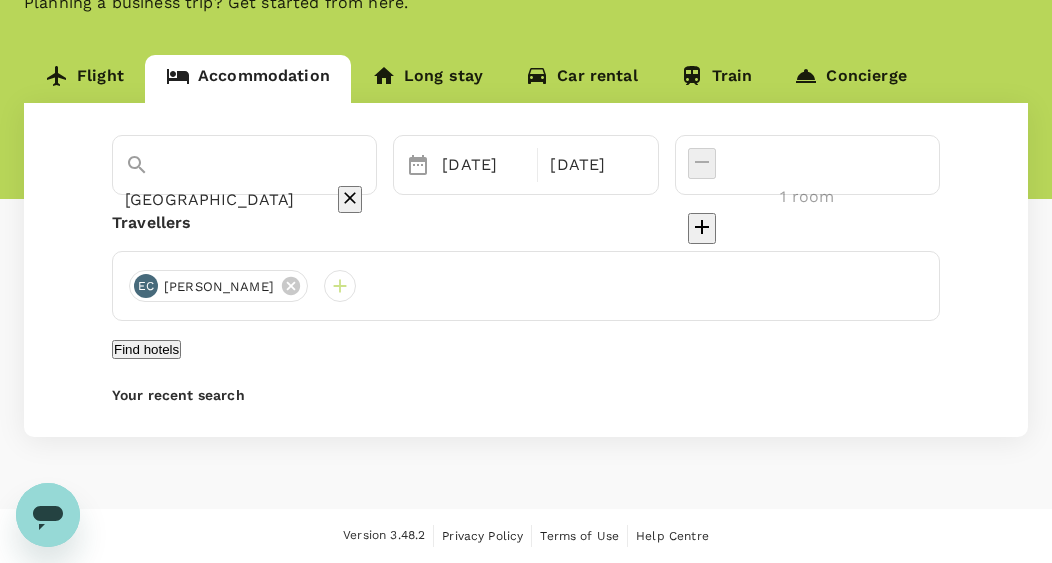 click on "Find hotels" at bounding box center (146, 349) 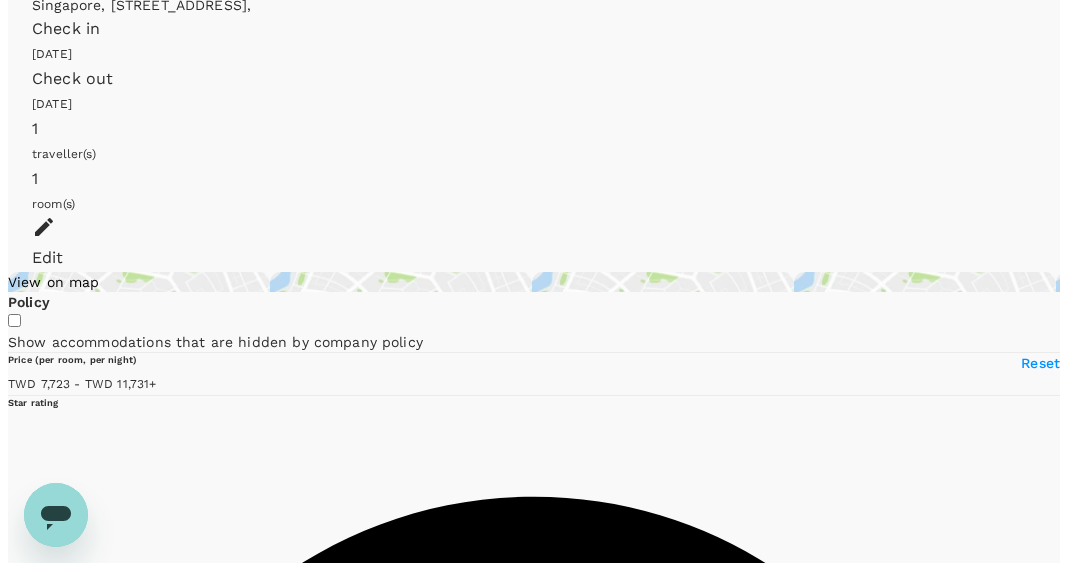 scroll, scrollTop: 100, scrollLeft: 0, axis: vertical 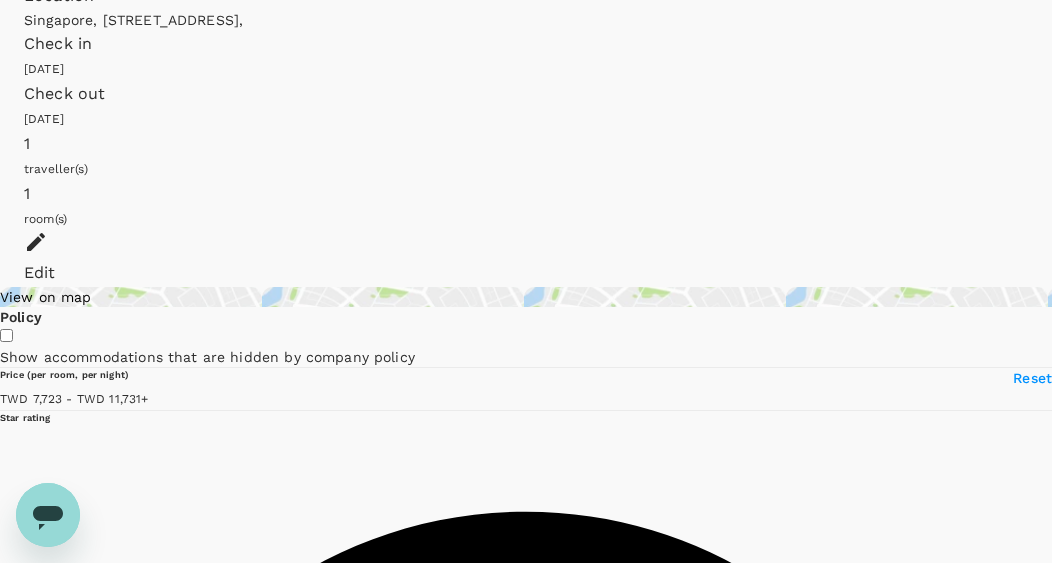 type on "11731.31" 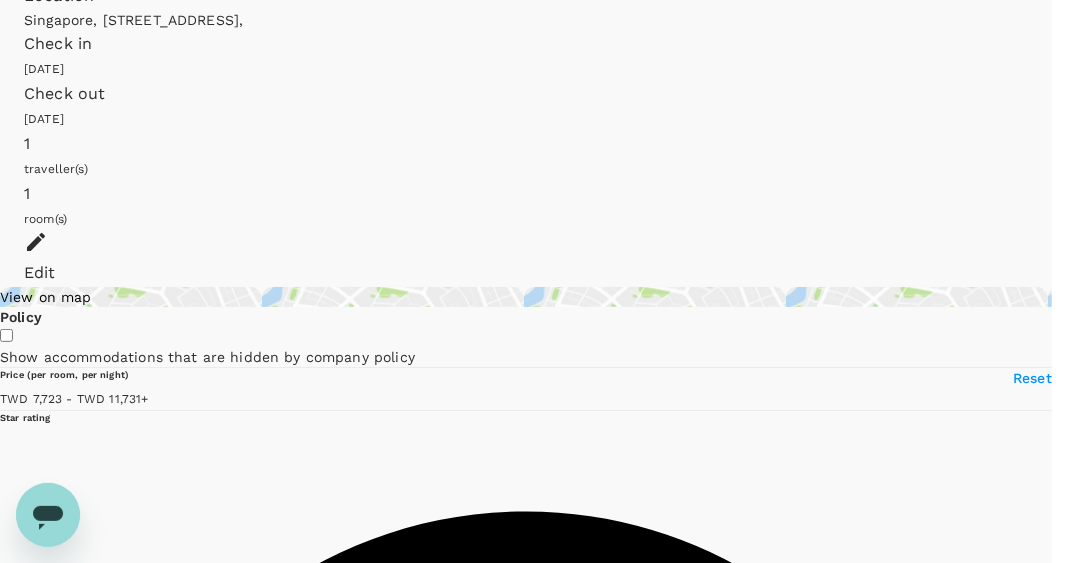 type on "[PERSON_NAME][EMAIL_ADDRESS][PERSON_NAME][DOMAIN_NAME]" 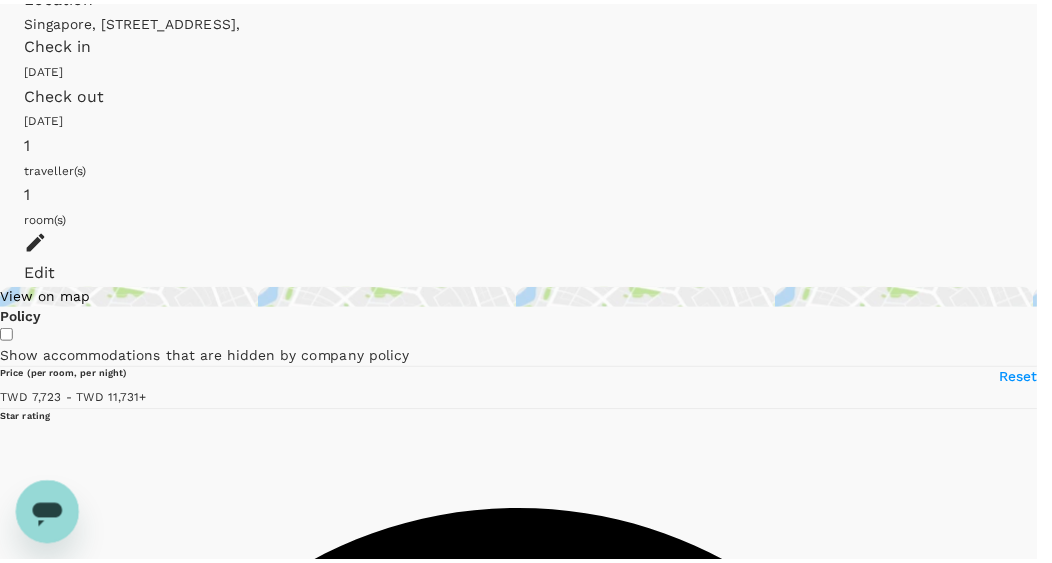 scroll, scrollTop: 708, scrollLeft: 0, axis: vertical 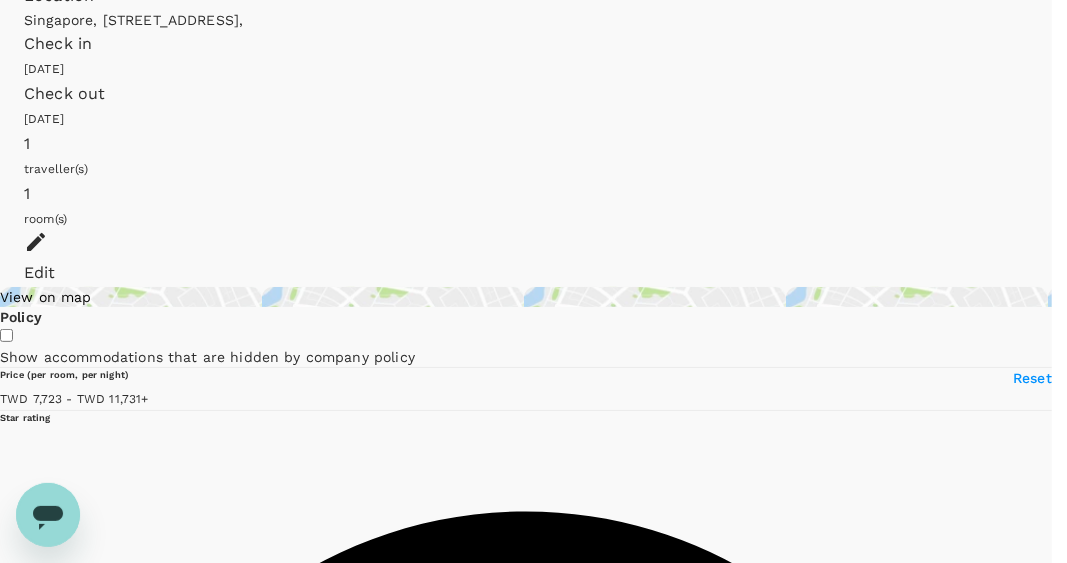 click 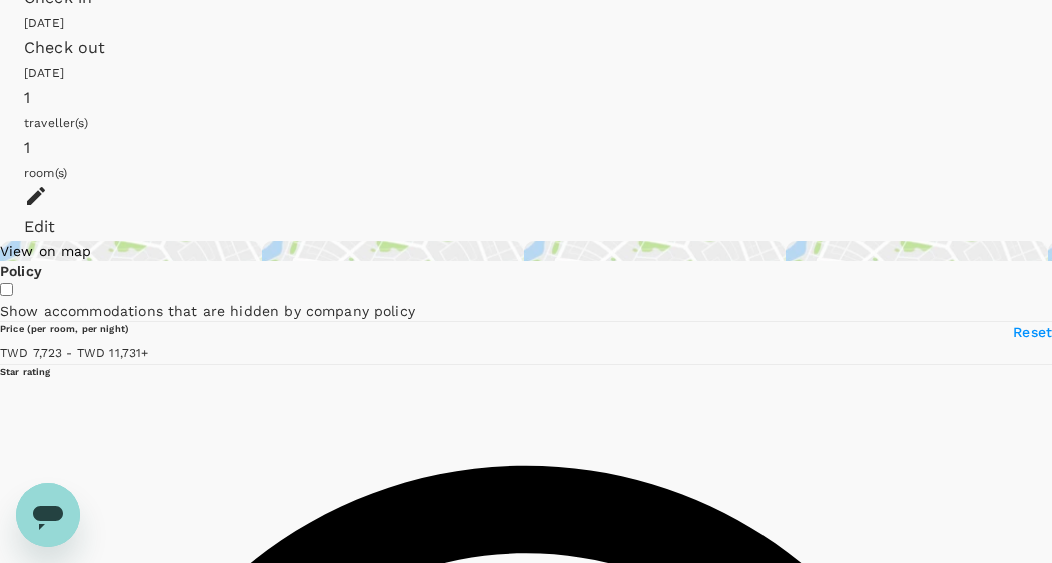 scroll, scrollTop: 150, scrollLeft: 0, axis: vertical 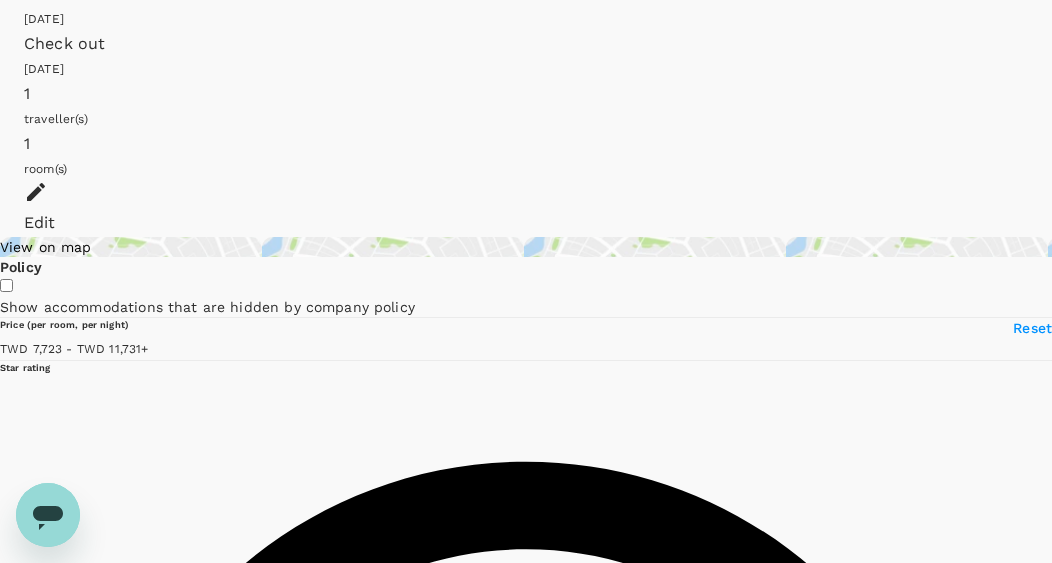click on "Very good" at bounding box center (526, 14622) 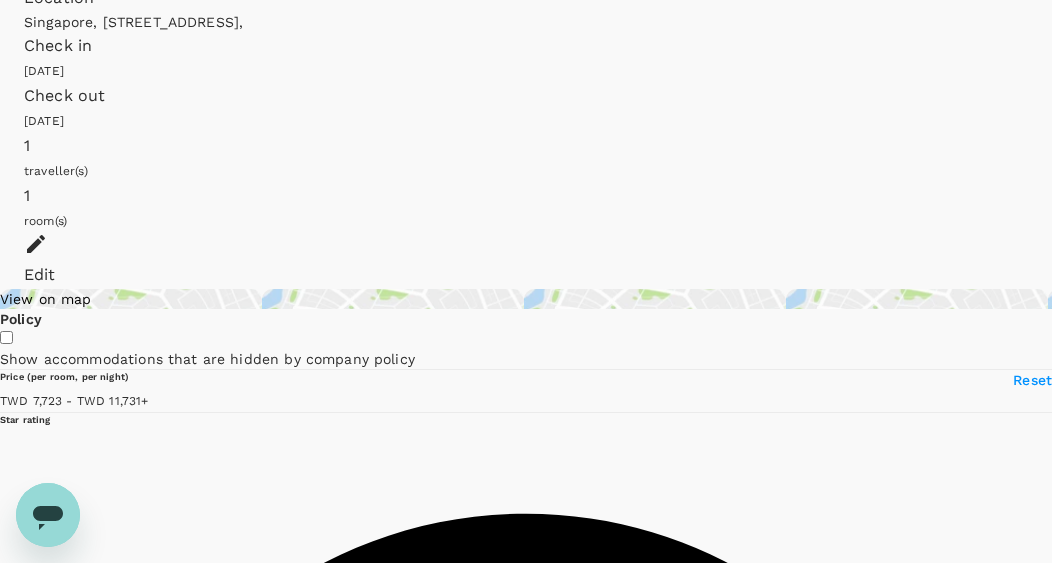 scroll, scrollTop: 108, scrollLeft: 0, axis: vertical 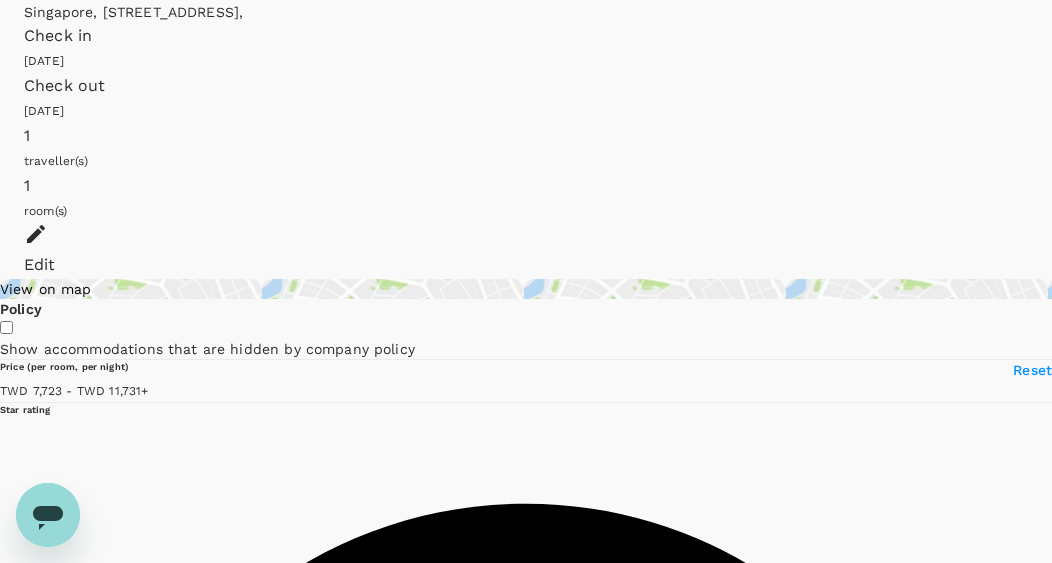 click at bounding box center [526, 9117] 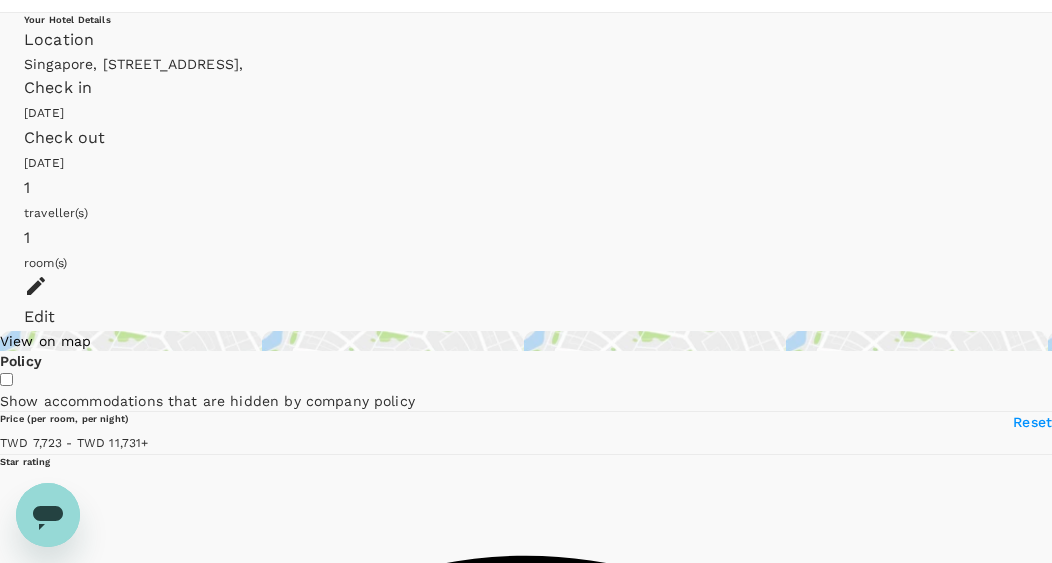 scroll, scrollTop: 0, scrollLeft: 0, axis: both 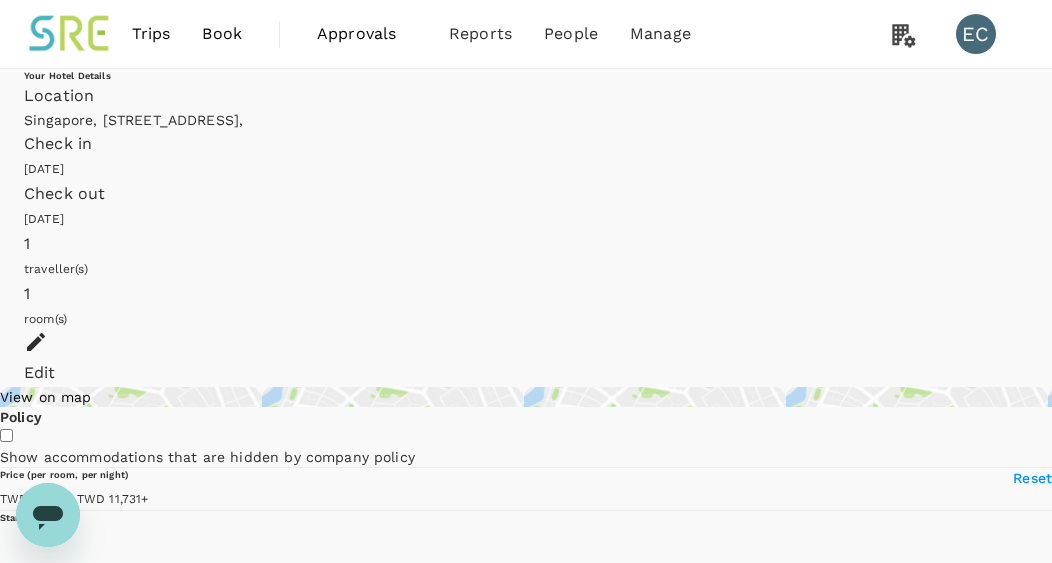 type on "11731.31" 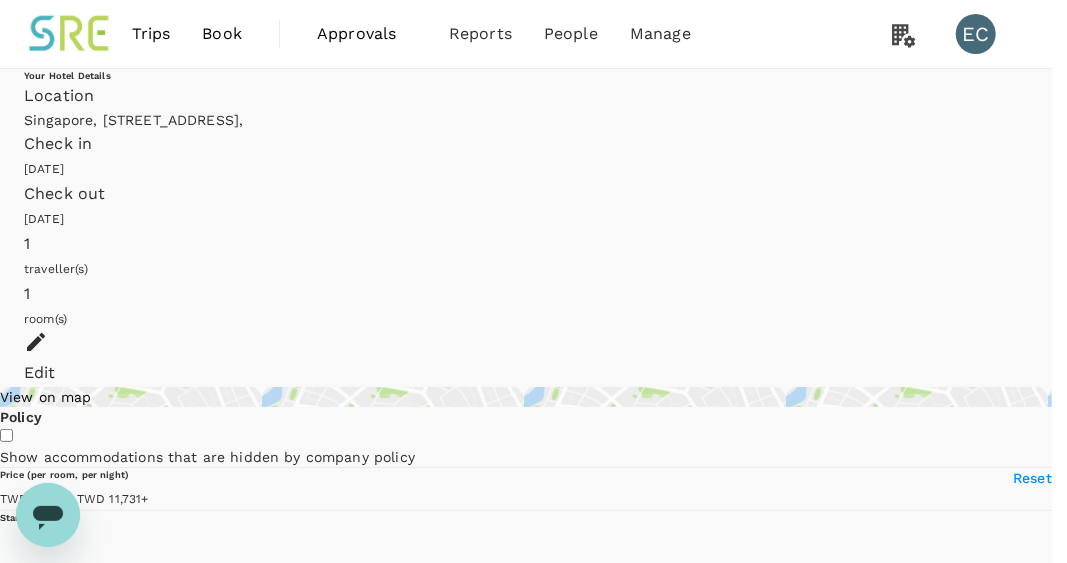 click on "Refresh Search" at bounding box center (48, 120822) 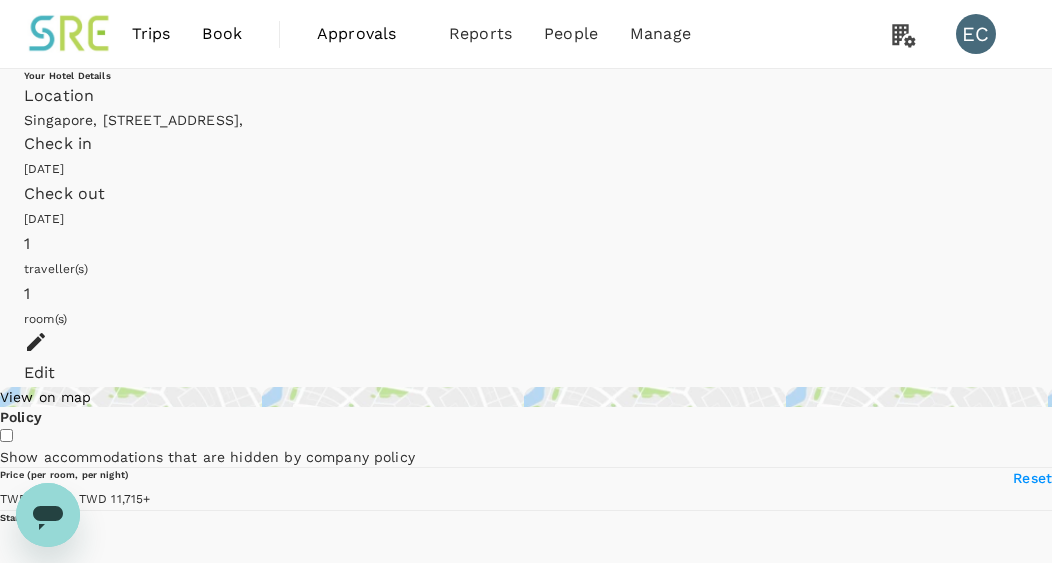 type on "11714.25" 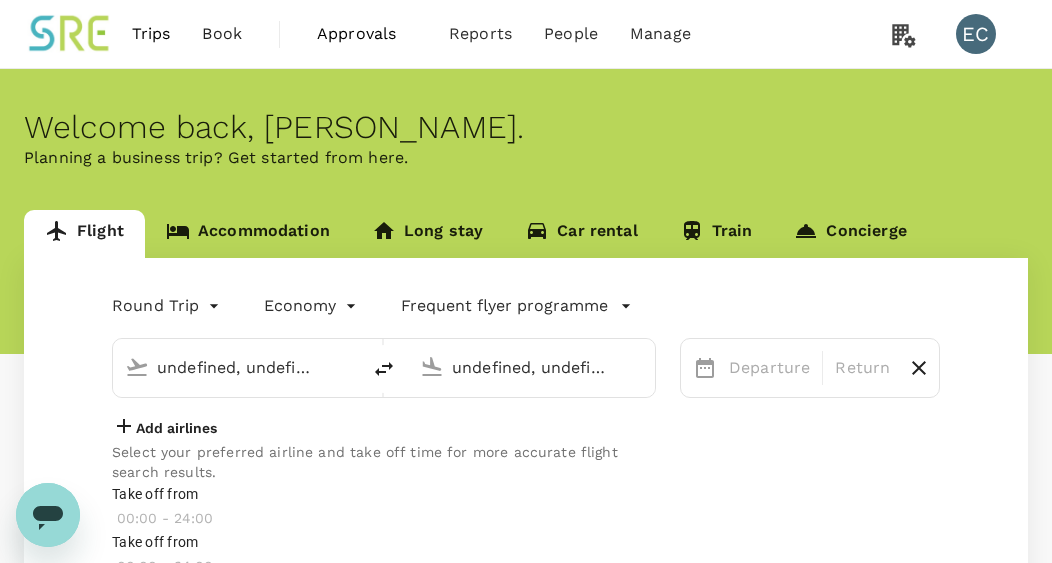 type 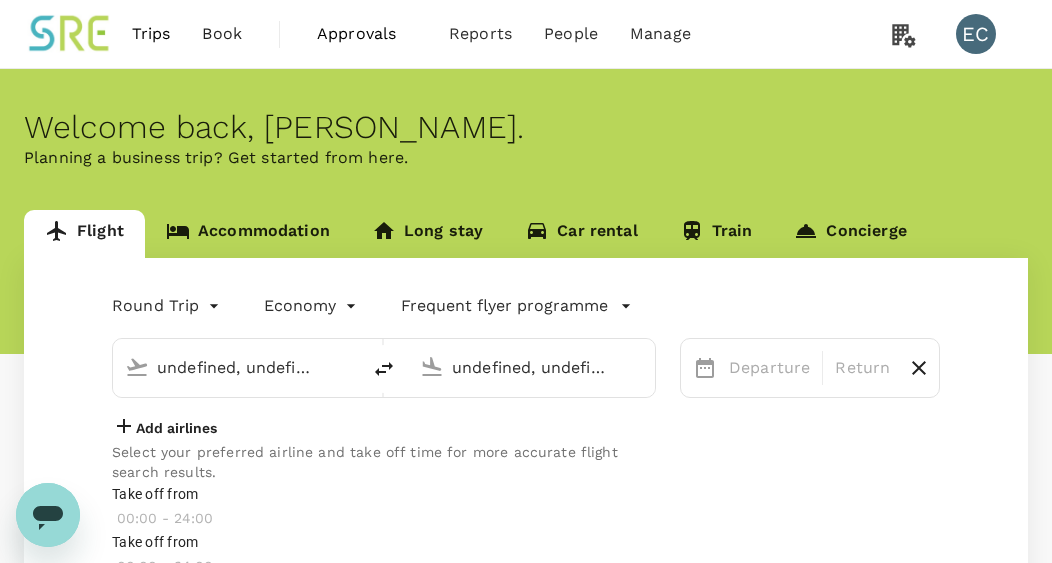 type 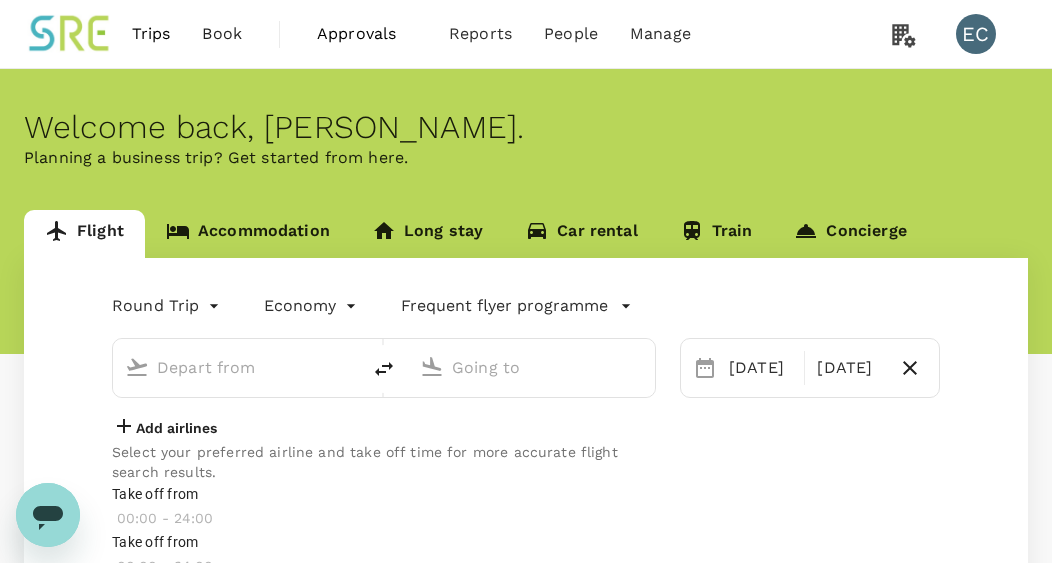 type on "Taiwan Taoyuan Intl (TPE)" 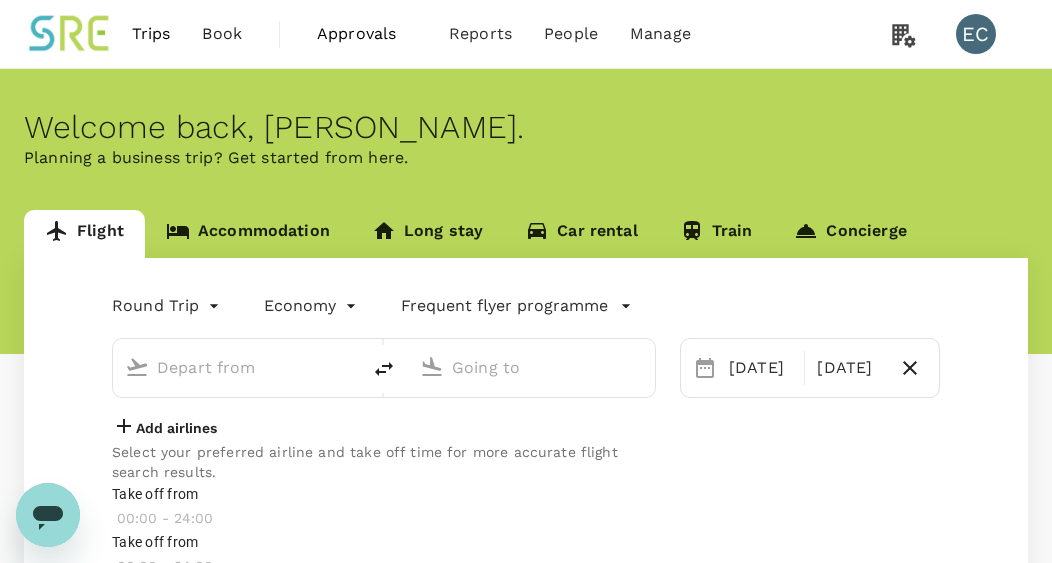 type on "Singapore Changi (SIN)" 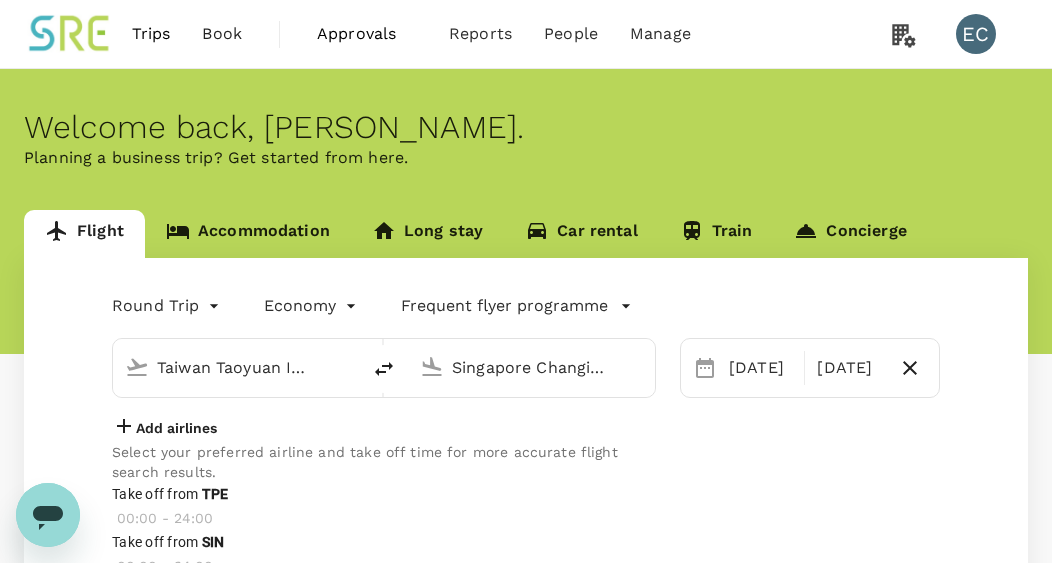 click on "Accommodation" at bounding box center [248, 234] 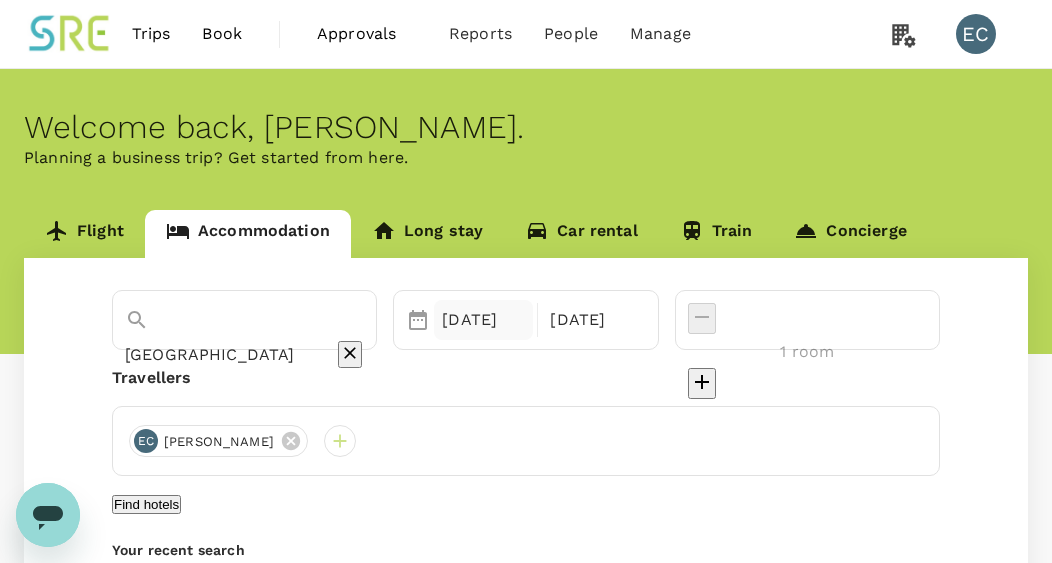 click on "[DATE]" at bounding box center (483, 320) 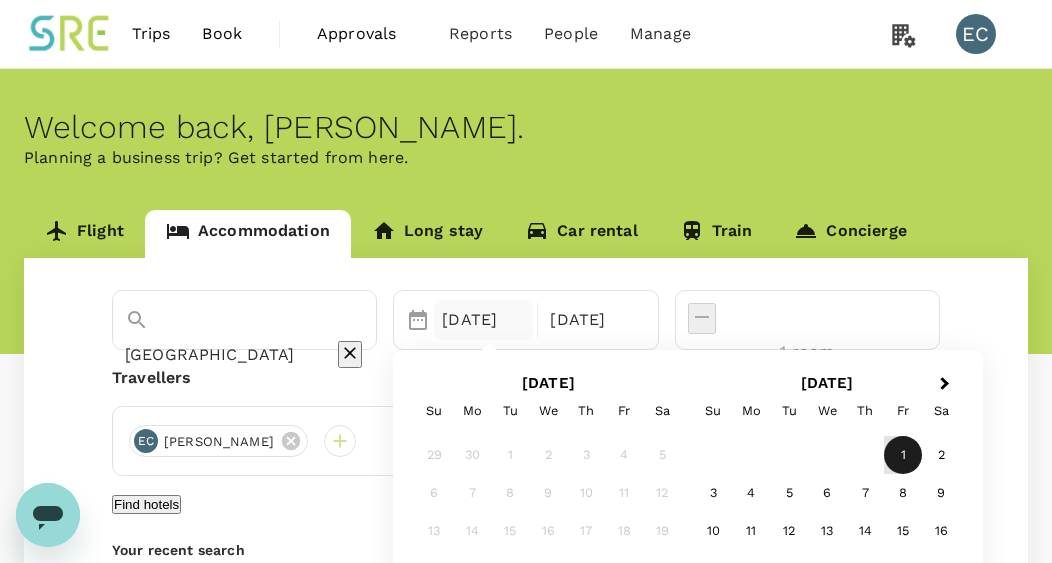 scroll, scrollTop: 142, scrollLeft: 0, axis: vertical 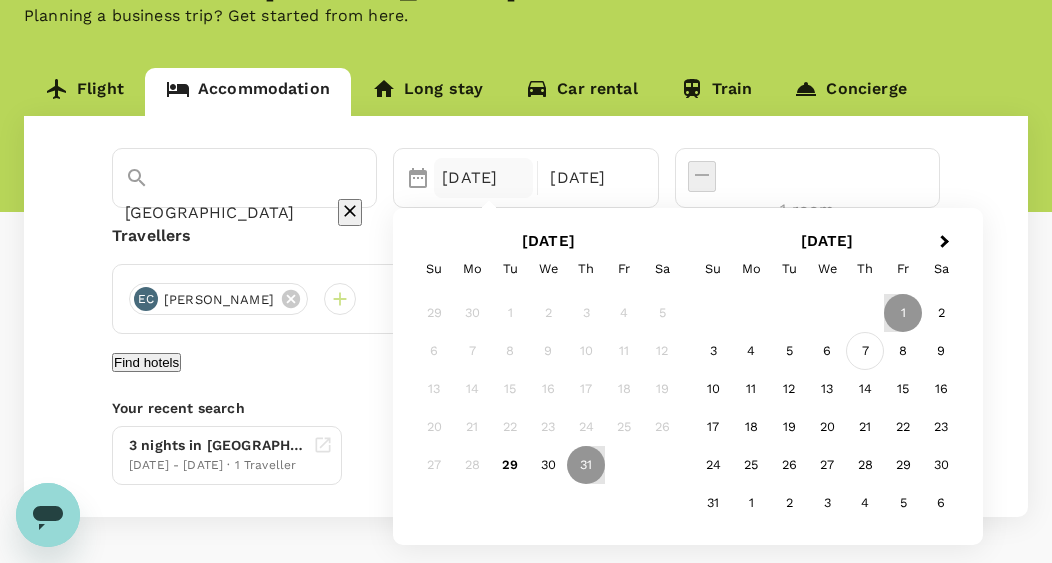click on "7" at bounding box center [866, 352] 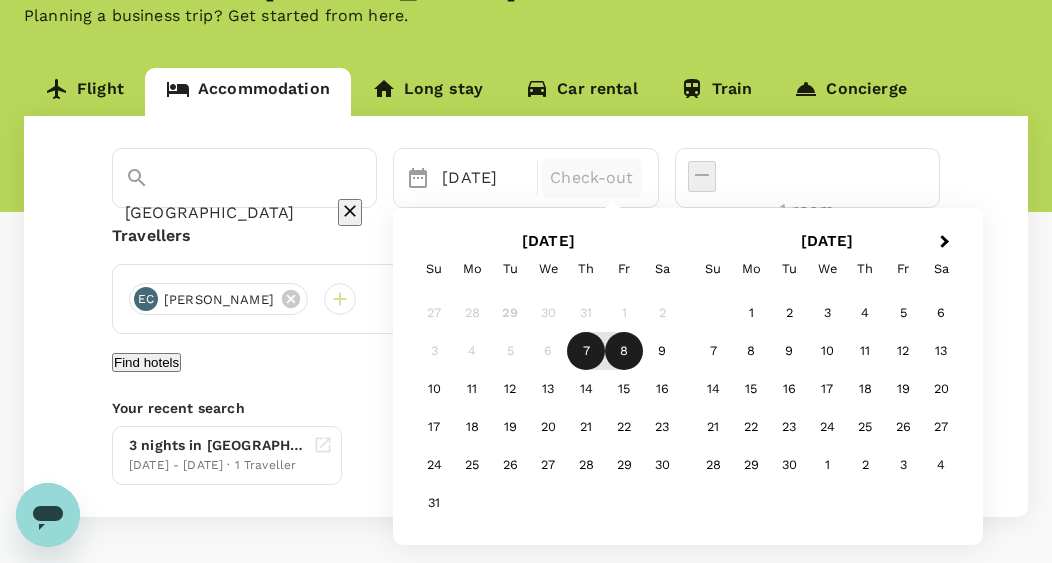 click on "8" at bounding box center (625, 352) 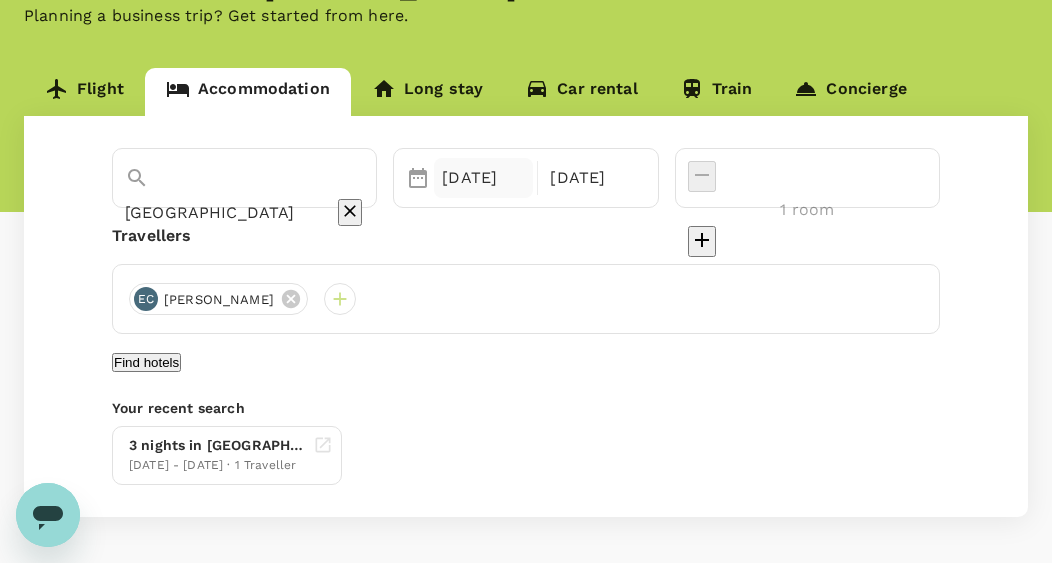 click on "[DATE]" at bounding box center (483, 178) 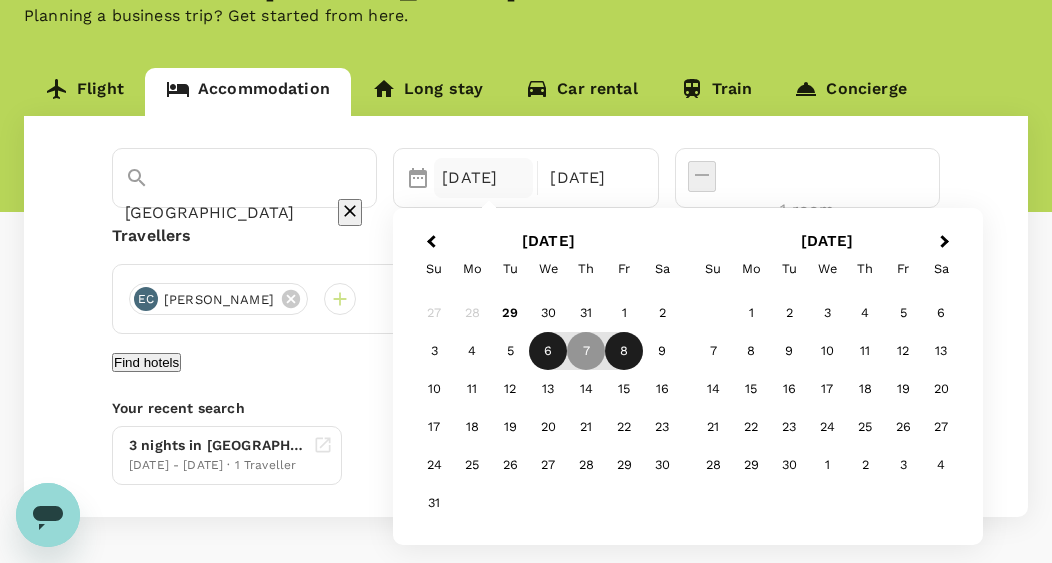 click on "6" at bounding box center [549, 352] 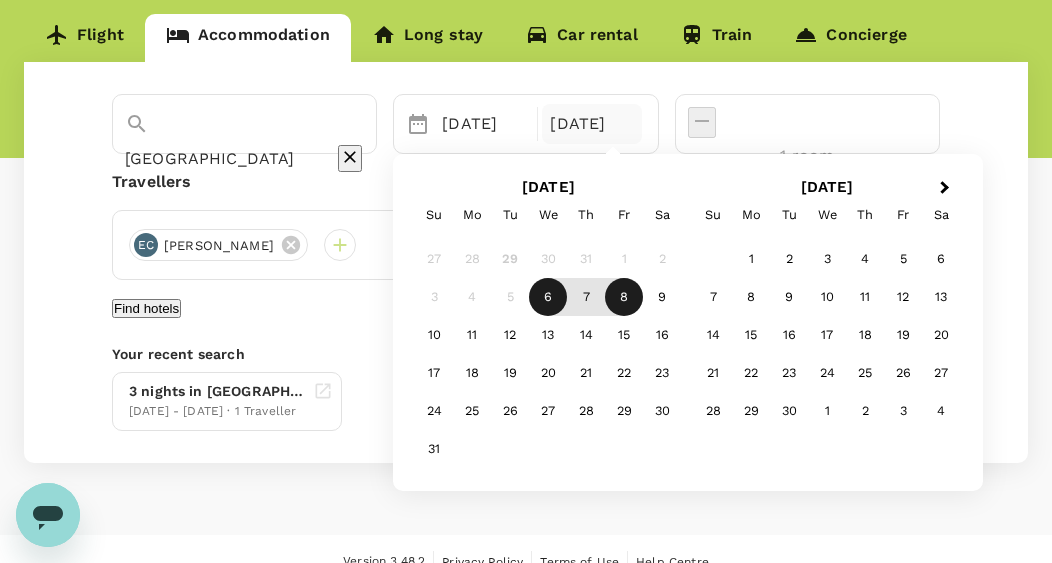 scroll, scrollTop: 246, scrollLeft: 0, axis: vertical 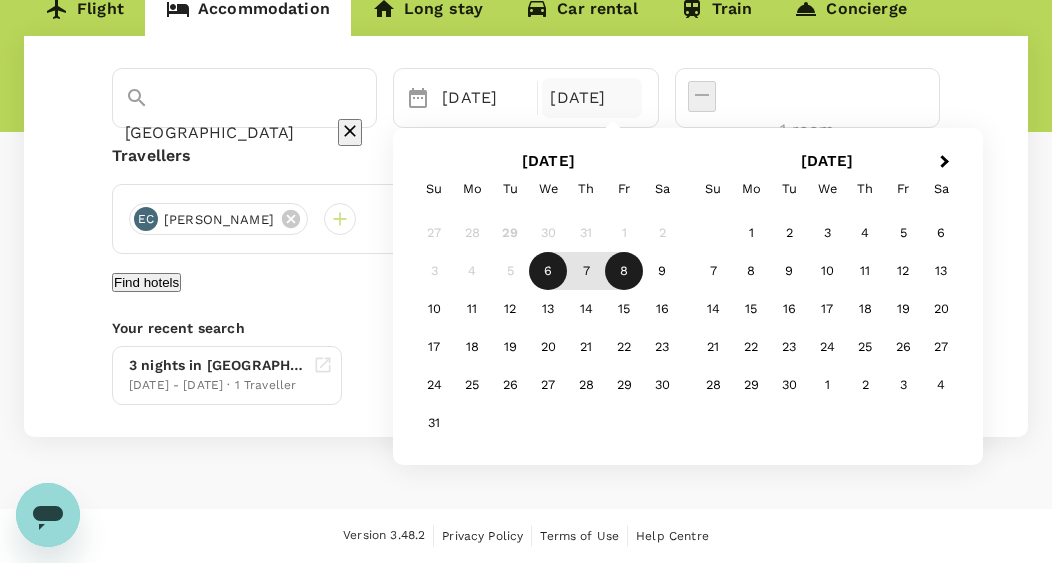 click on "Version 3.48.2 Privacy Policy Terms of Use Help Centre" at bounding box center (526, 536) 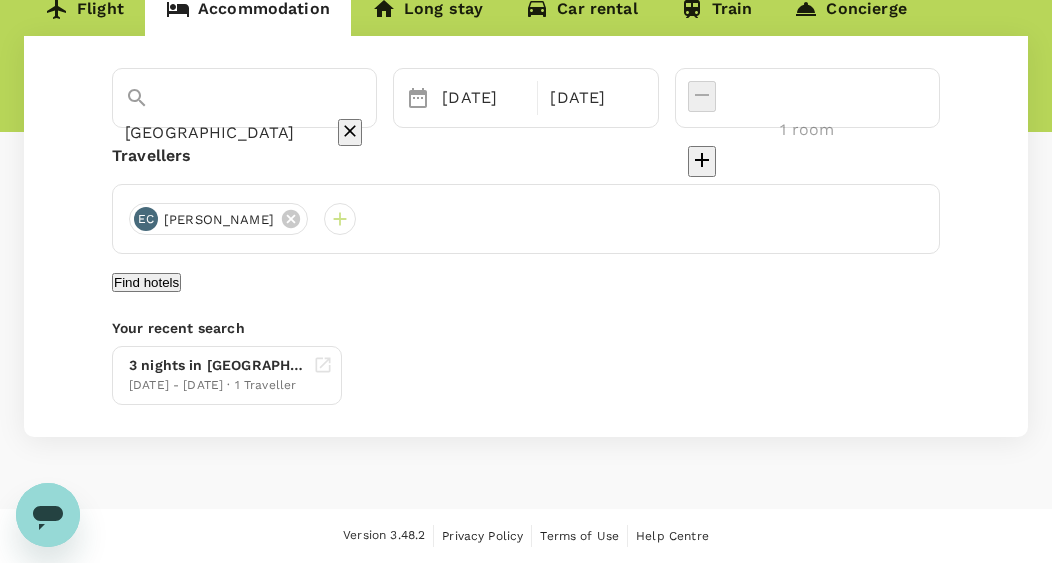 click on "Find hotels" at bounding box center (146, 282) 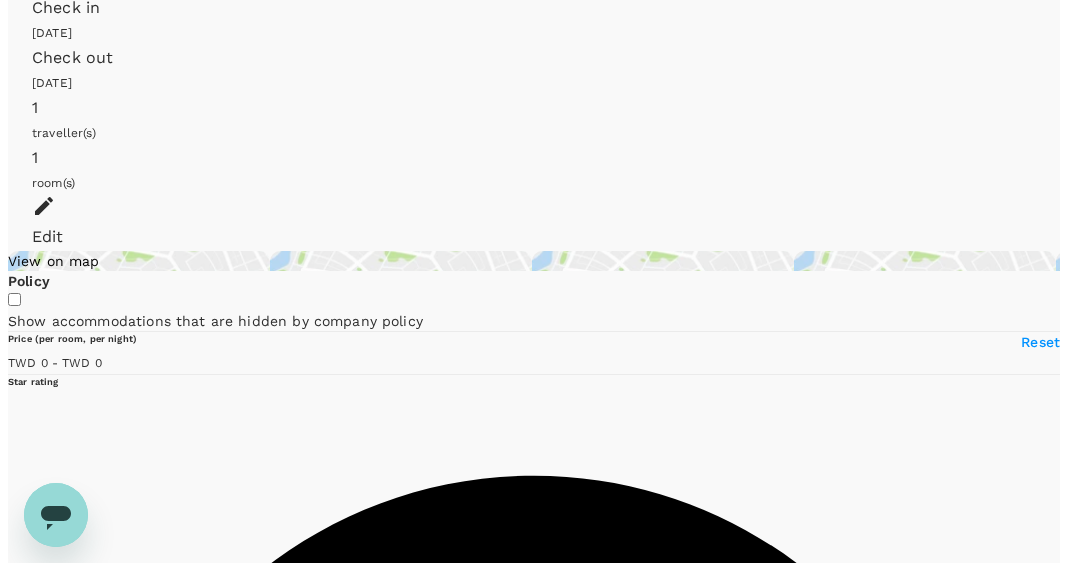 scroll, scrollTop: 158, scrollLeft: 0, axis: vertical 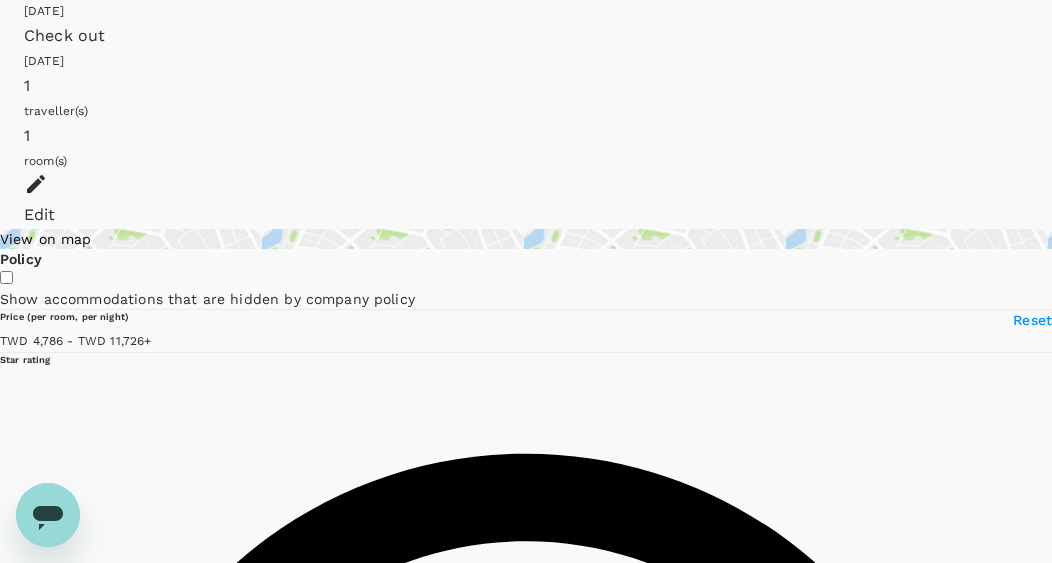 type on "11725.52" 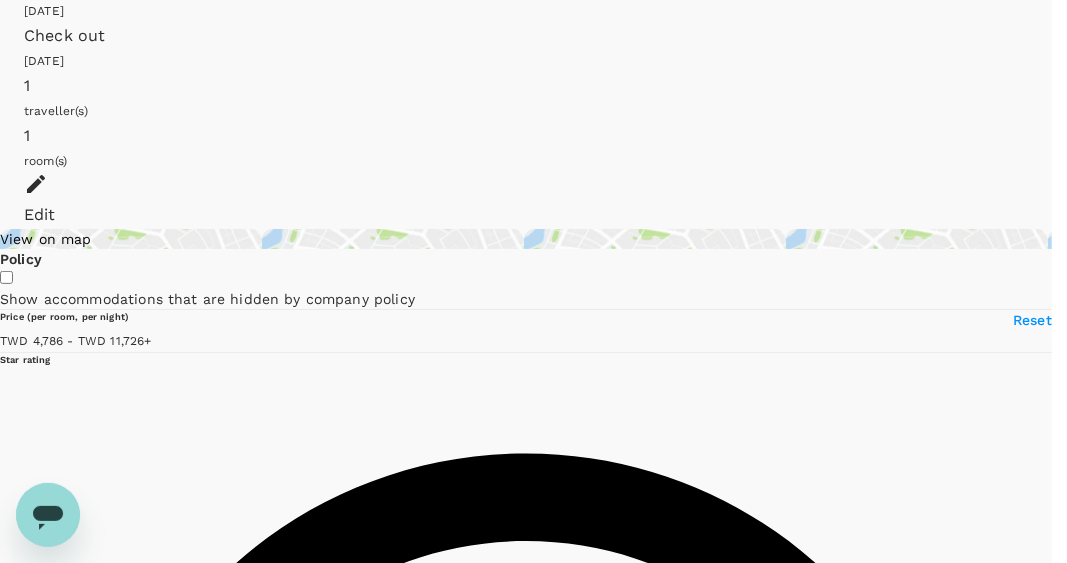 click on "Refresh Search" at bounding box center (48, 126567) 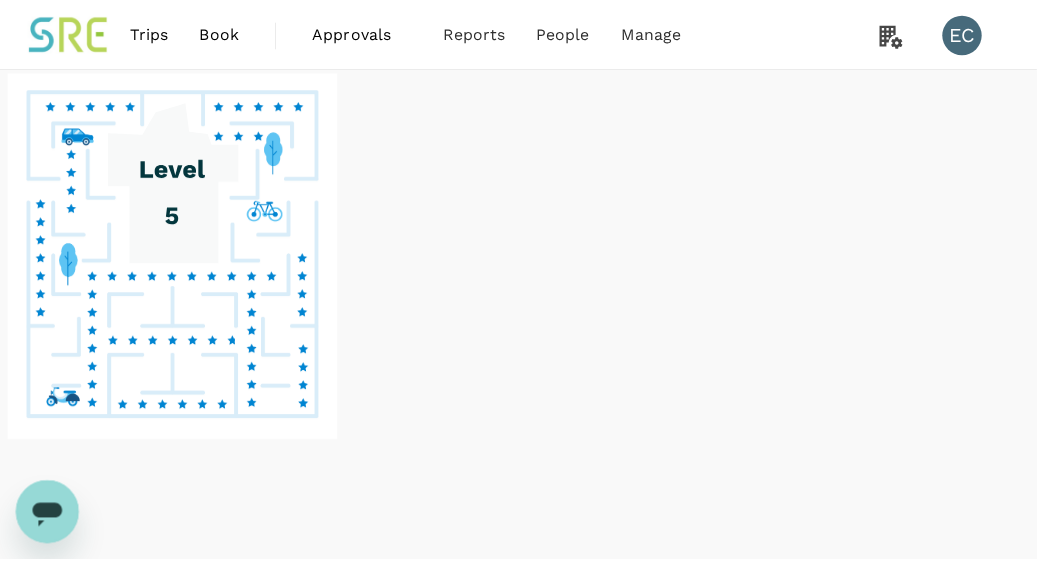 scroll, scrollTop: 0, scrollLeft: 0, axis: both 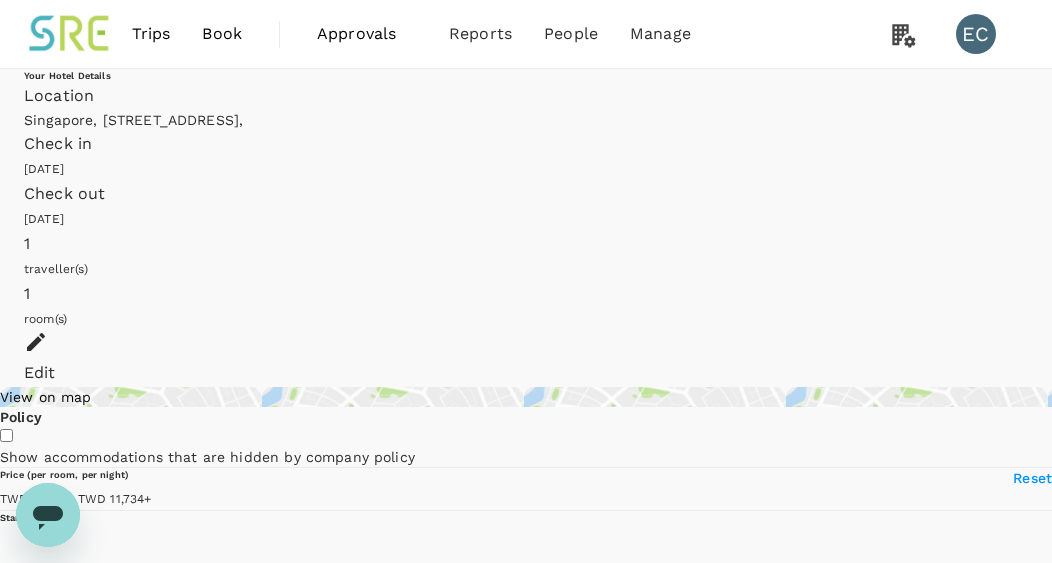 type on "11734.14" 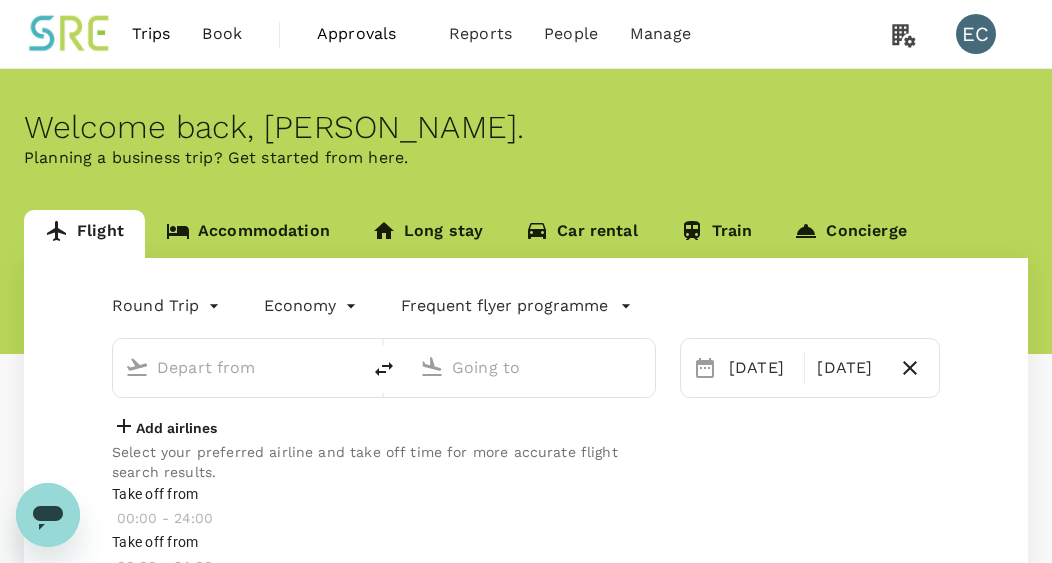 type on "Taiwan Taoyuan Intl (TPE)" 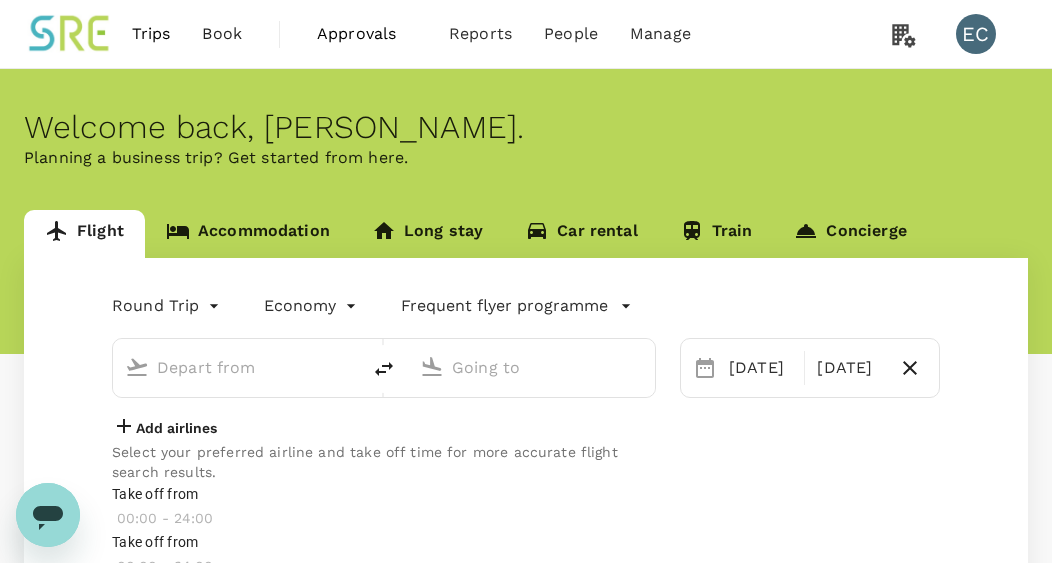 type on "Singapore Changi (SIN)" 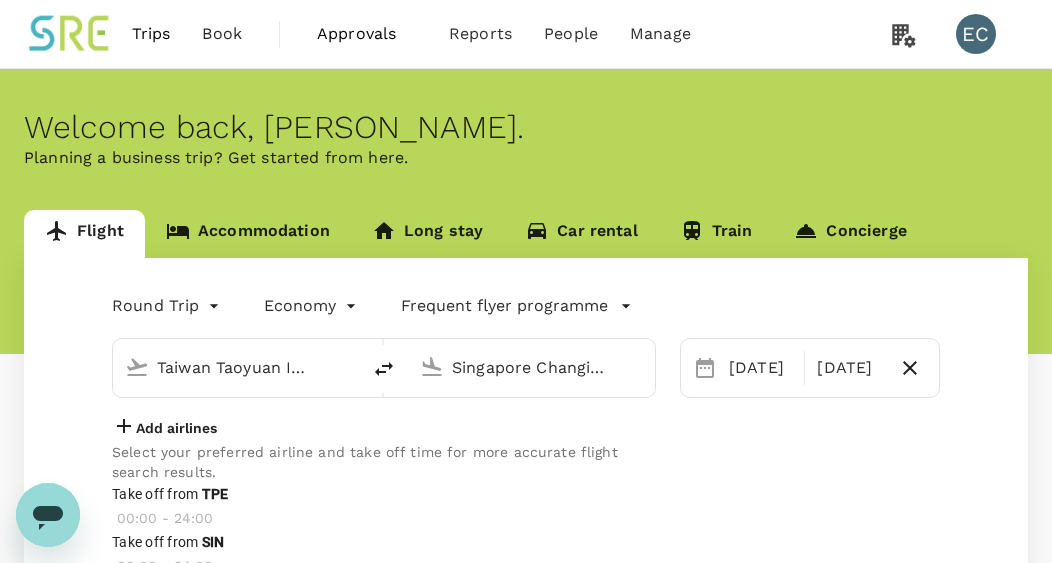 type 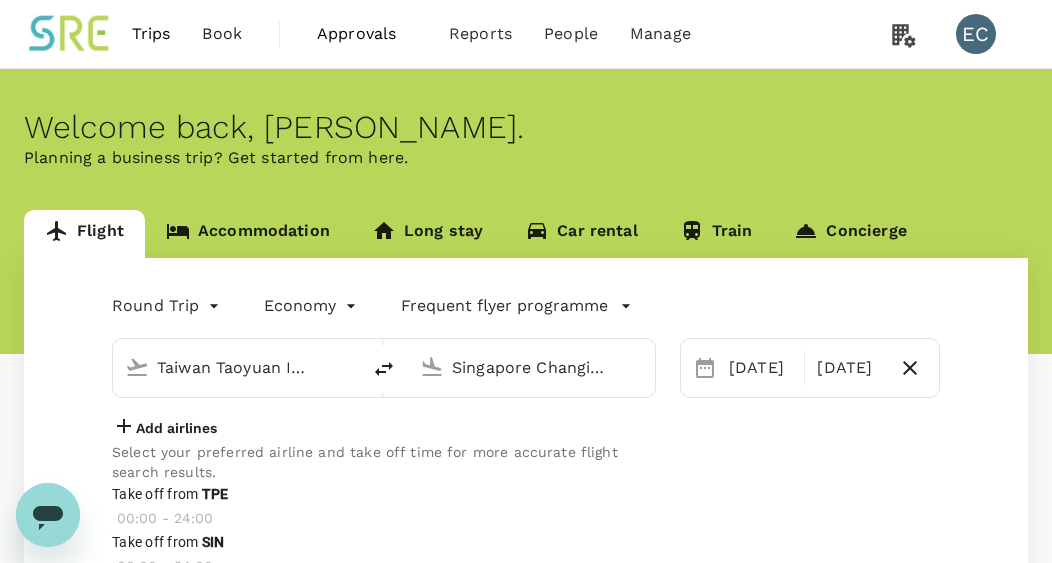 type 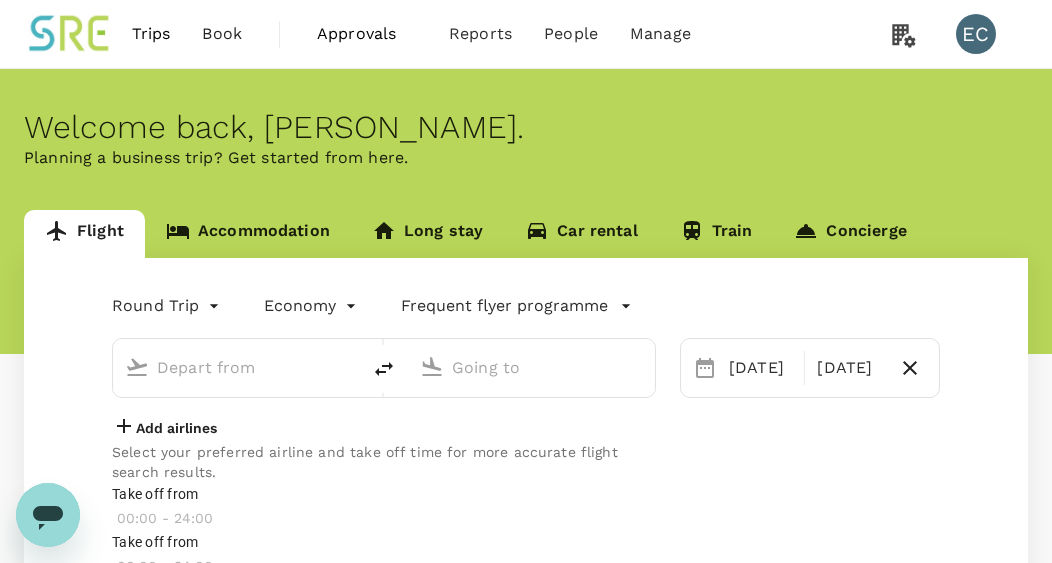 type on "Taiwan Taoyuan Intl (TPE)" 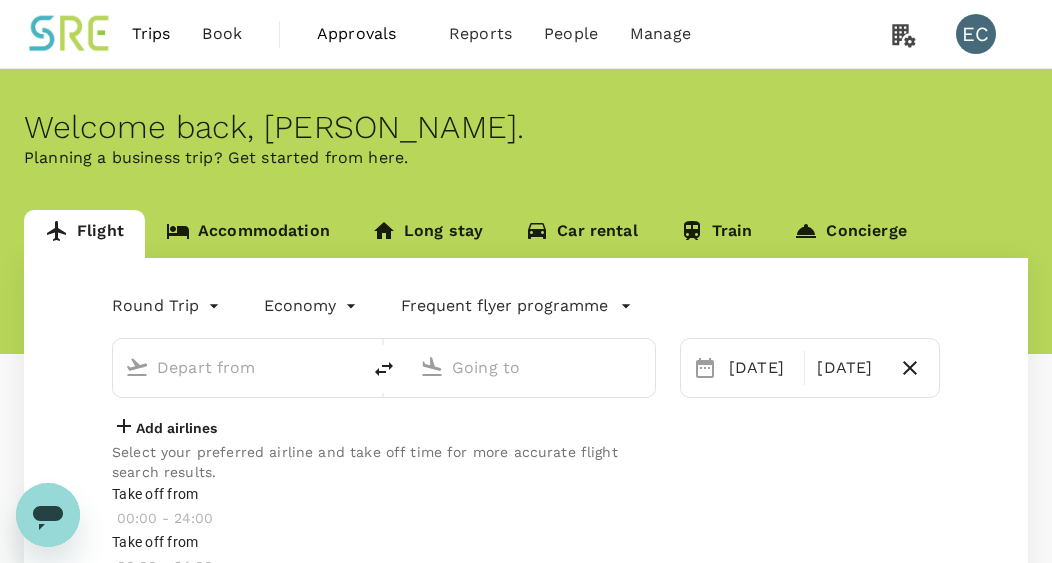 type on "Singapore Changi (SIN)" 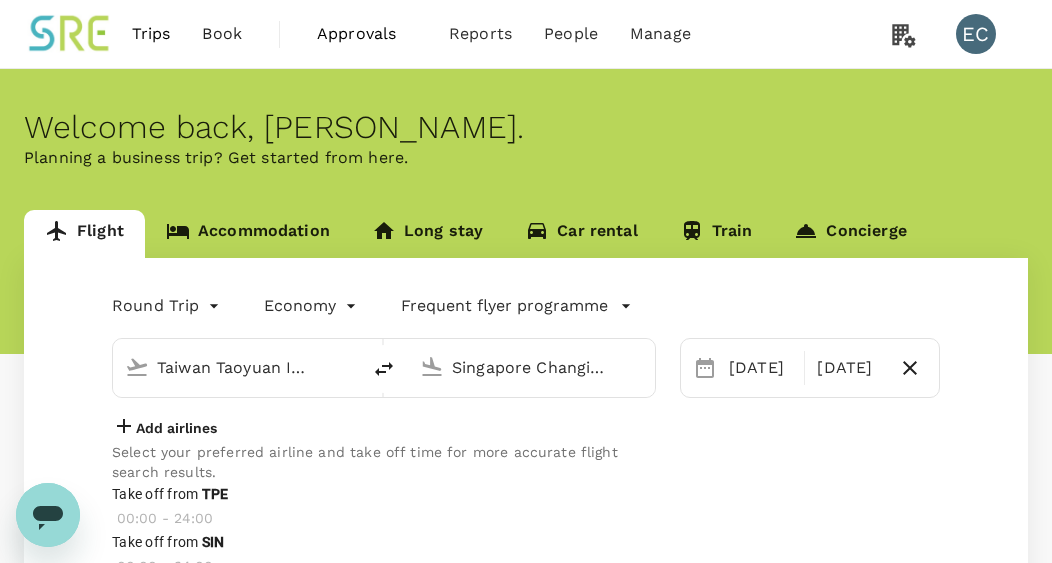click on "Accommodation" at bounding box center (248, 234) 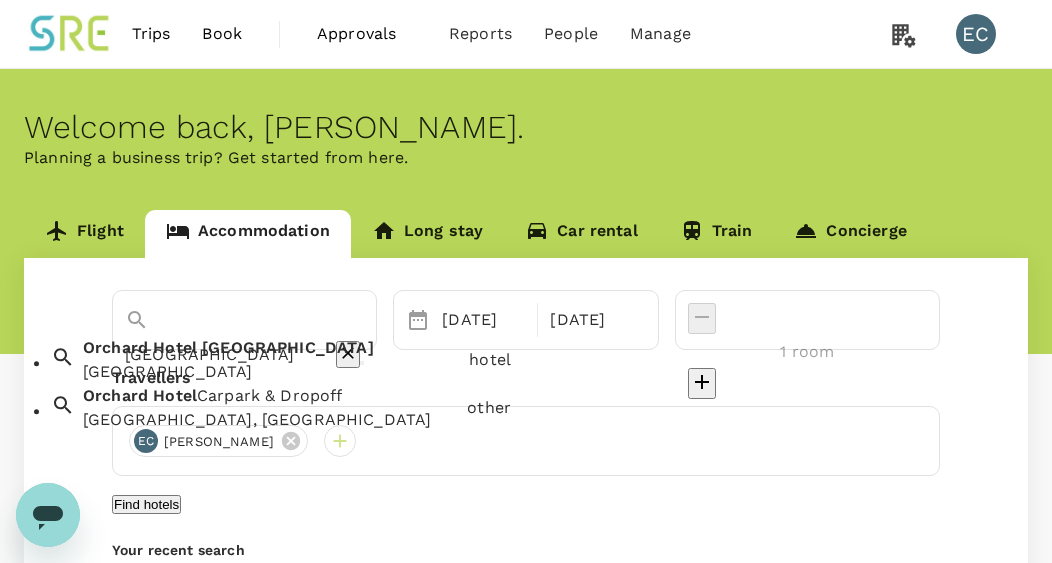 click on "[GEOGRAPHIC_DATA]" at bounding box center [216, 354] 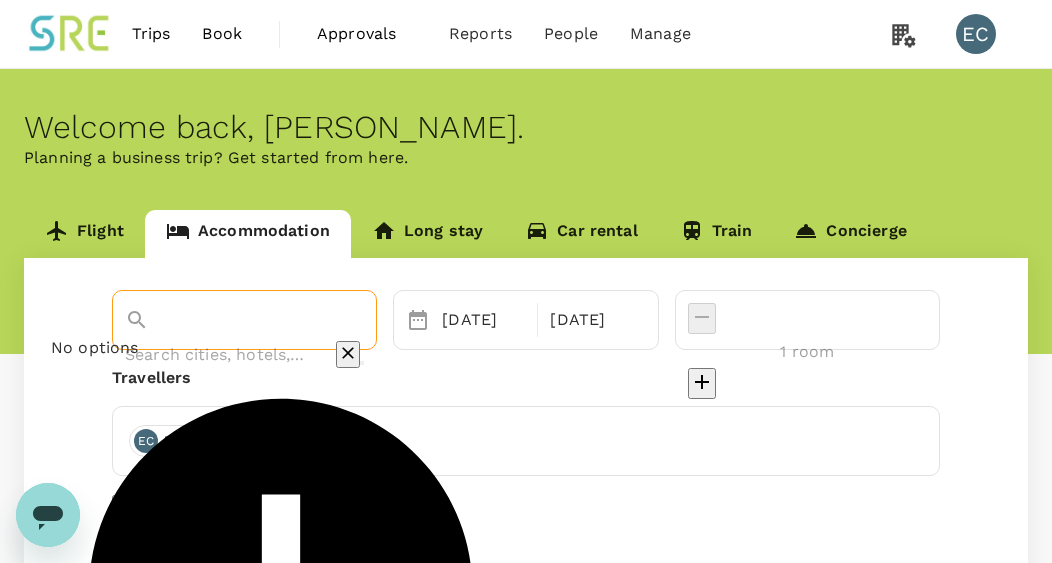 type on "ㄟ" 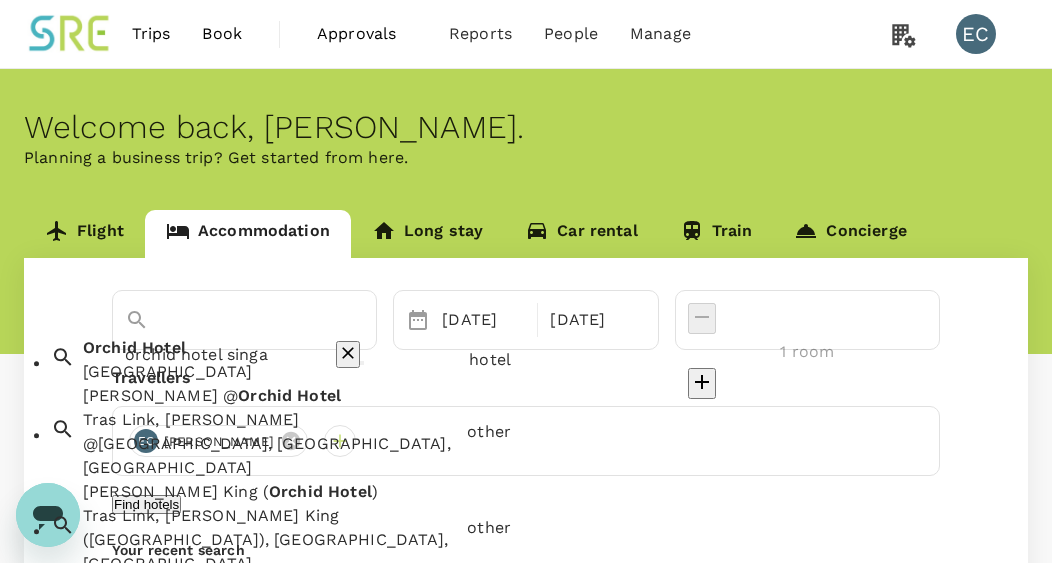 click on "[GEOGRAPHIC_DATA]" at bounding box center (272, 373) 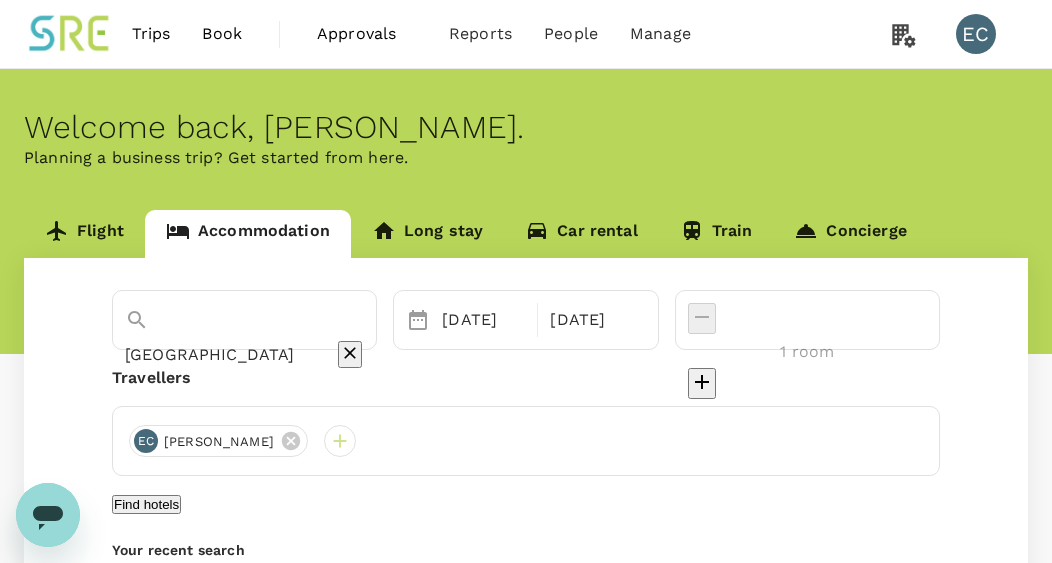 type on "[GEOGRAPHIC_DATA]" 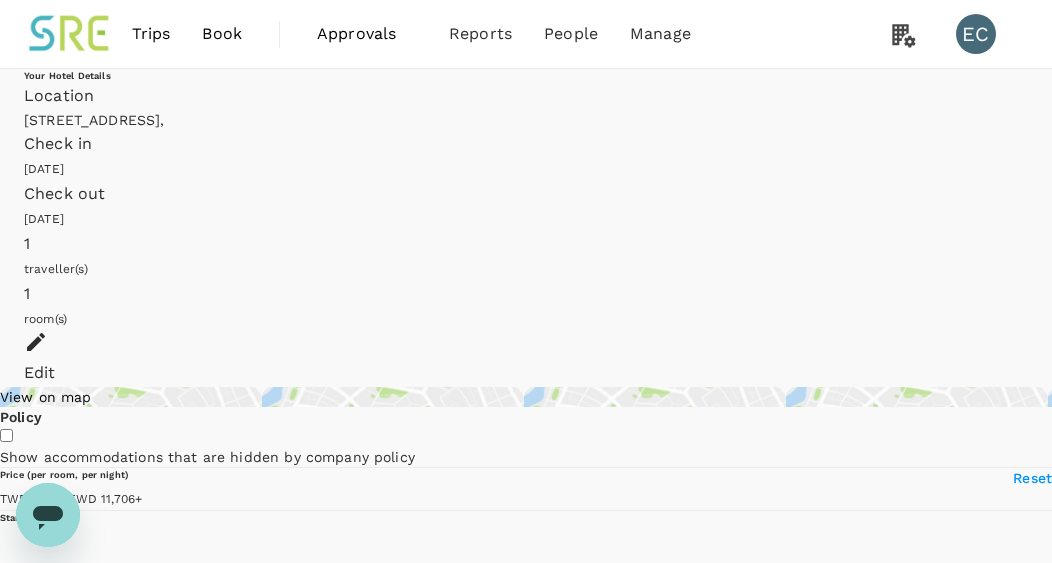 type on "11705.39" 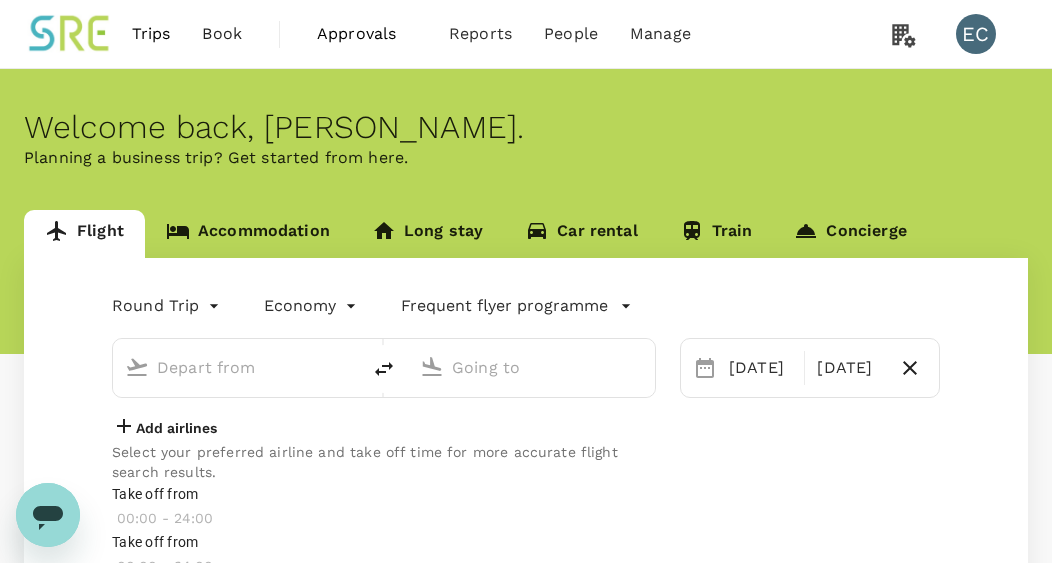 type on "Taiwan Taoyuan Intl (TPE)" 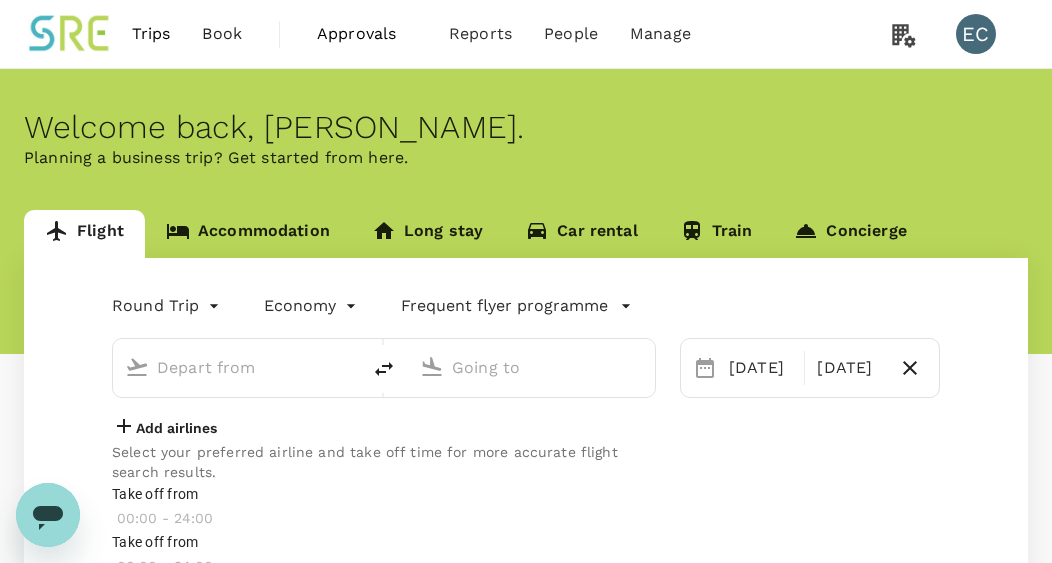 type on "Singapore Changi (SIN)" 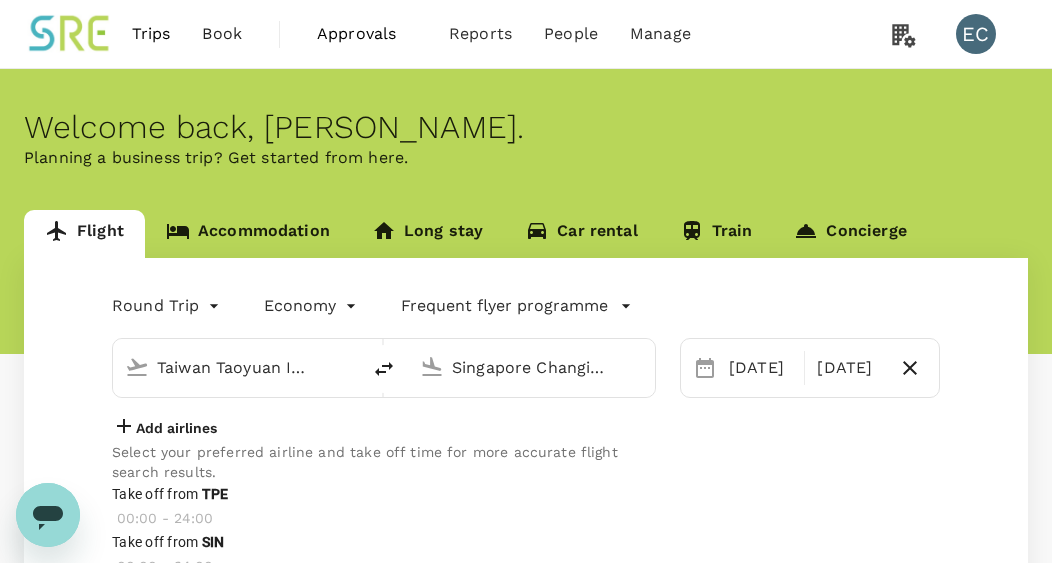 type 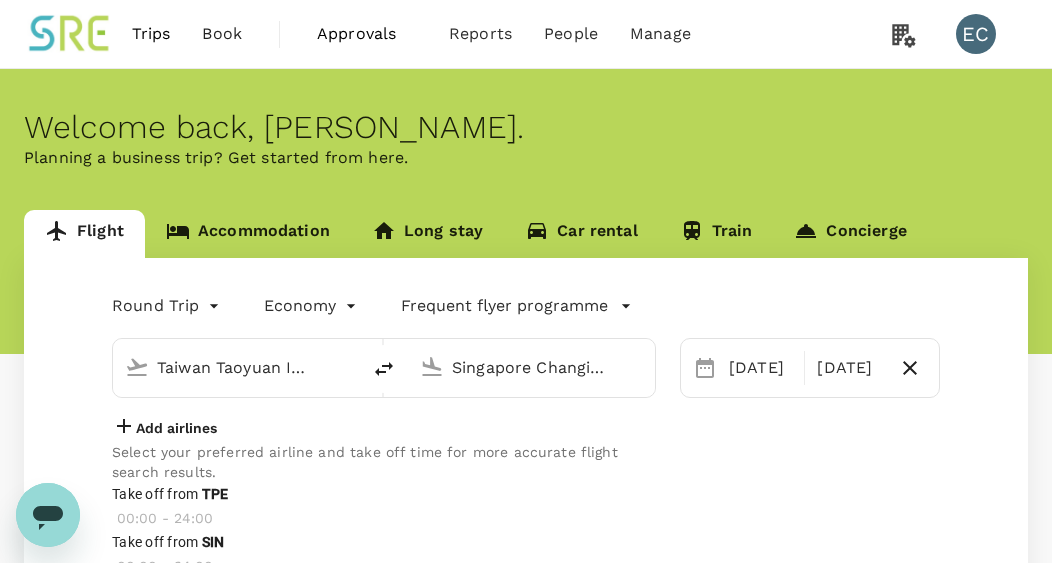type 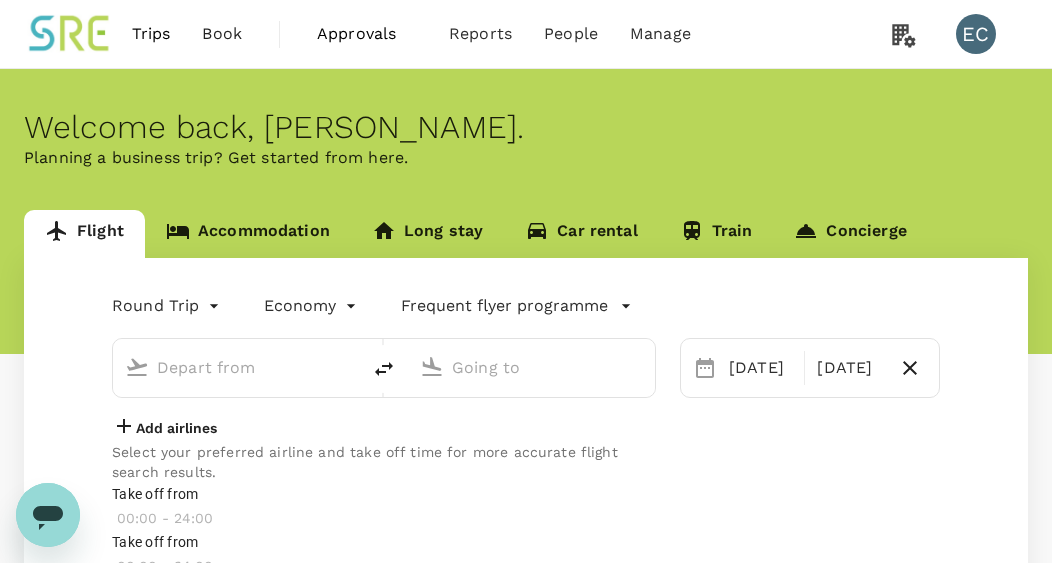 click on "Accommodation" at bounding box center (248, 234) 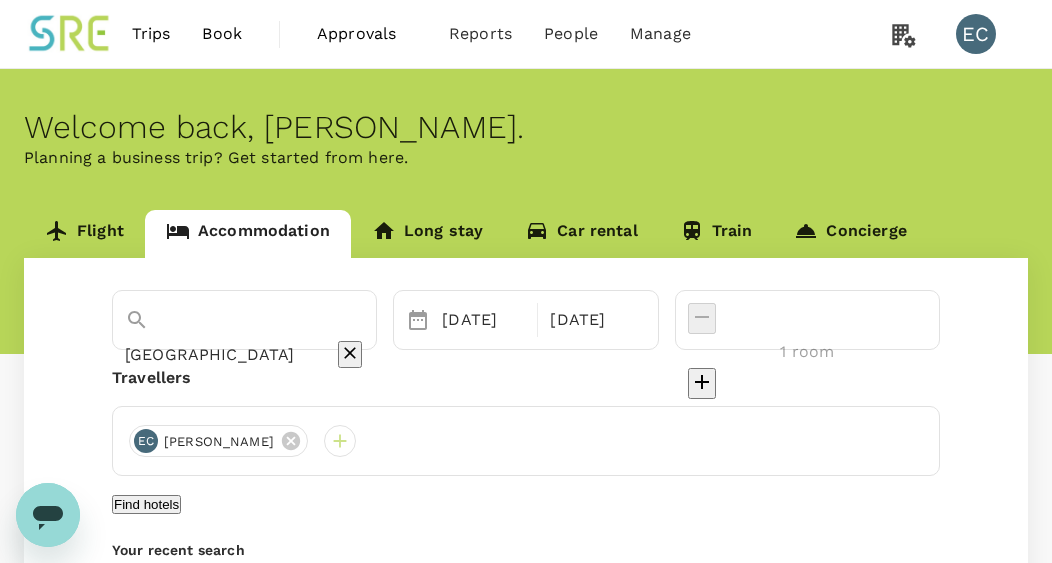 click on "[GEOGRAPHIC_DATA]" at bounding box center (216, 354) 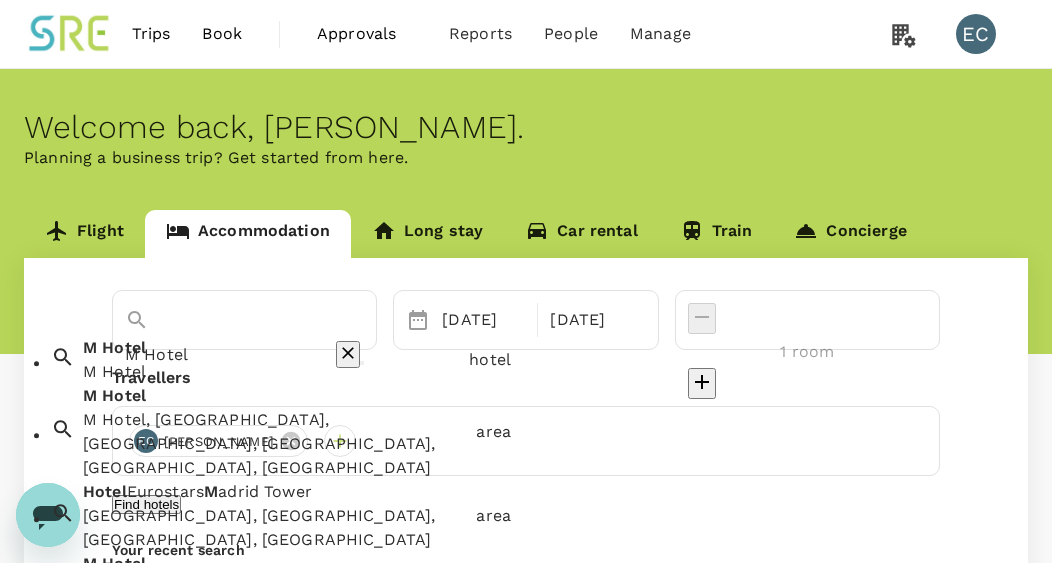 scroll, scrollTop: 8, scrollLeft: 0, axis: vertical 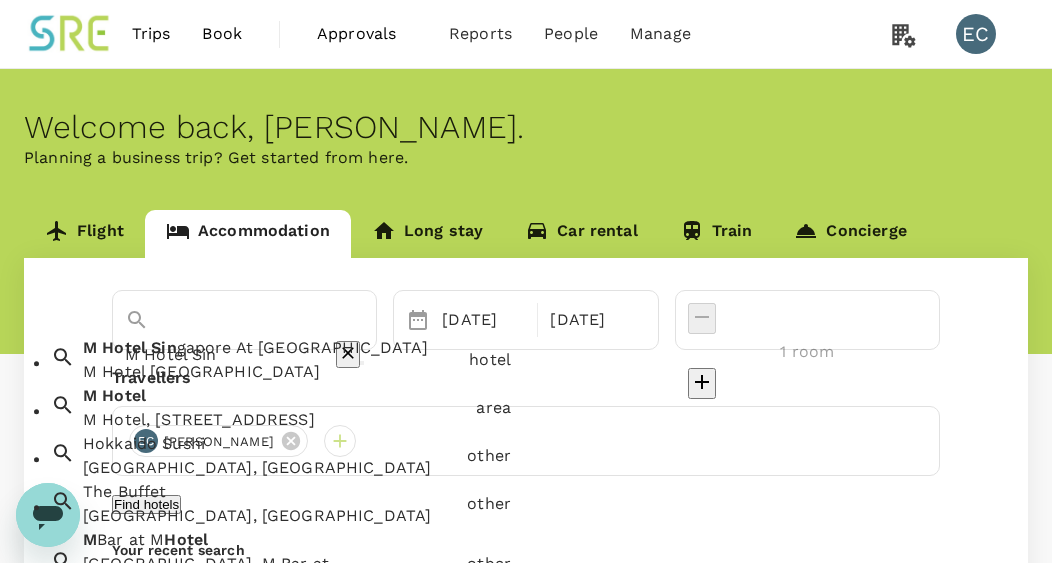 click on "M Hotel [GEOGRAPHIC_DATA]" at bounding box center [272, 373] 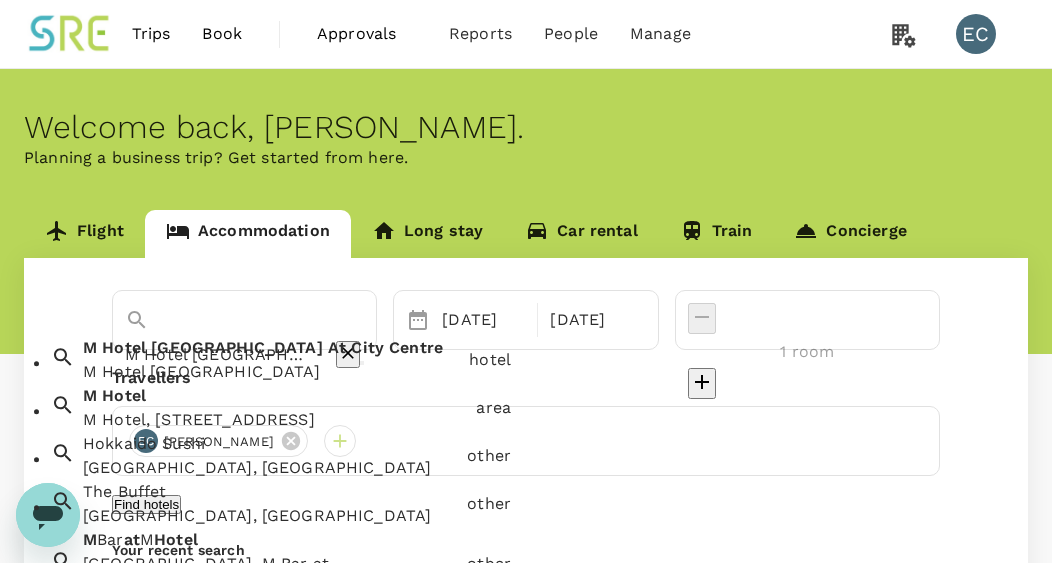 click on "M Hotel [GEOGRAPHIC_DATA]" at bounding box center [216, 354] 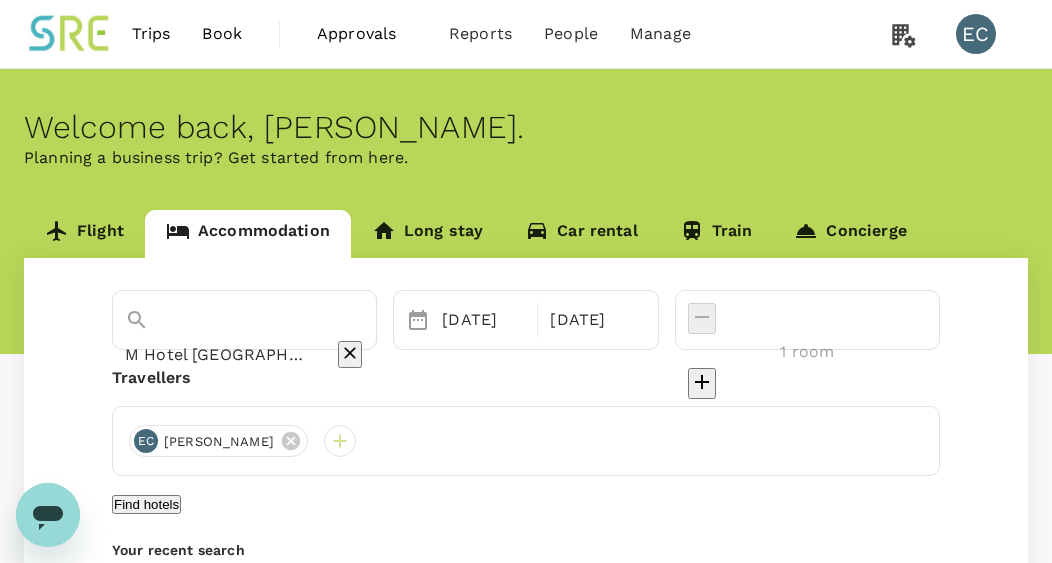 type on "M Hotel [GEOGRAPHIC_DATA]" 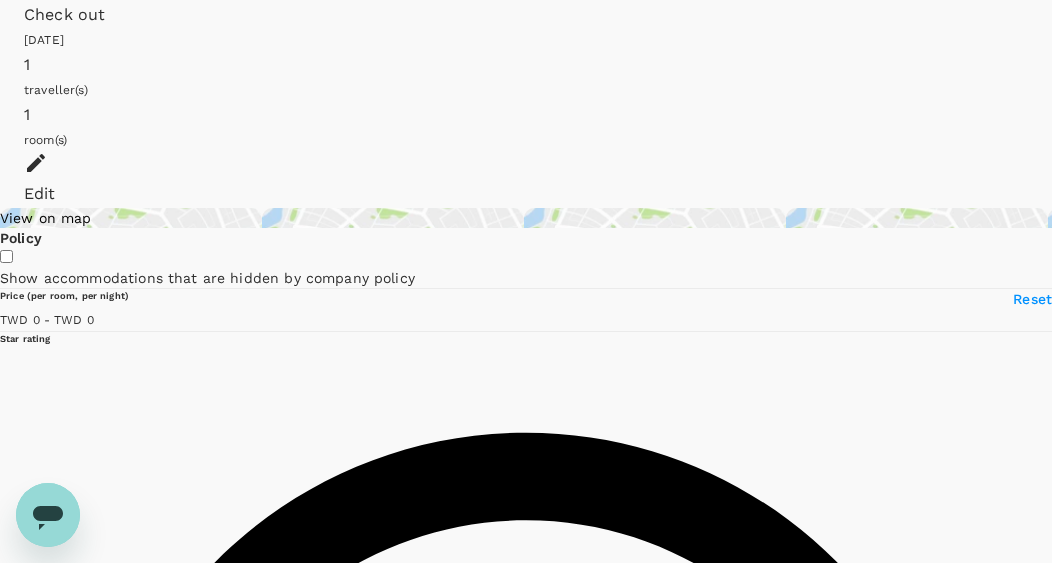 scroll, scrollTop: 151, scrollLeft: 0, axis: vertical 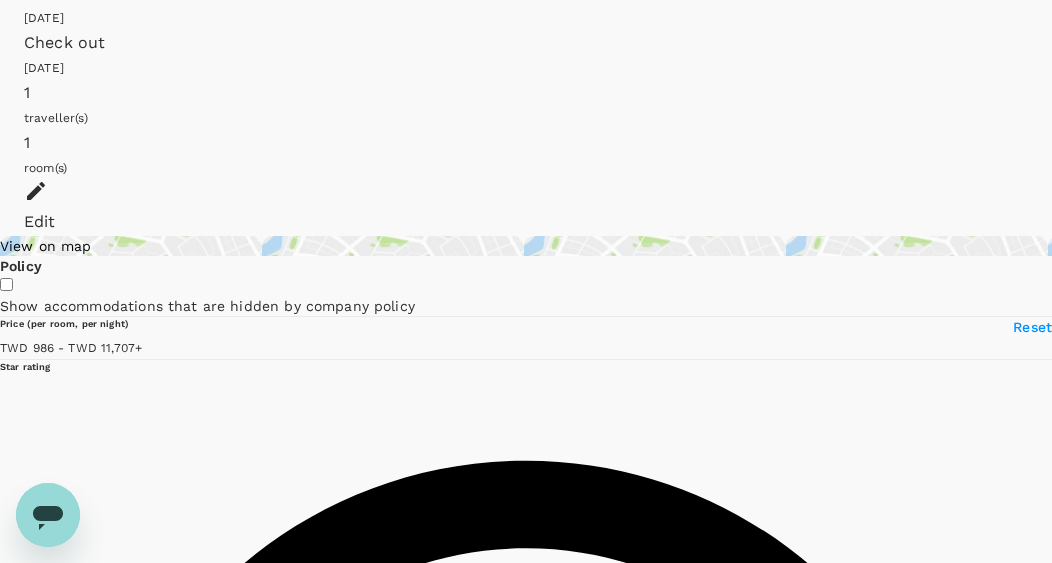 type on "11706.38" 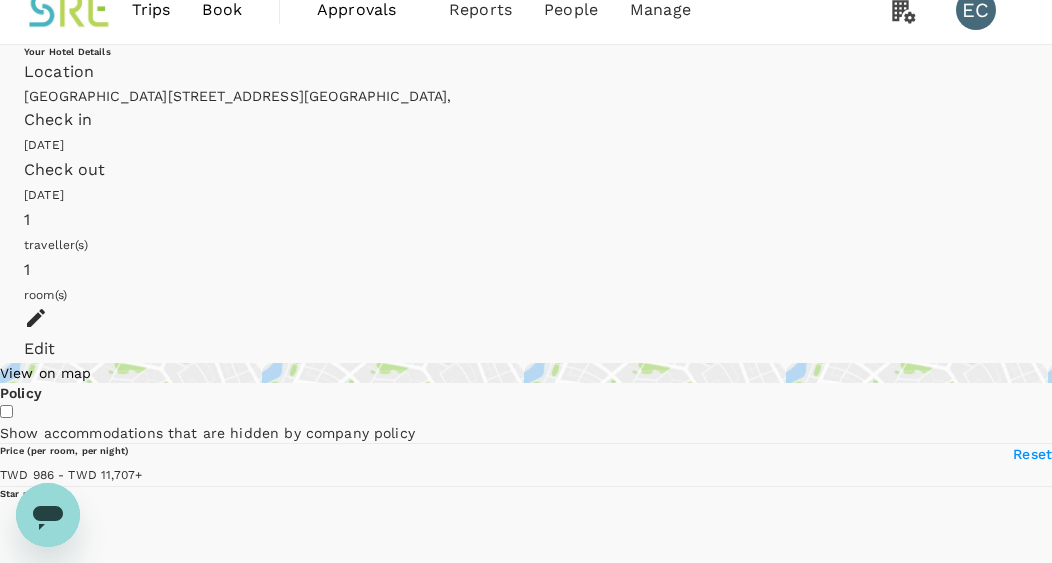 scroll, scrollTop: 0, scrollLeft: 0, axis: both 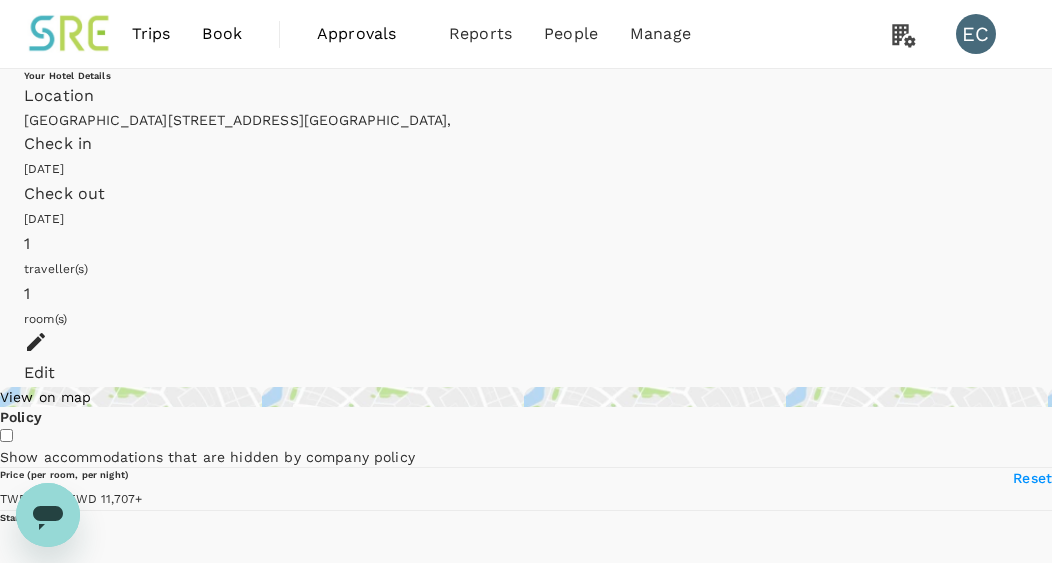 click at bounding box center [70, 34] 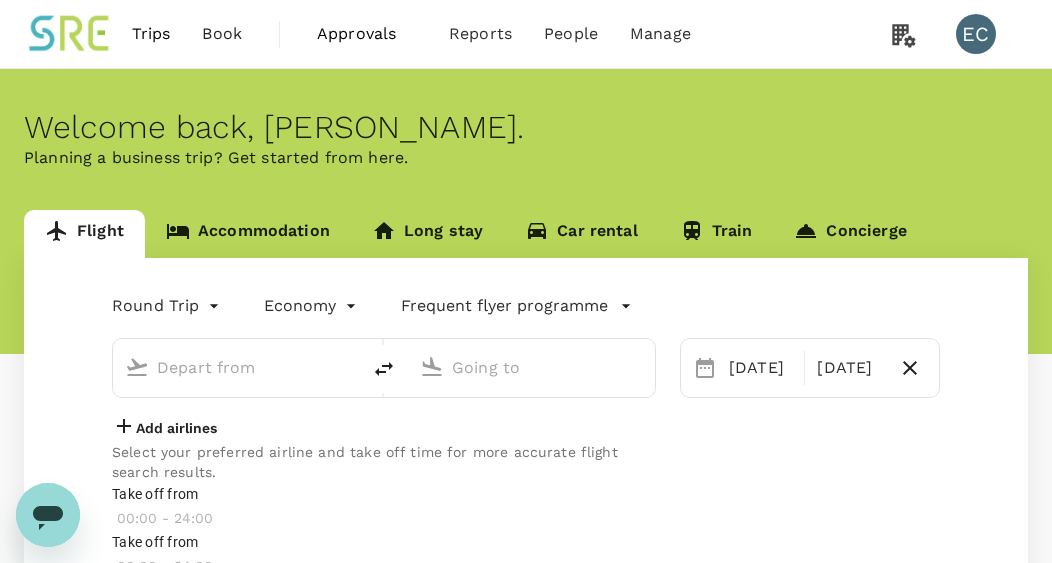 type on "Taiwan Taoyuan Intl (TPE)" 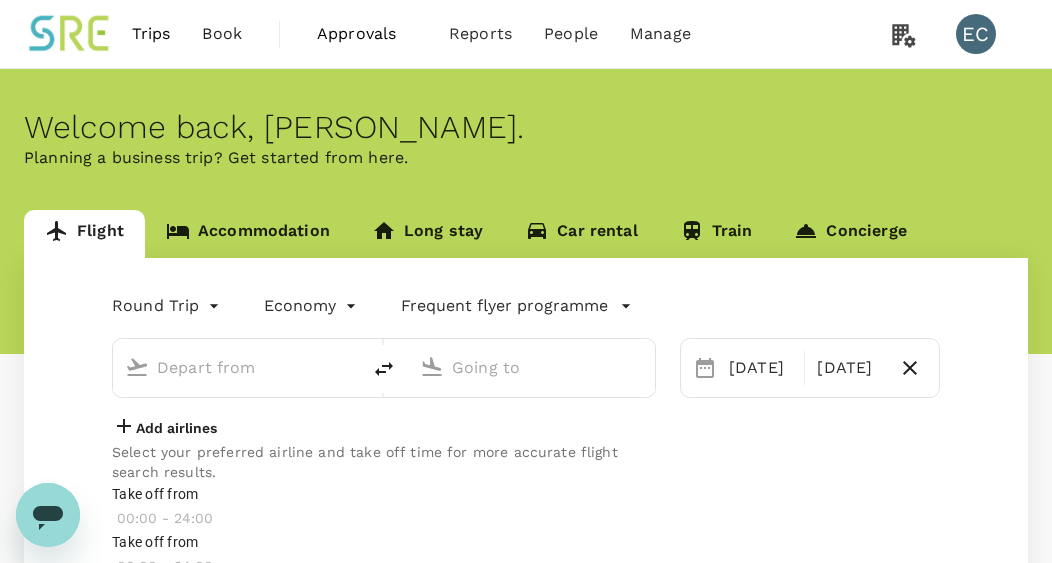 type on "Singapore Changi (SIN)" 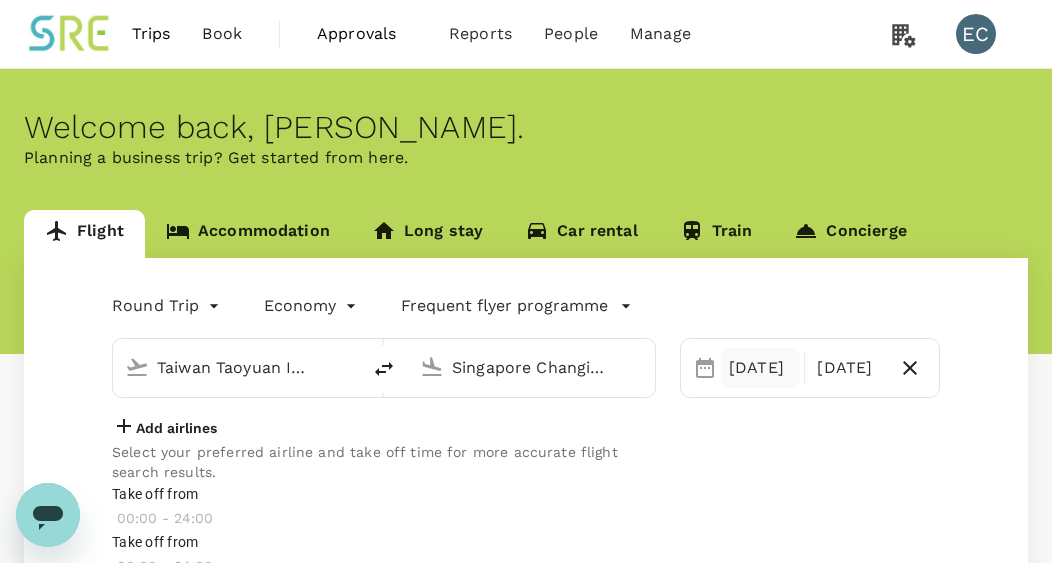 type 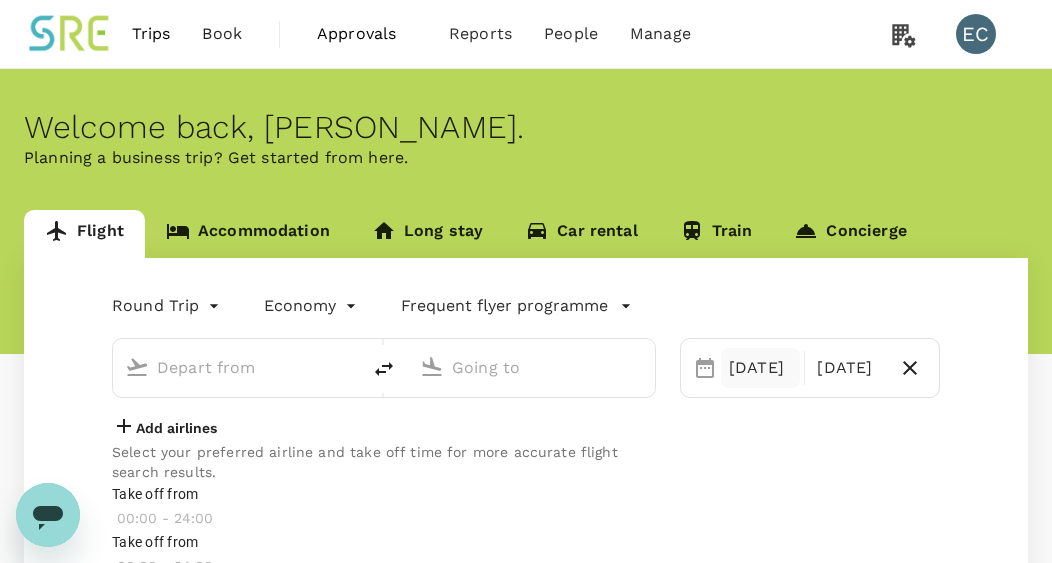 type on "Taiwan Taoyuan Intl (TPE)" 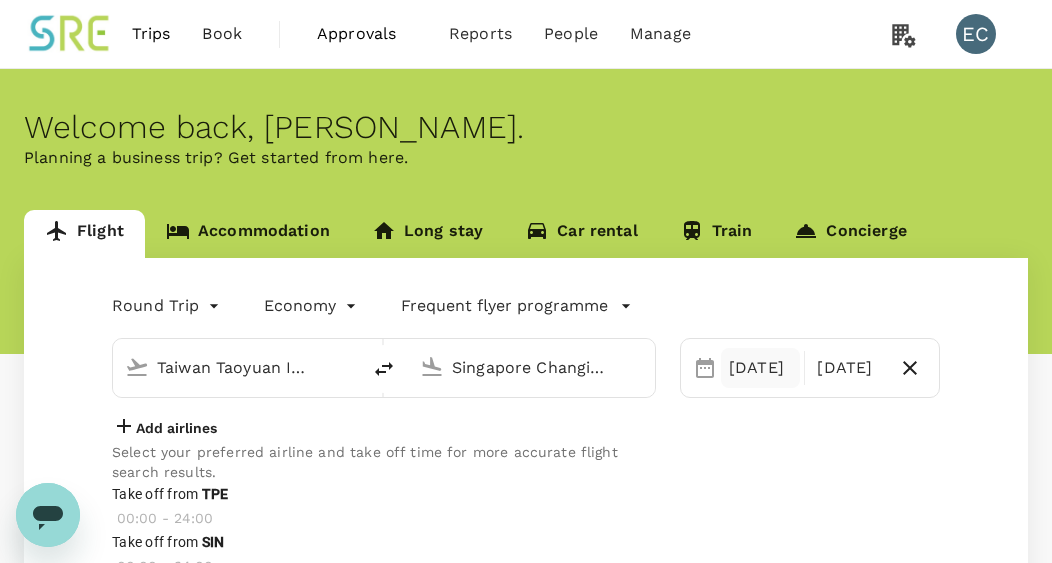 click on "[DATE]" at bounding box center [760, 368] 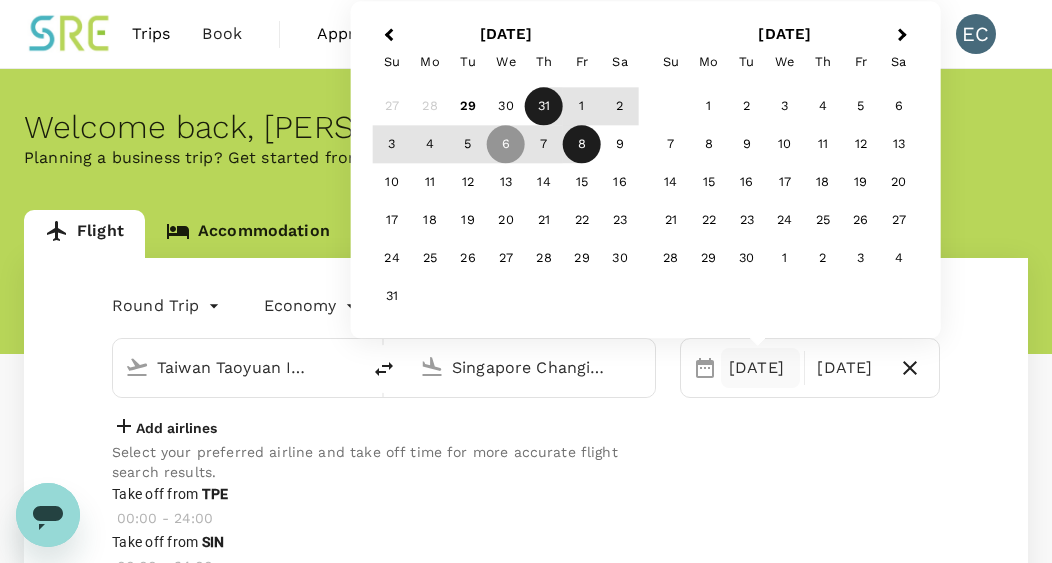 click on "31" at bounding box center [544, 107] 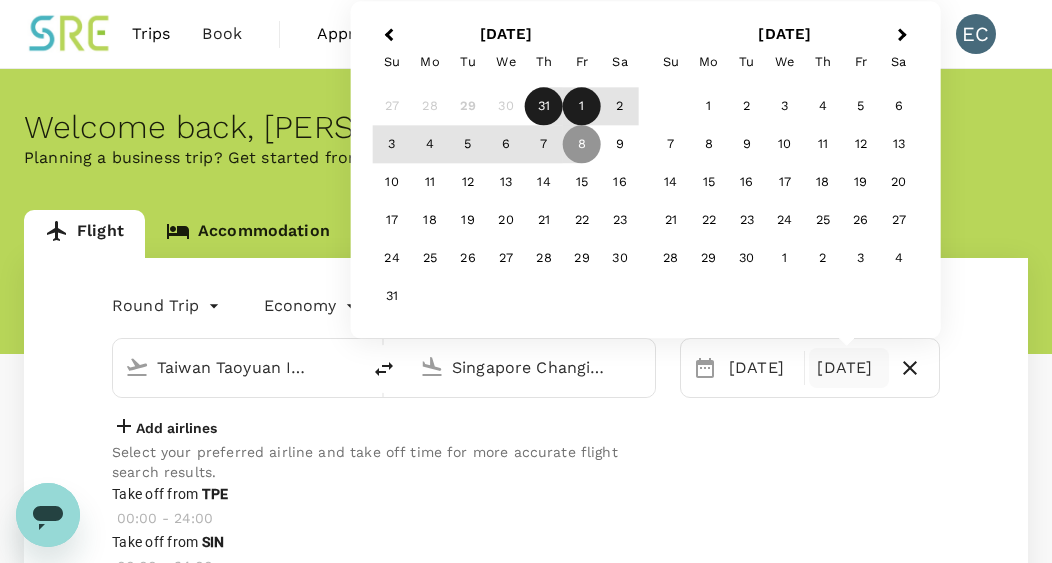 click on "1" at bounding box center [582, 107] 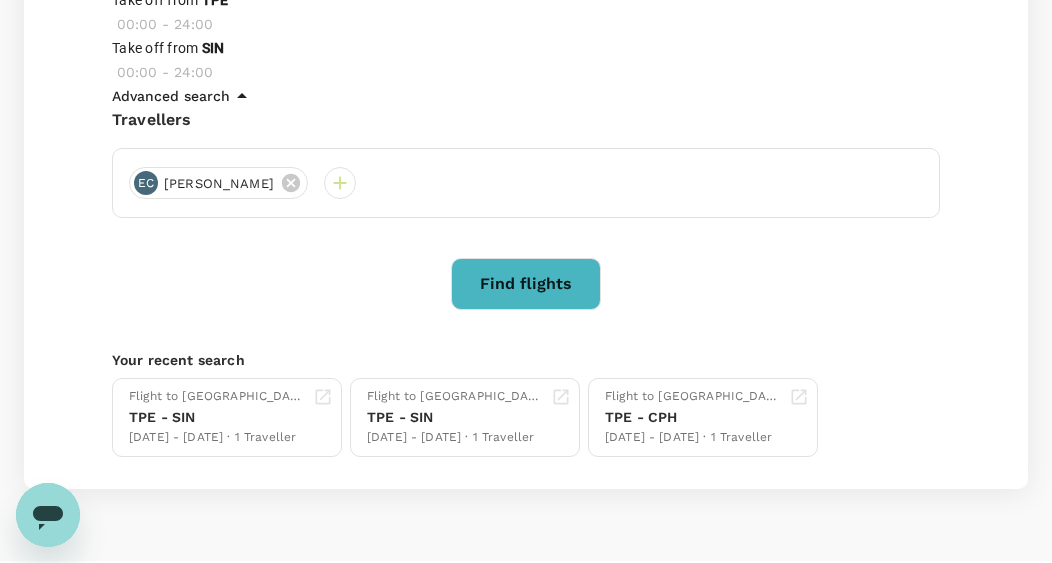 scroll, scrollTop: 494, scrollLeft: 0, axis: vertical 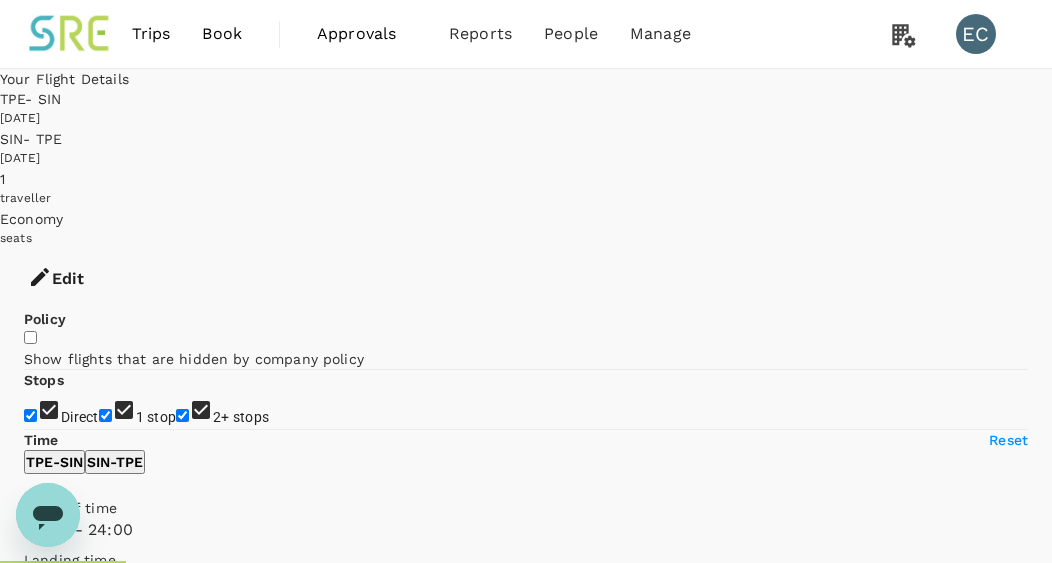 type on "1135" 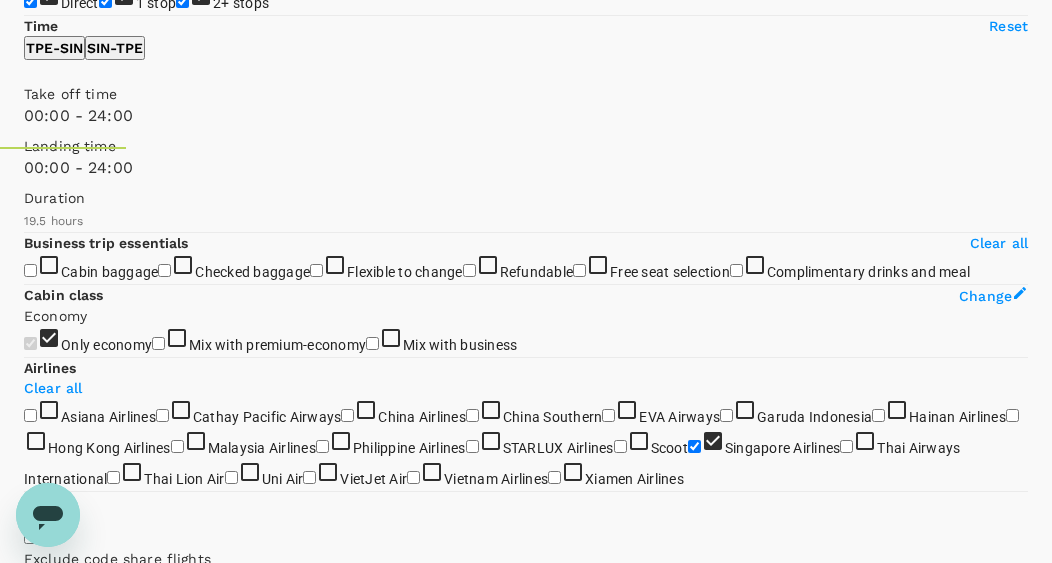scroll, scrollTop: 0, scrollLeft: 0, axis: both 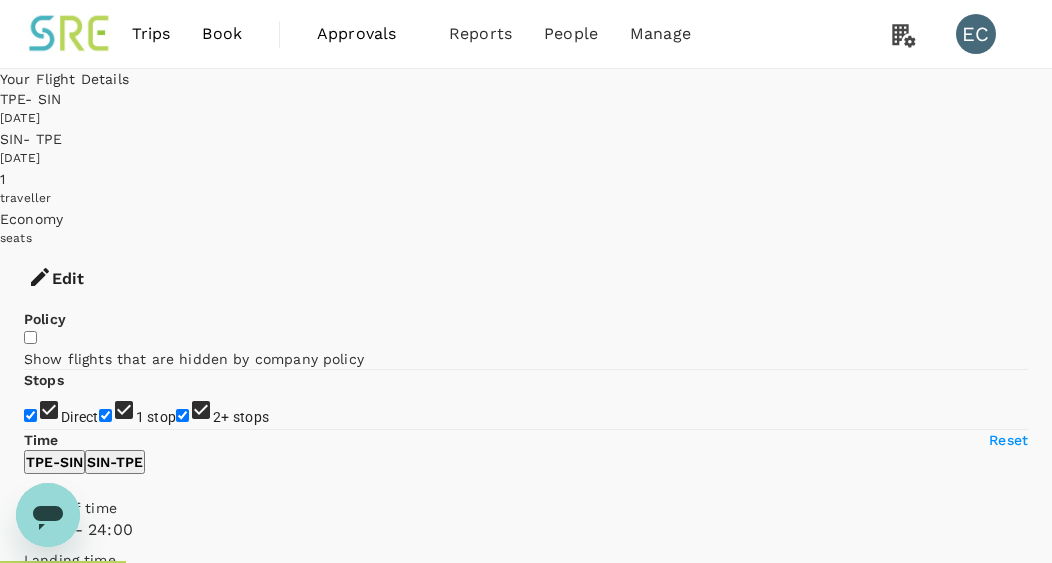 click at bounding box center (70, 34) 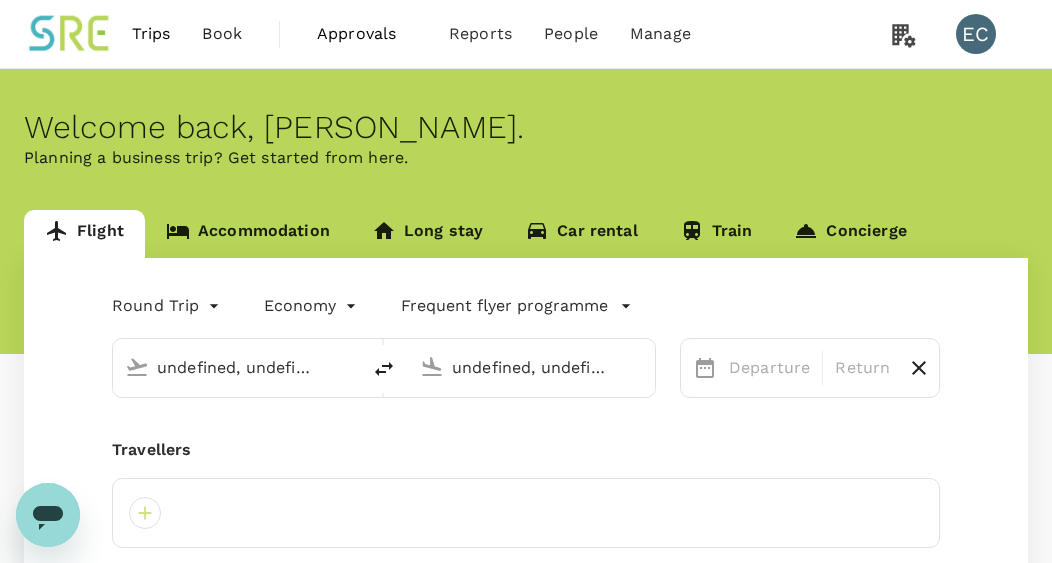 type 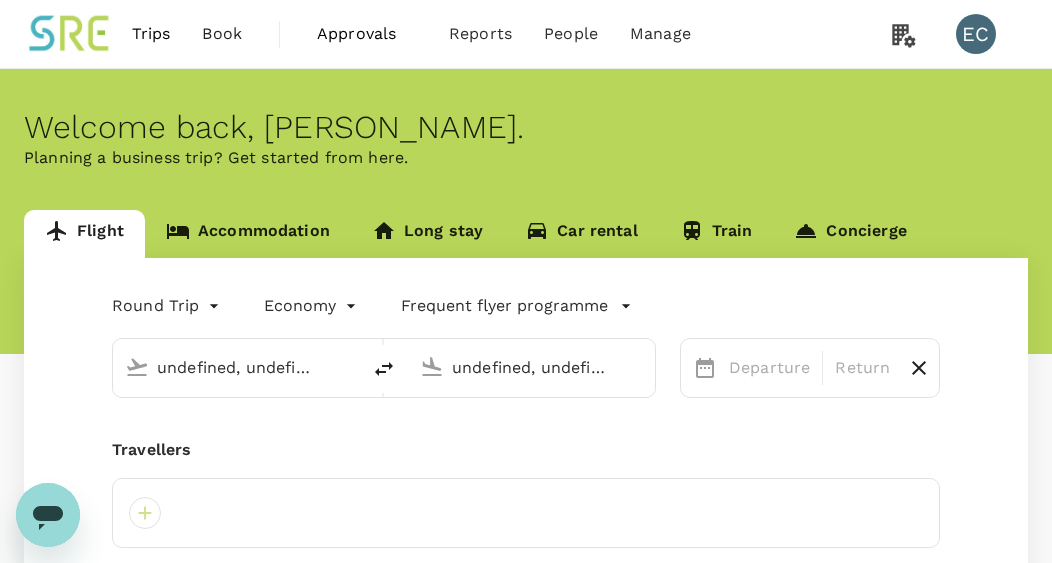 type 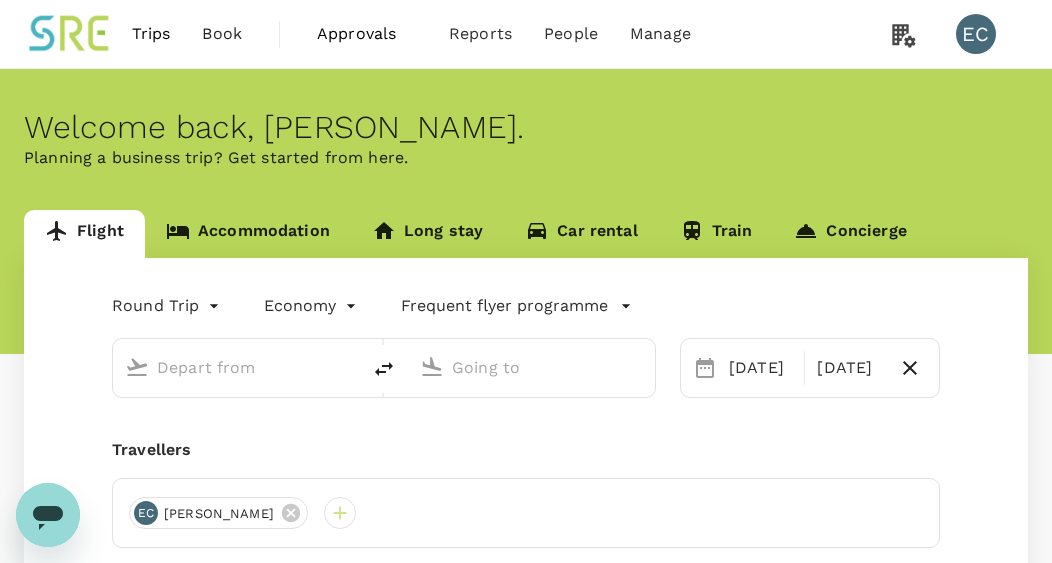type on "Taiwan Taoyuan Intl (TPE)" 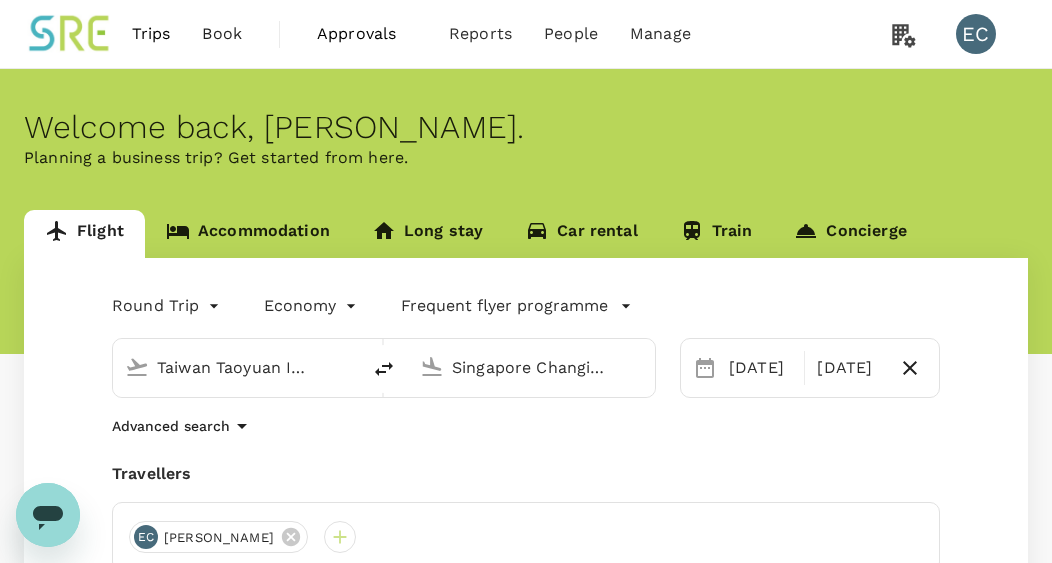 type 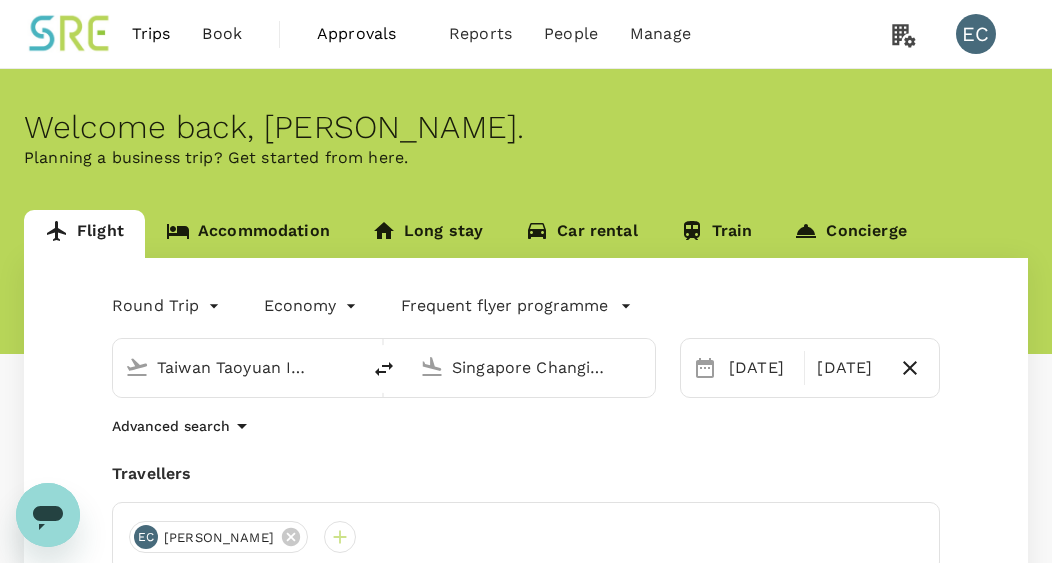 type 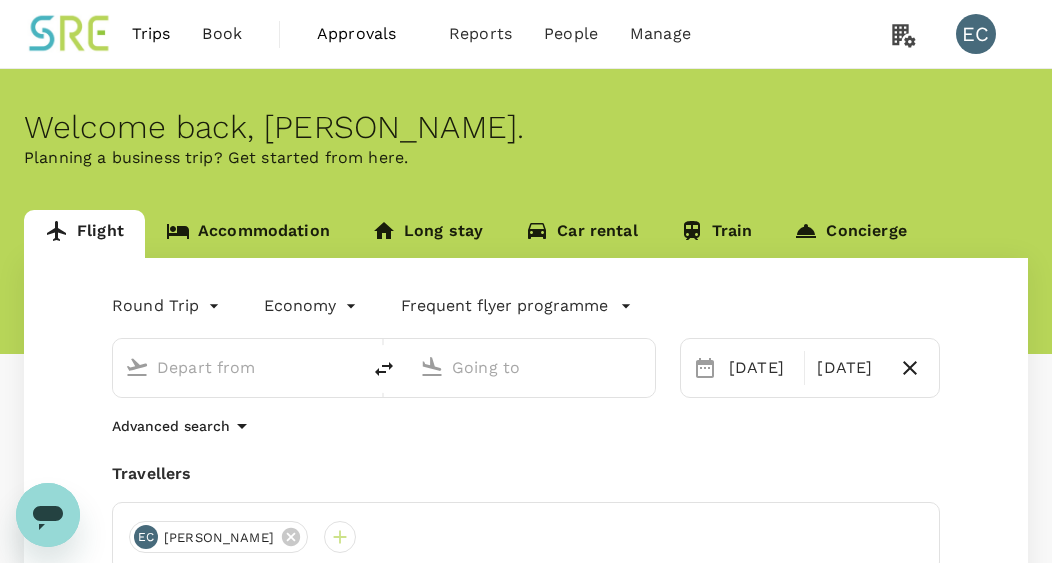 type on "Taiwan Taoyuan Intl (TPE)" 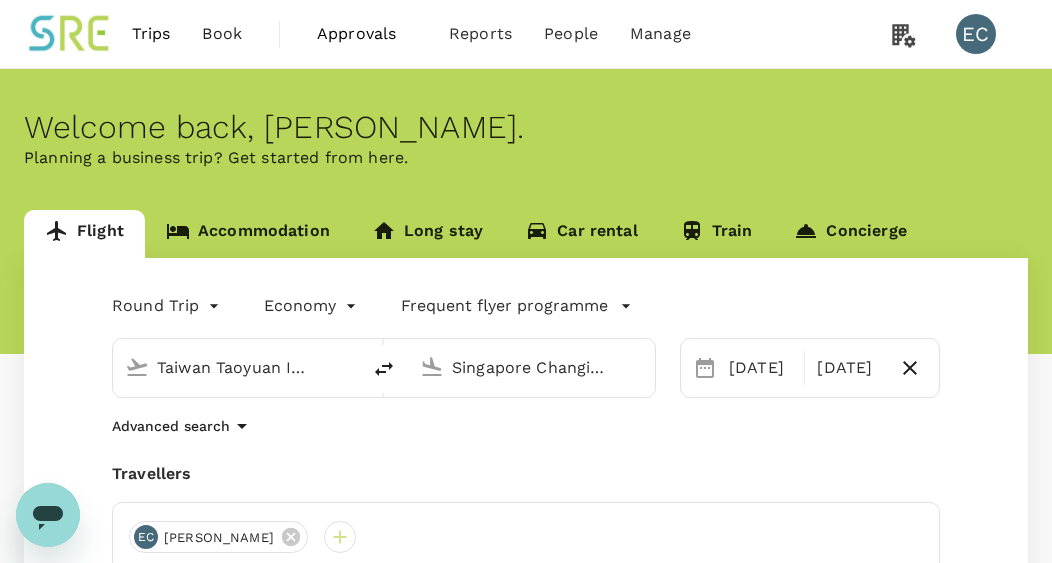 click on "Accommodation" at bounding box center [248, 234] 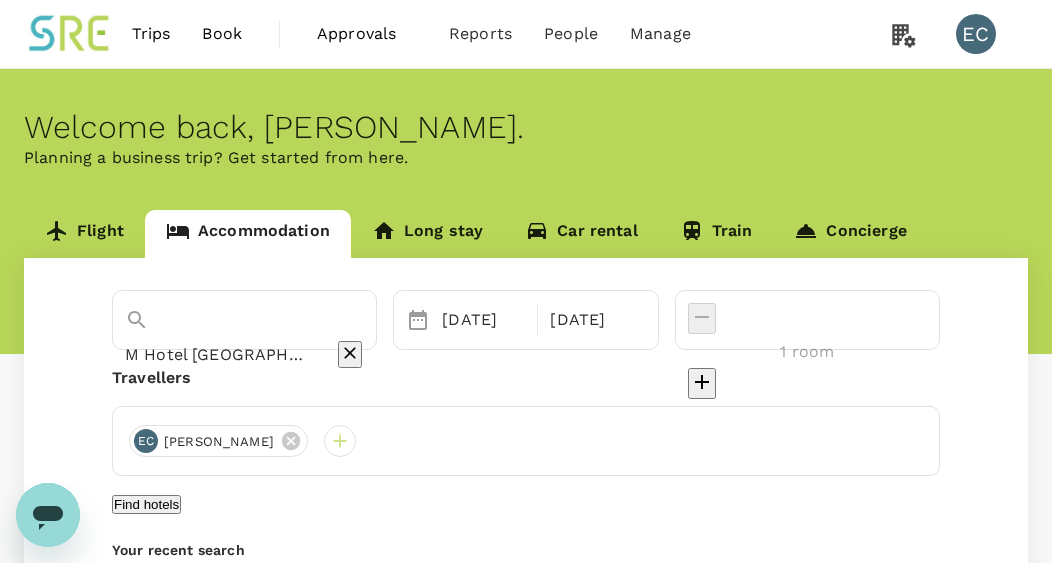 click on "Find hotels" at bounding box center [146, 504] 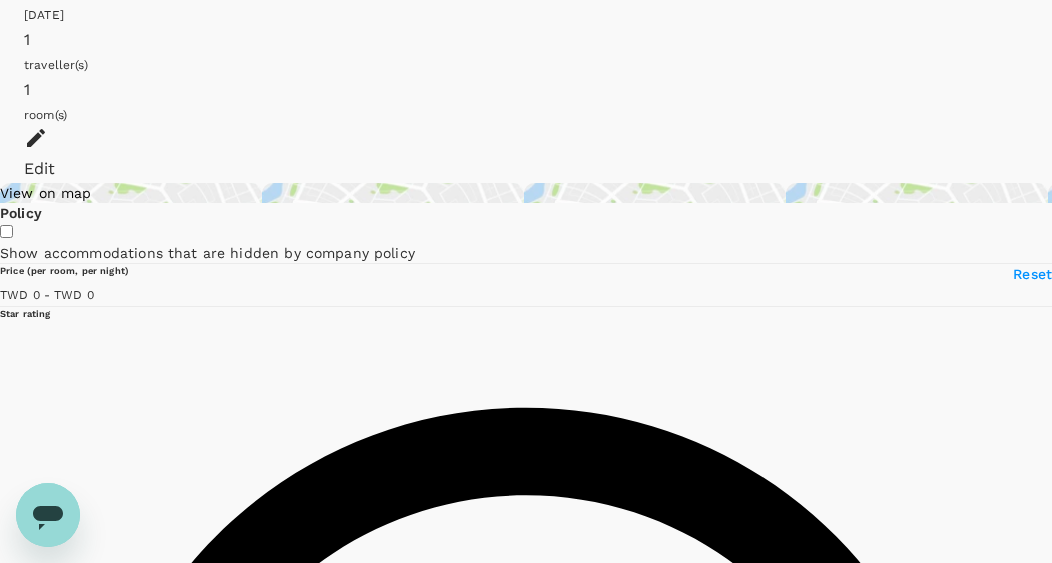 scroll, scrollTop: 205, scrollLeft: 0, axis: vertical 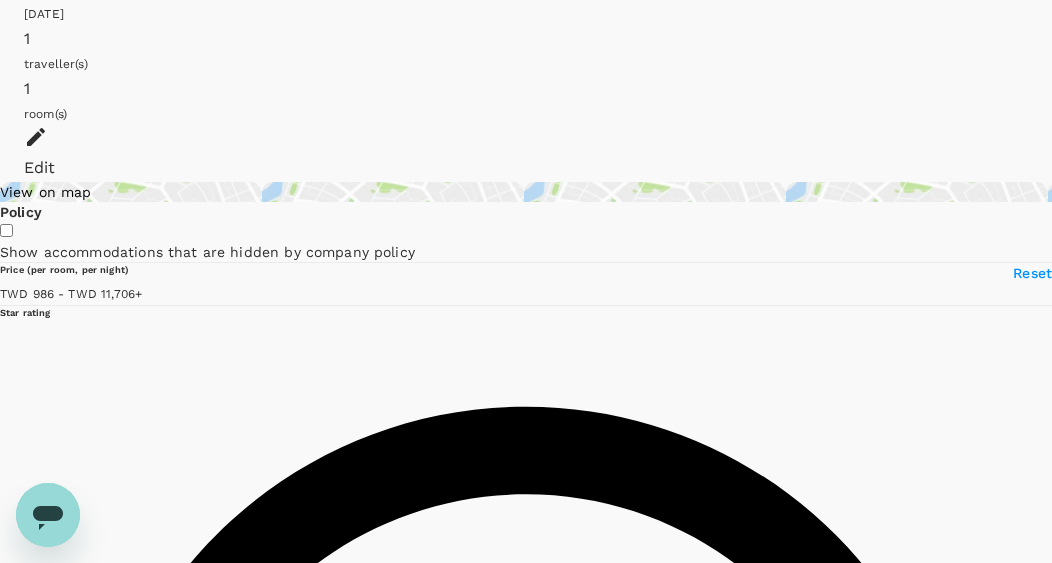 type on "11706.04" 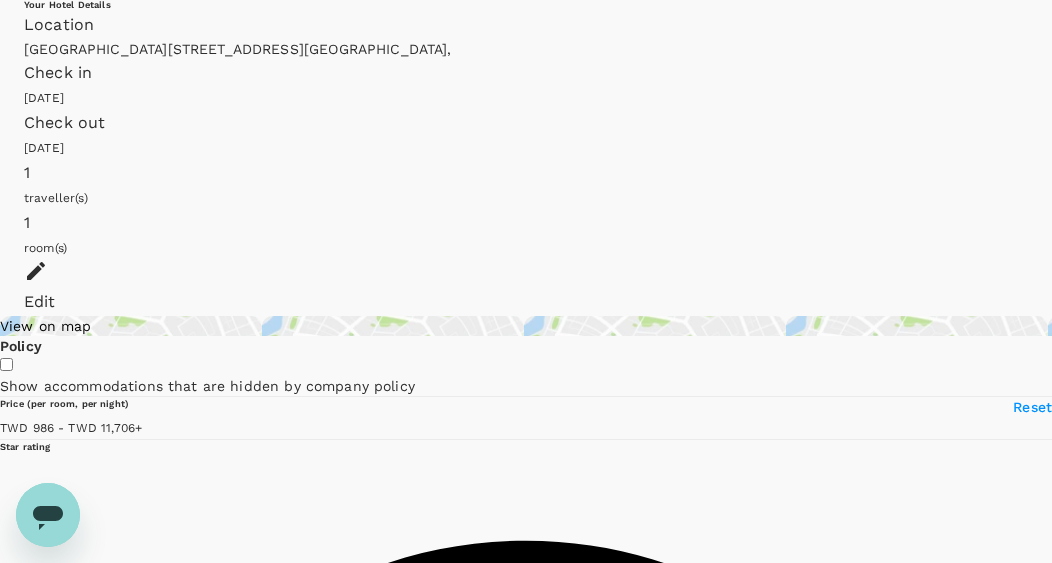scroll, scrollTop: 24, scrollLeft: 0, axis: vertical 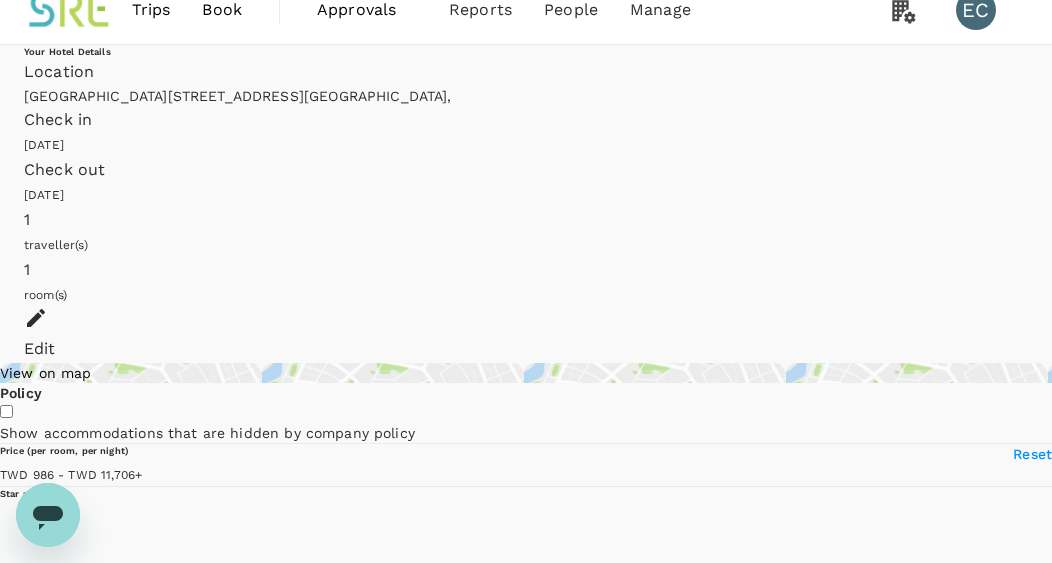 click at bounding box center [70, 10] 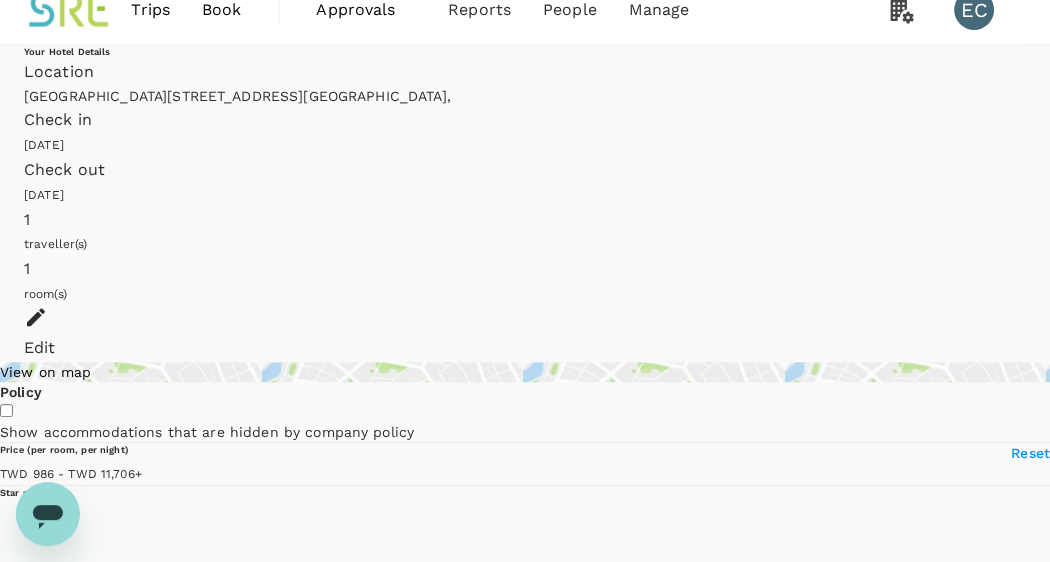 scroll, scrollTop: 0, scrollLeft: 0, axis: both 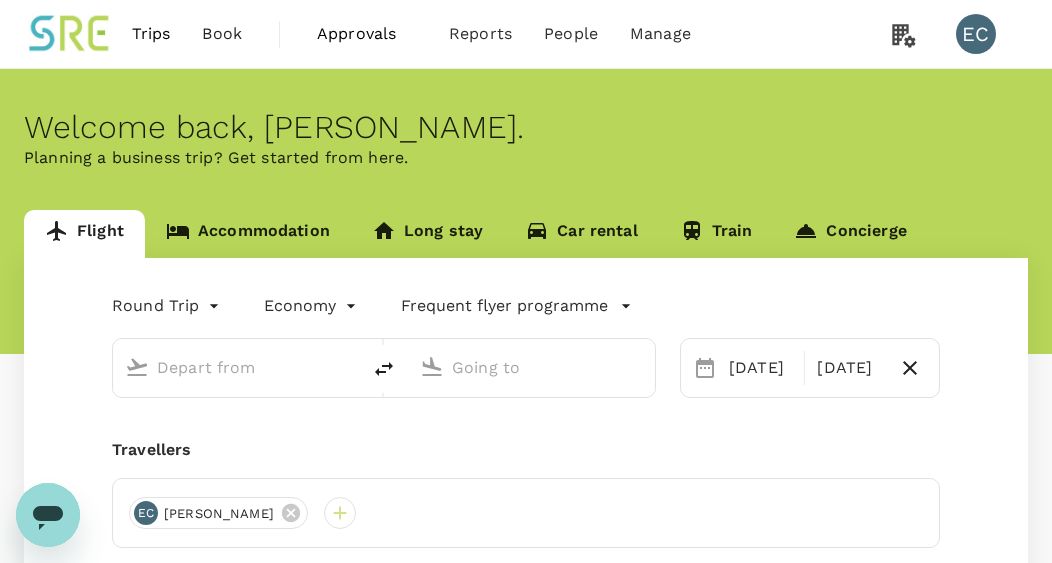 type on "Taiwan Taoyuan Intl (TPE)" 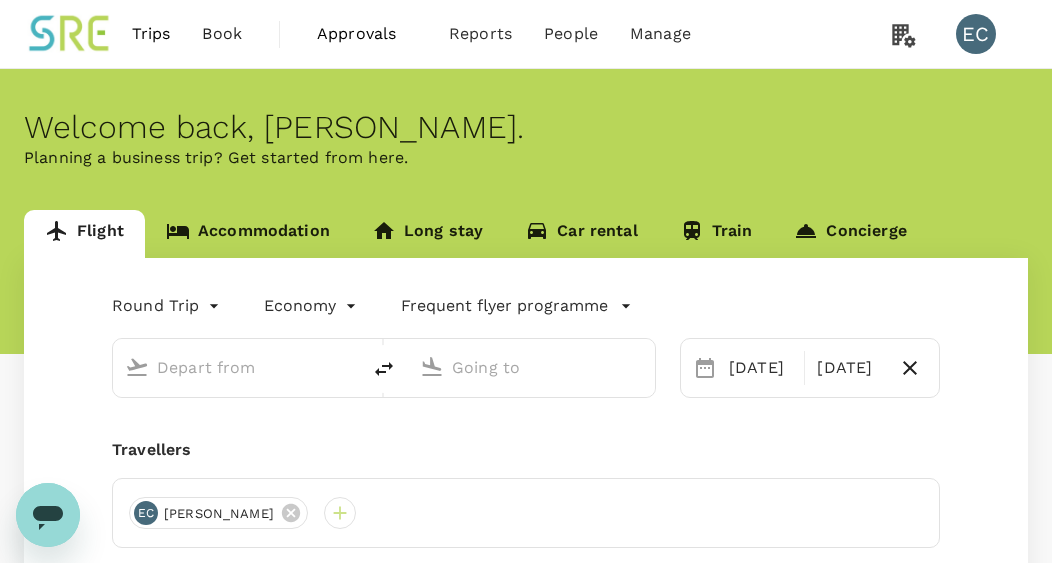 type on "Singapore Changi (SIN)" 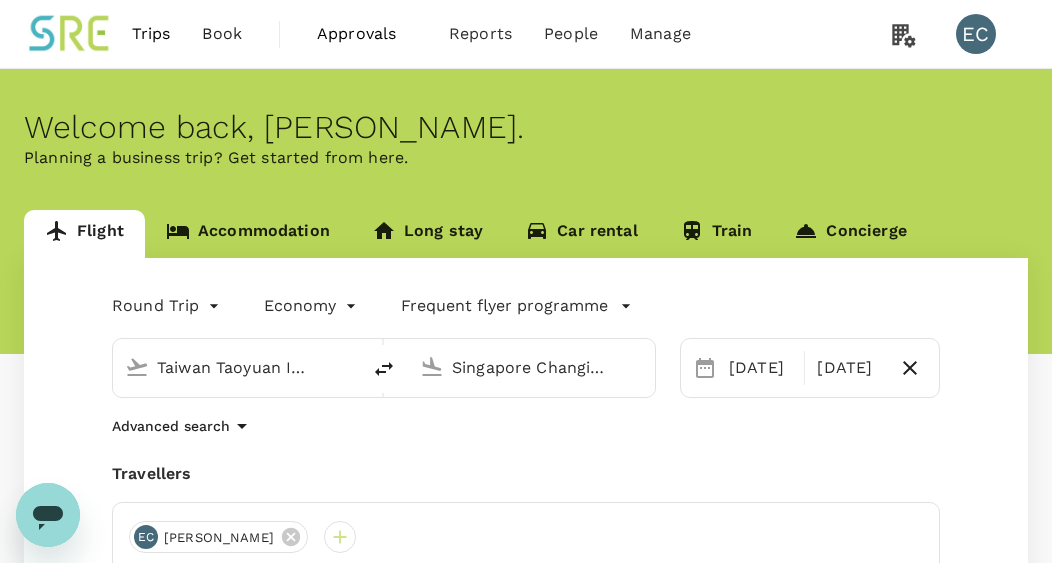 type 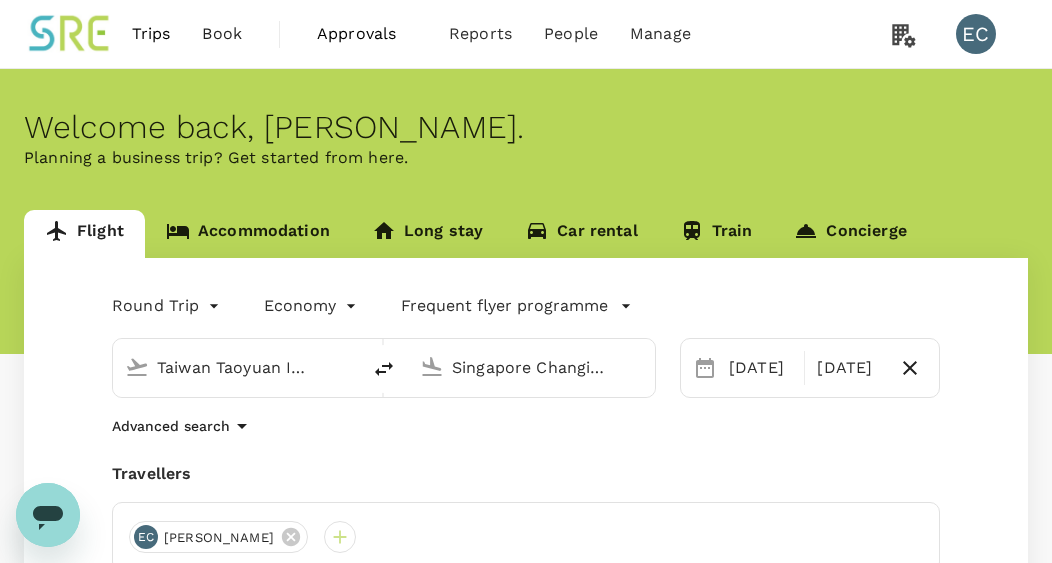 type 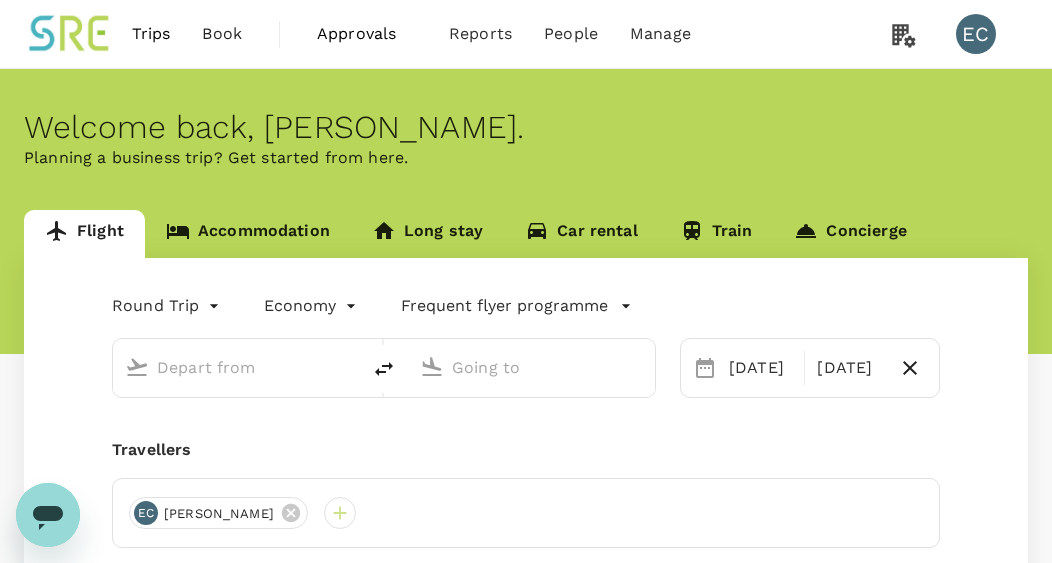 type on "Taiwan Taoyuan Intl (TPE)" 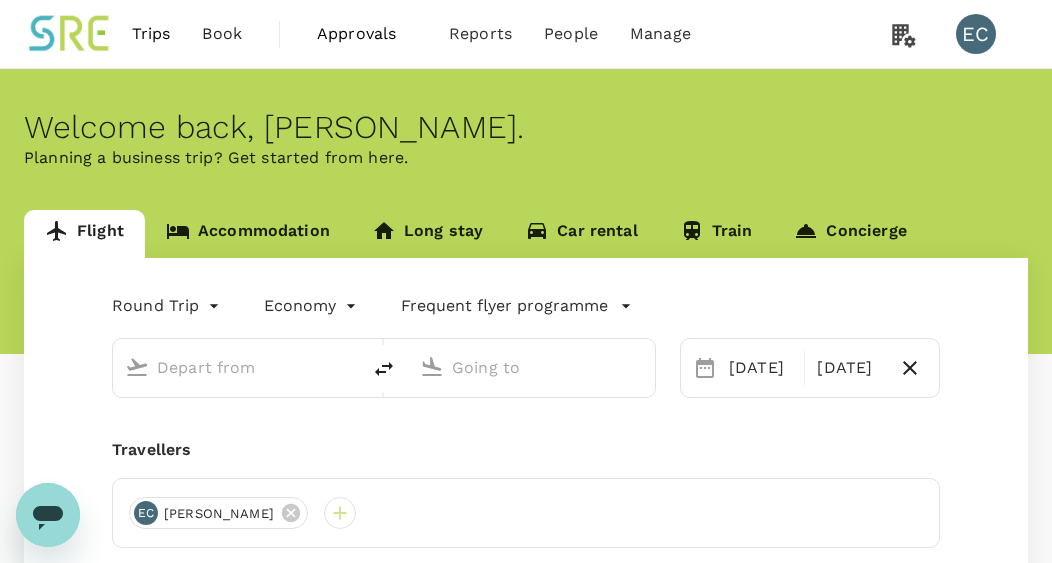 type on "Singapore Changi (SIN)" 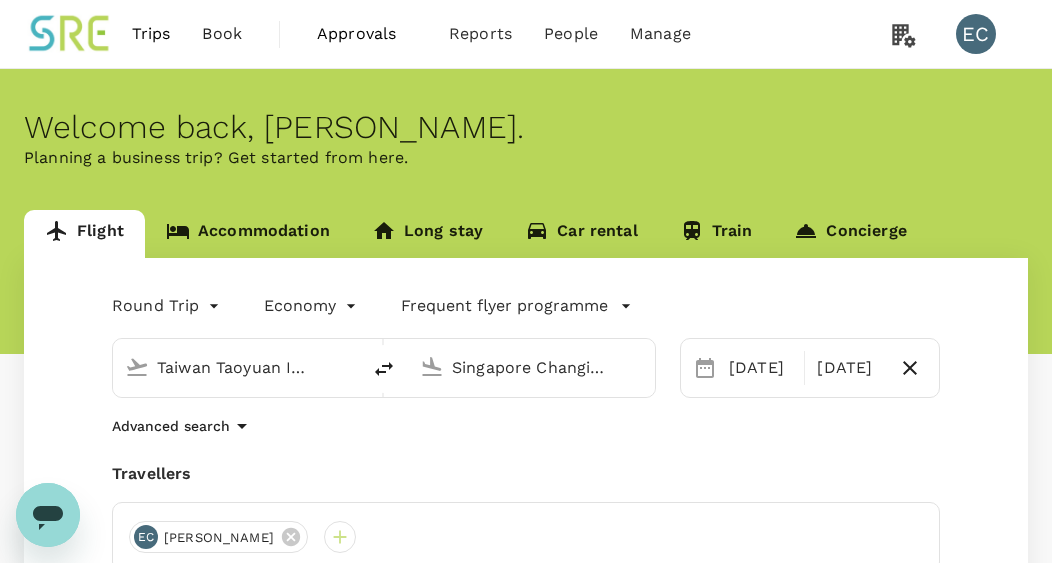 click on "Car rental" at bounding box center [581, 234] 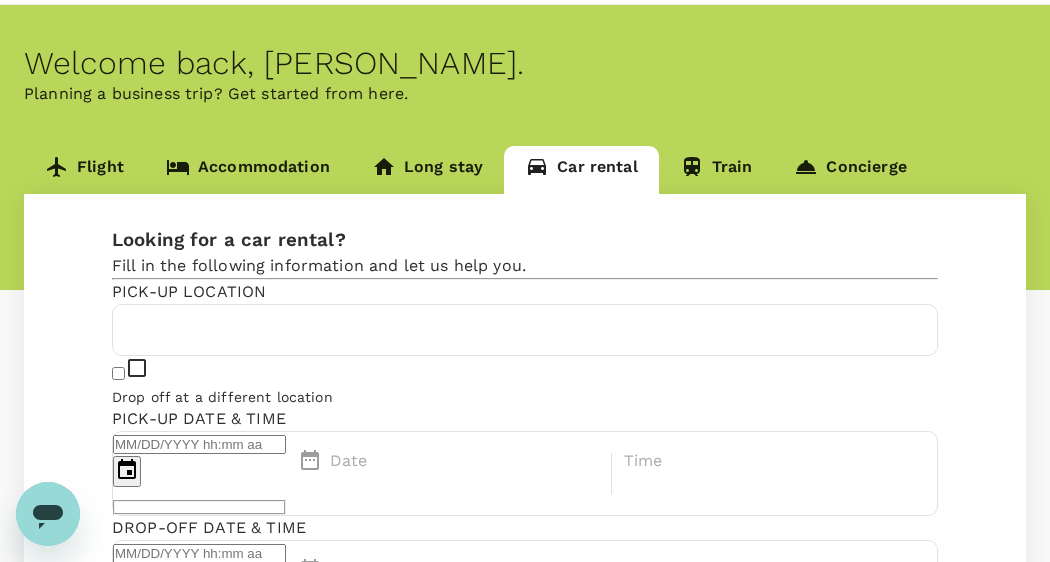 scroll, scrollTop: 147, scrollLeft: 0, axis: vertical 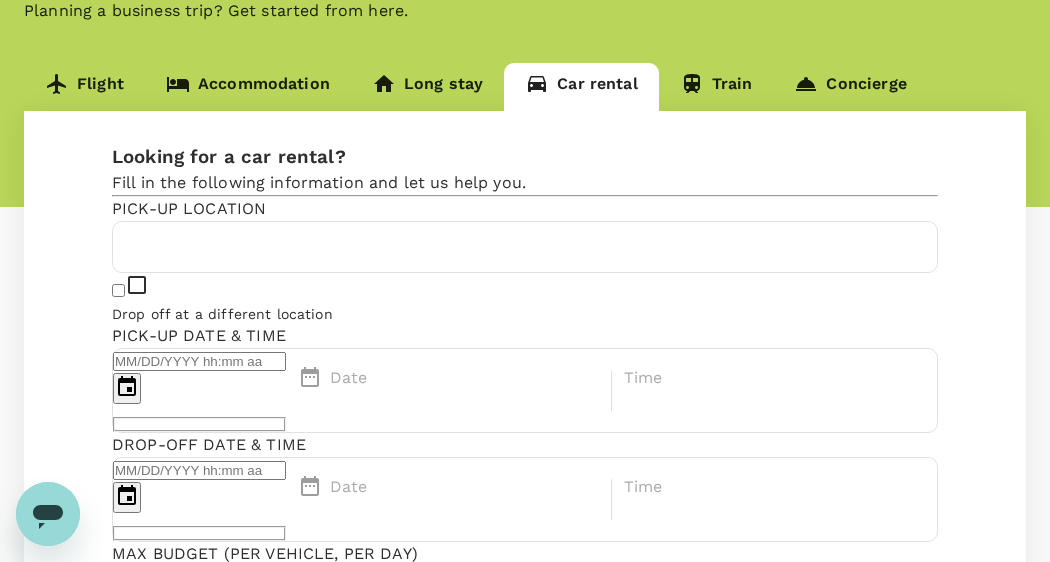 click at bounding box center (525, 247) 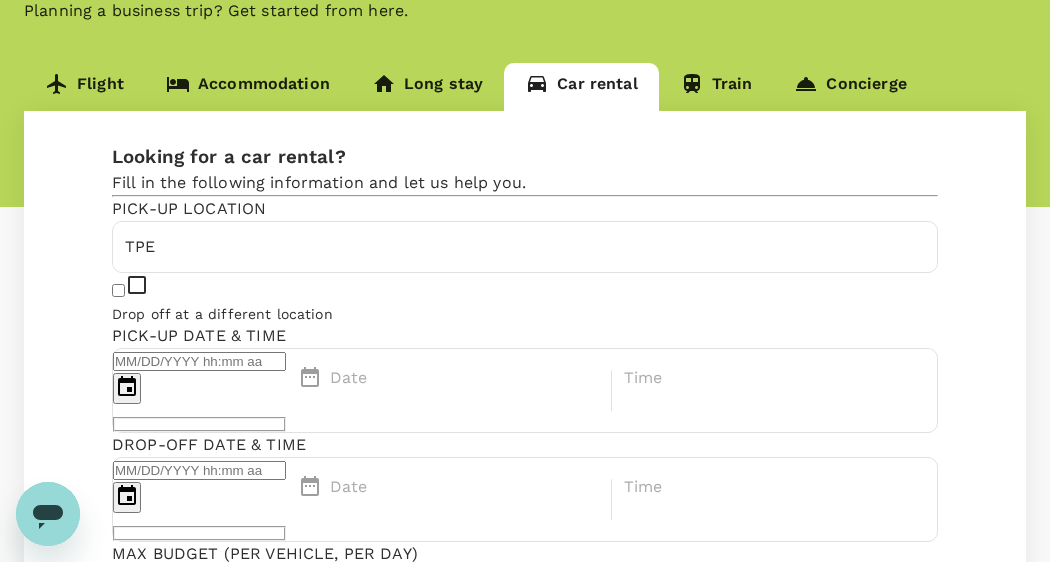 type on "TPE" 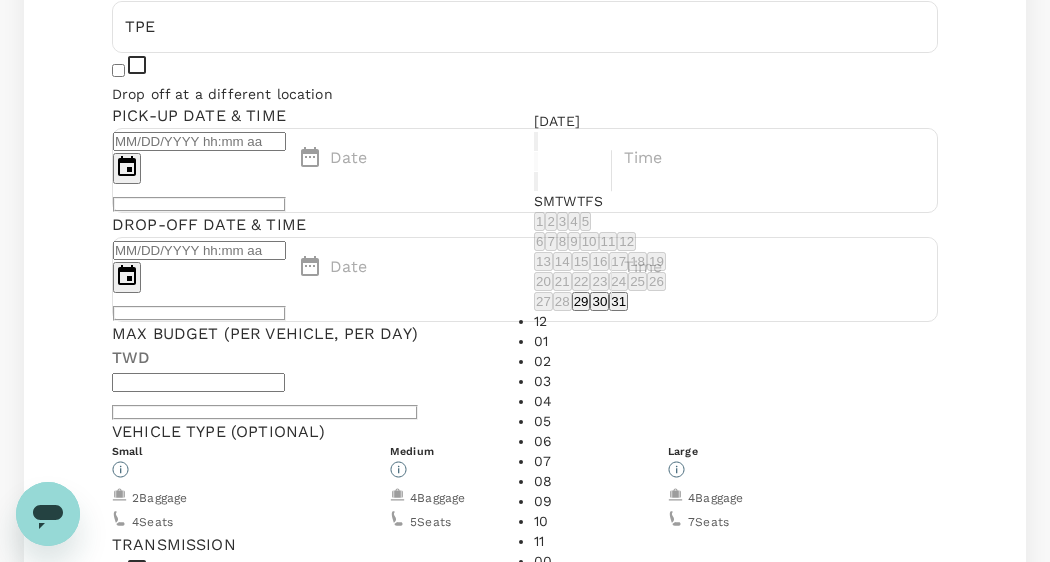 scroll, scrollTop: 433, scrollLeft: 0, axis: vertical 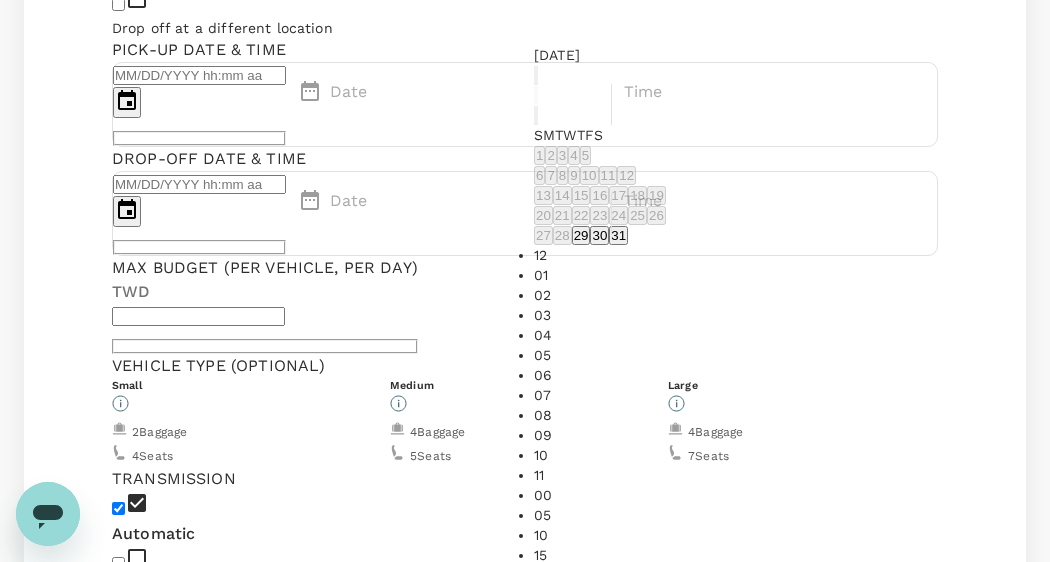 click on "31" at bounding box center (618, 235) 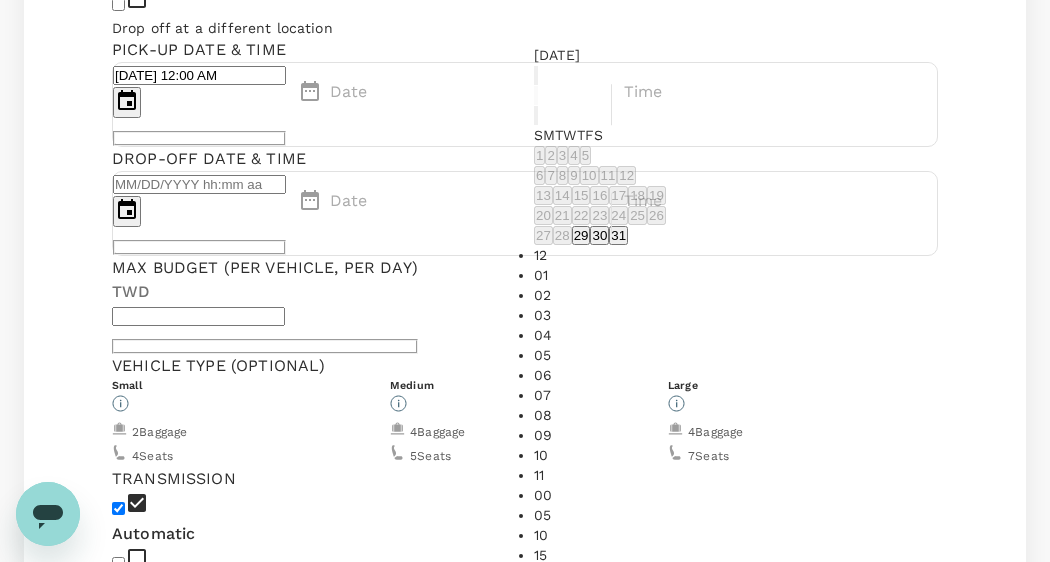 click on "06" at bounding box center [600, 375] 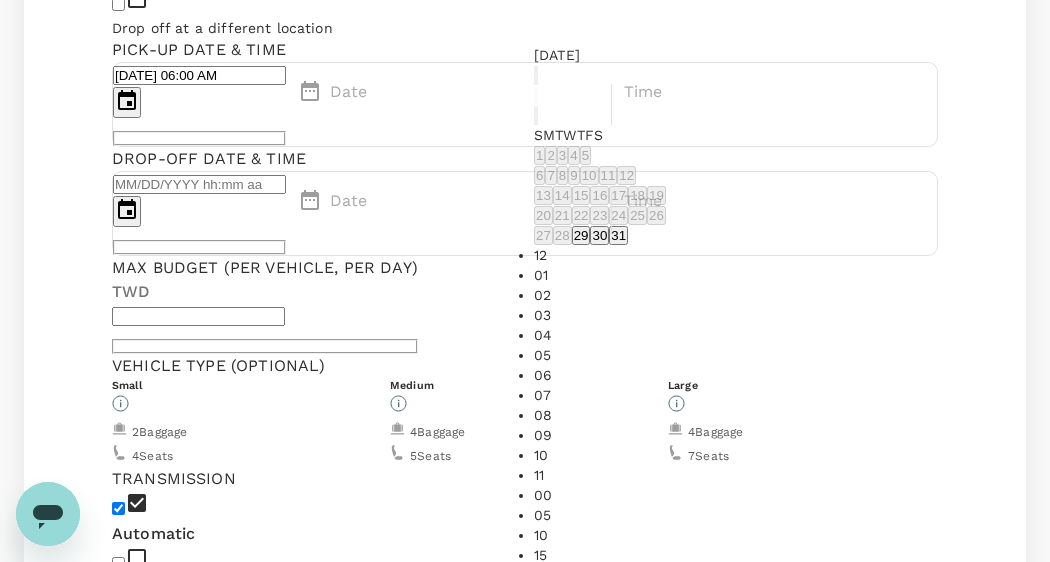 scroll, scrollTop: 252, scrollLeft: 0, axis: vertical 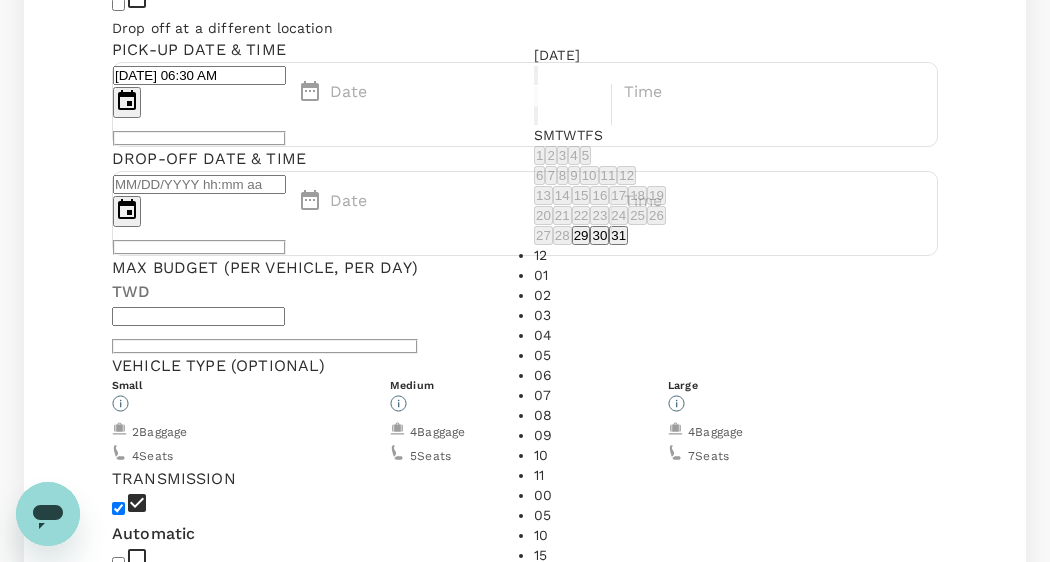 click on "OK" at bounding box center (573, 792) 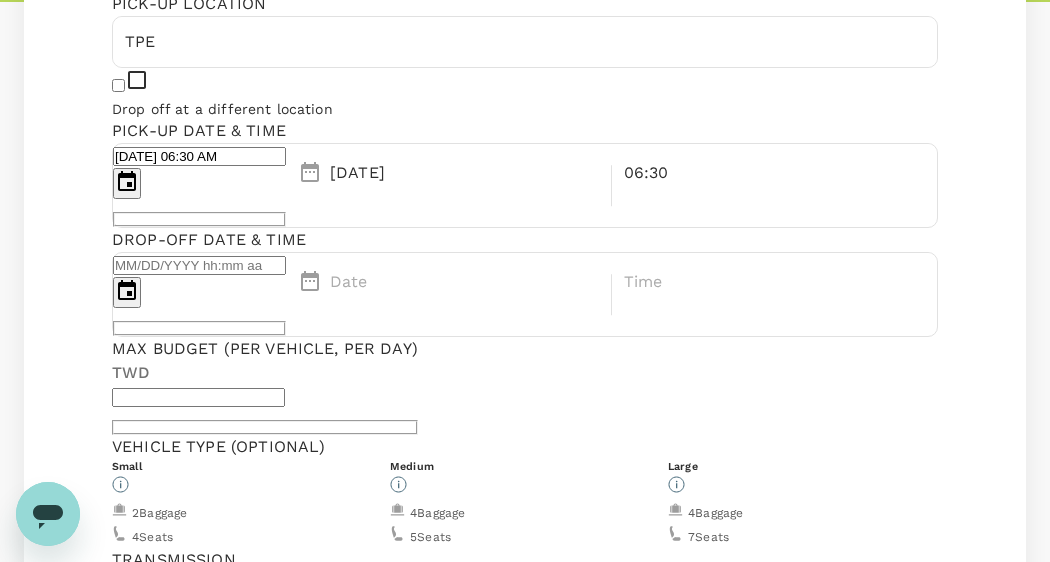 scroll, scrollTop: 350, scrollLeft: 0, axis: vertical 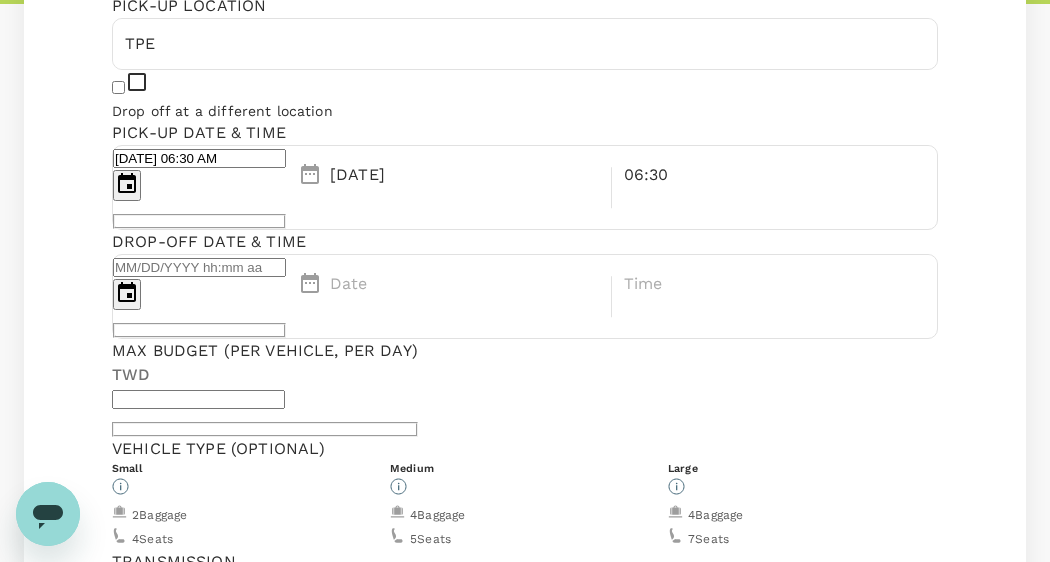 click on "4  Seats" at bounding box center (247, 538) 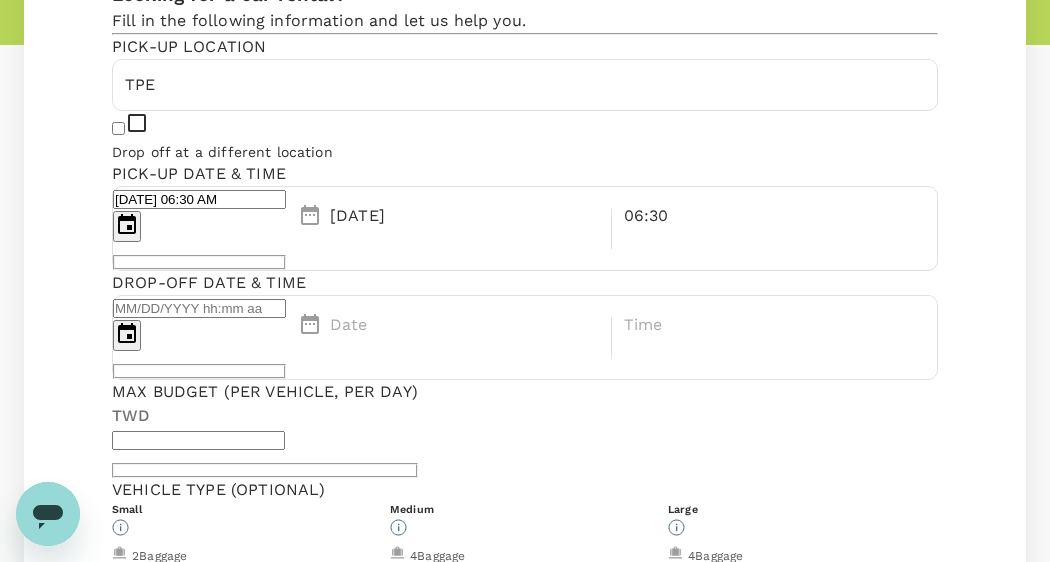 scroll, scrollTop: 308, scrollLeft: 0, axis: vertical 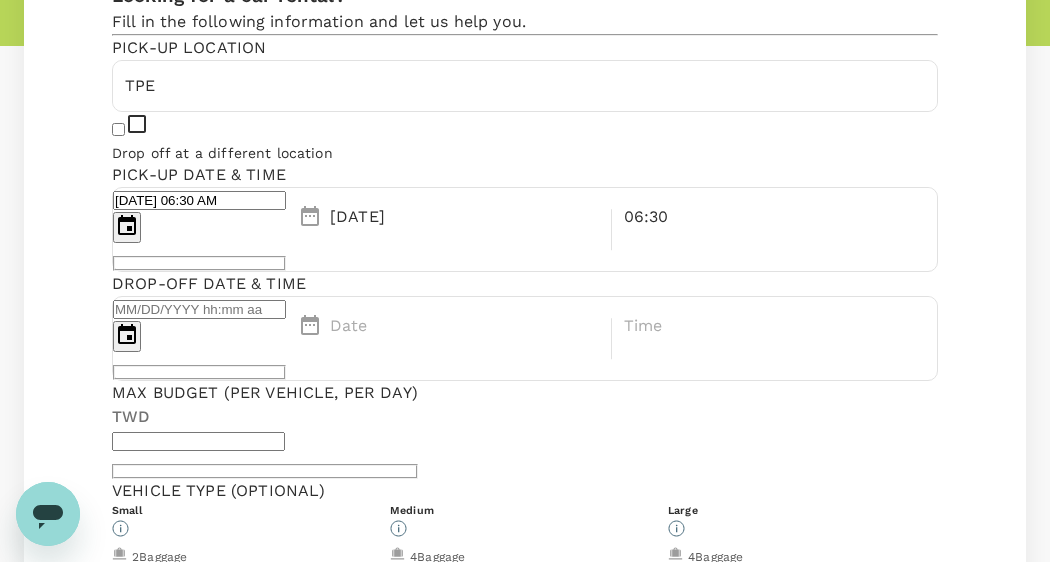 click on "Drop off at a different location" at bounding box center [118, 129] 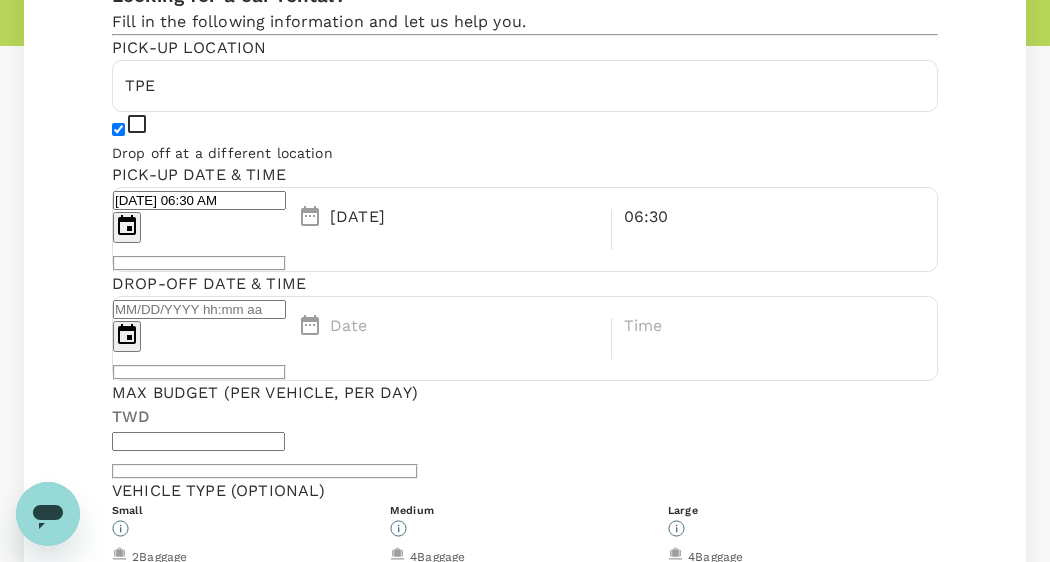checkbox on "true" 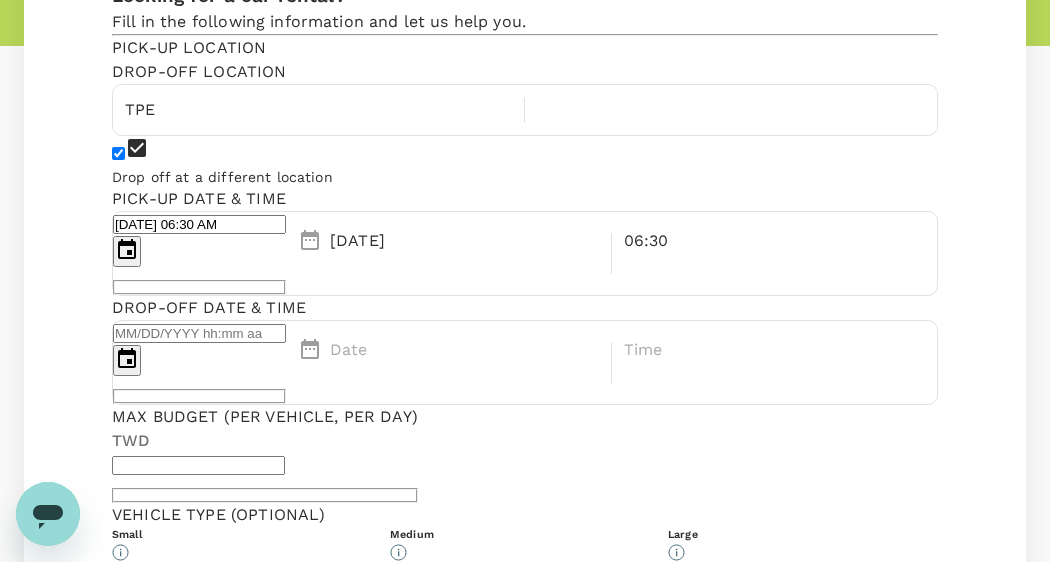 click at bounding box center [731, 110] 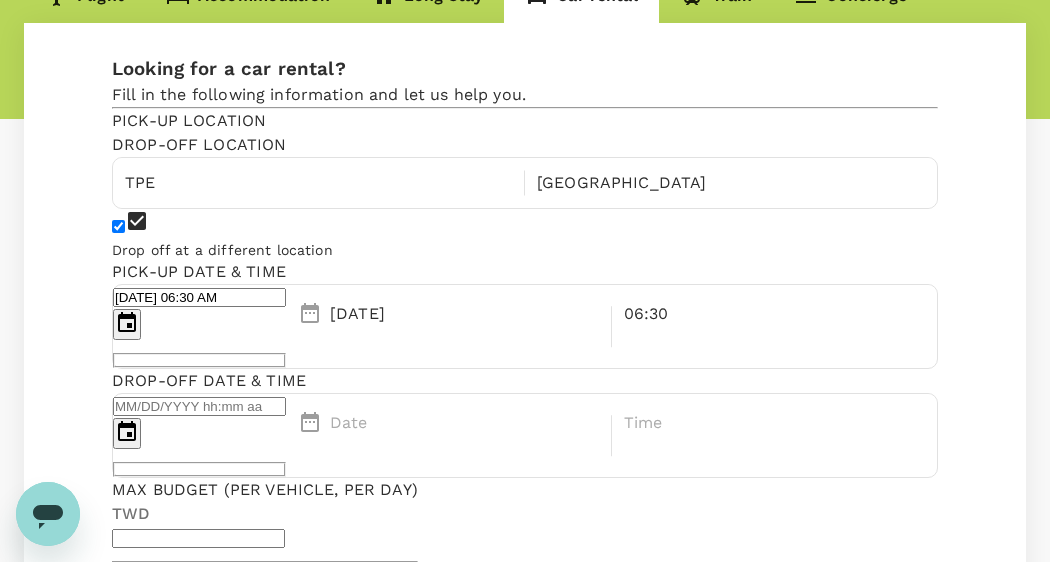 scroll, scrollTop: 233, scrollLeft: 0, axis: vertical 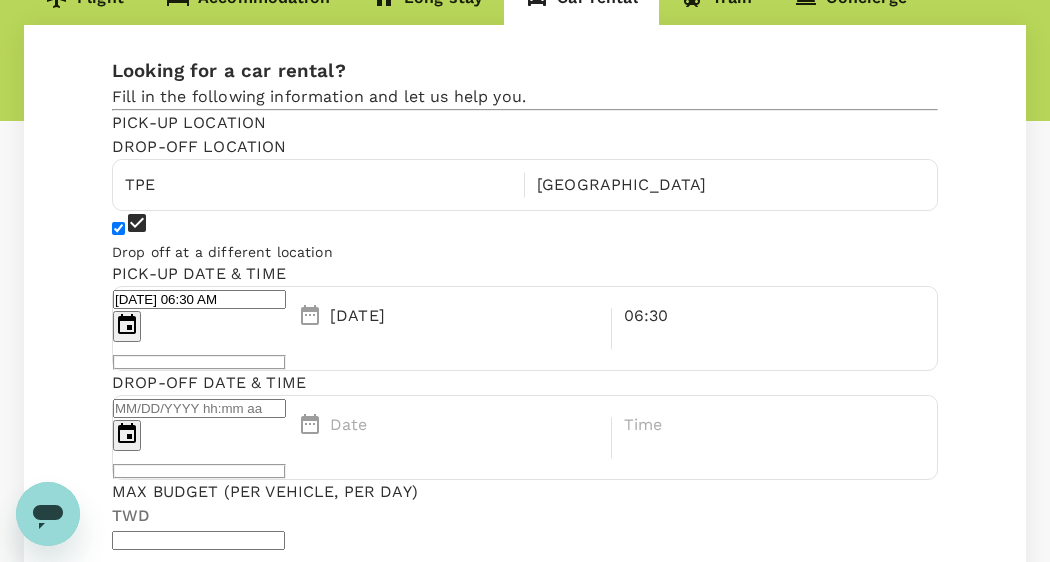type on "[GEOGRAPHIC_DATA]" 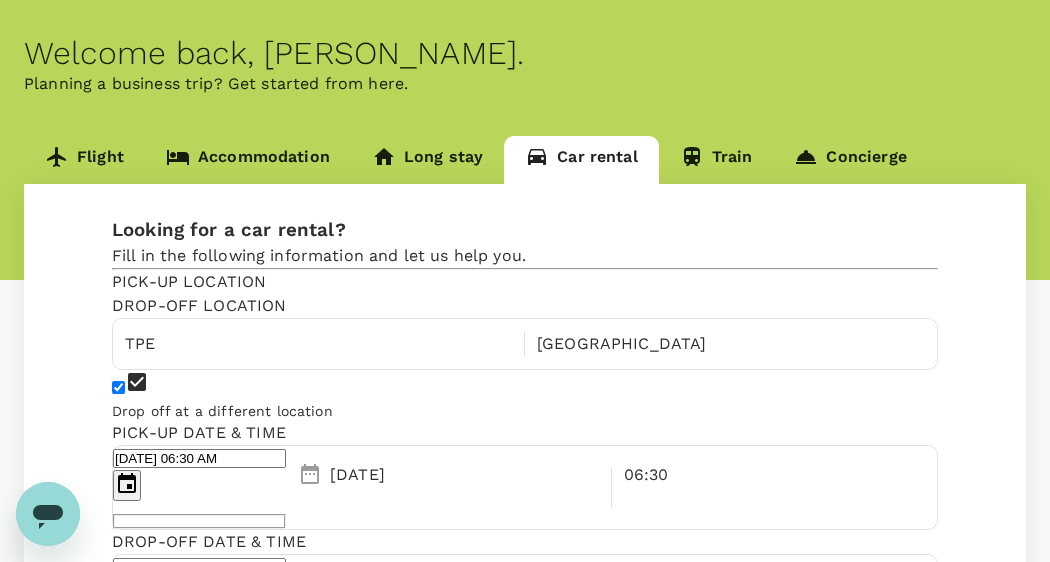 scroll, scrollTop: 0, scrollLeft: 0, axis: both 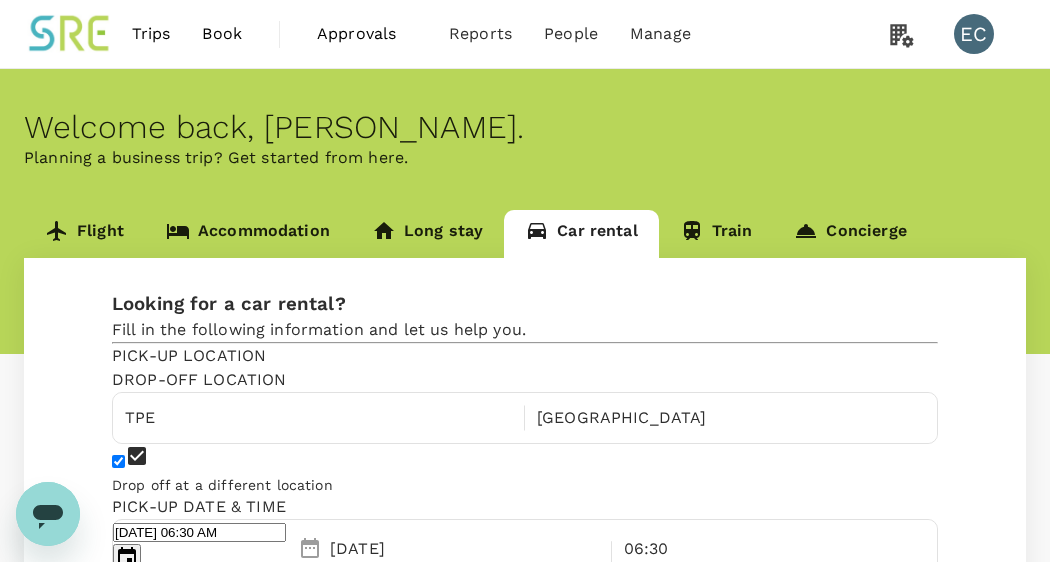 type on "1,000" 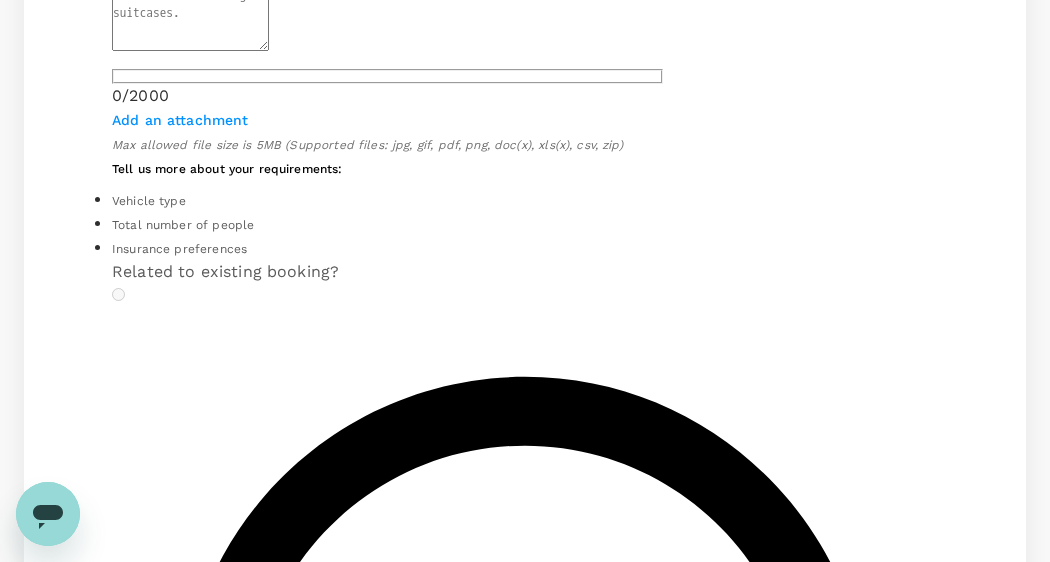 scroll, scrollTop: 1192, scrollLeft: 0, axis: vertical 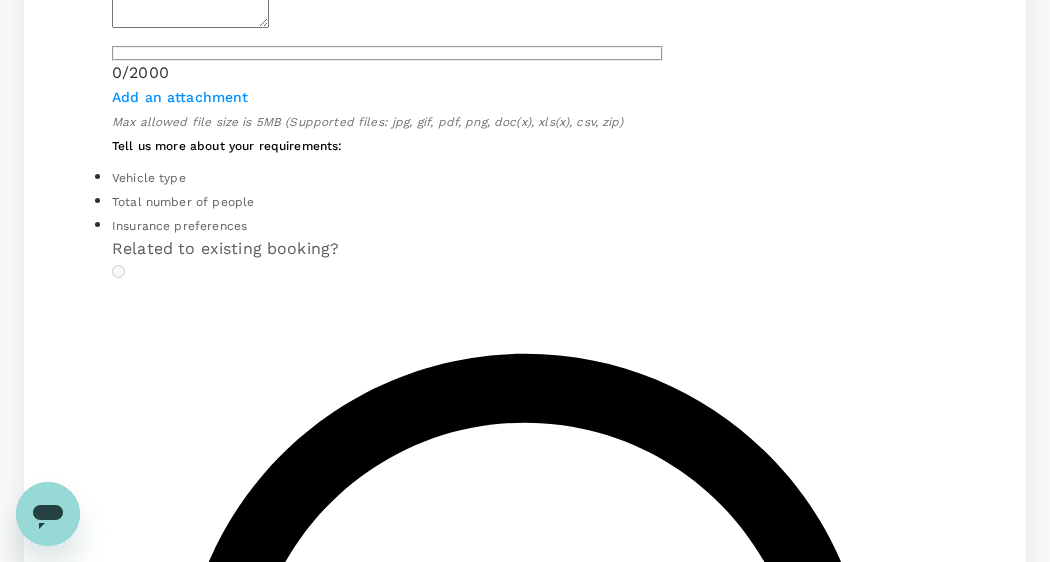 click on "Book directly if the amount is within my budget range" at bounding box center [525, 3904] 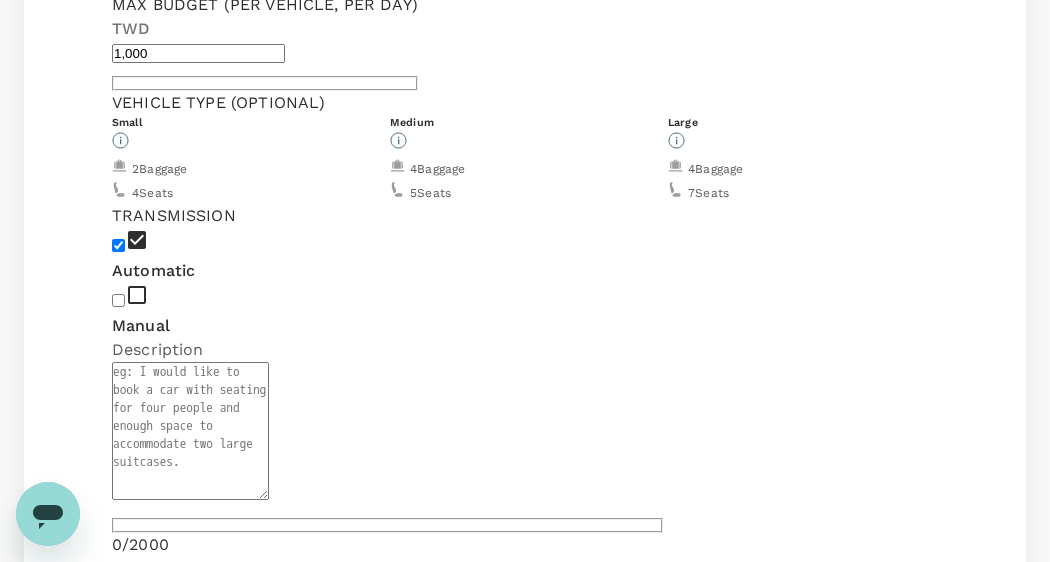 scroll, scrollTop: 861, scrollLeft: 0, axis: vertical 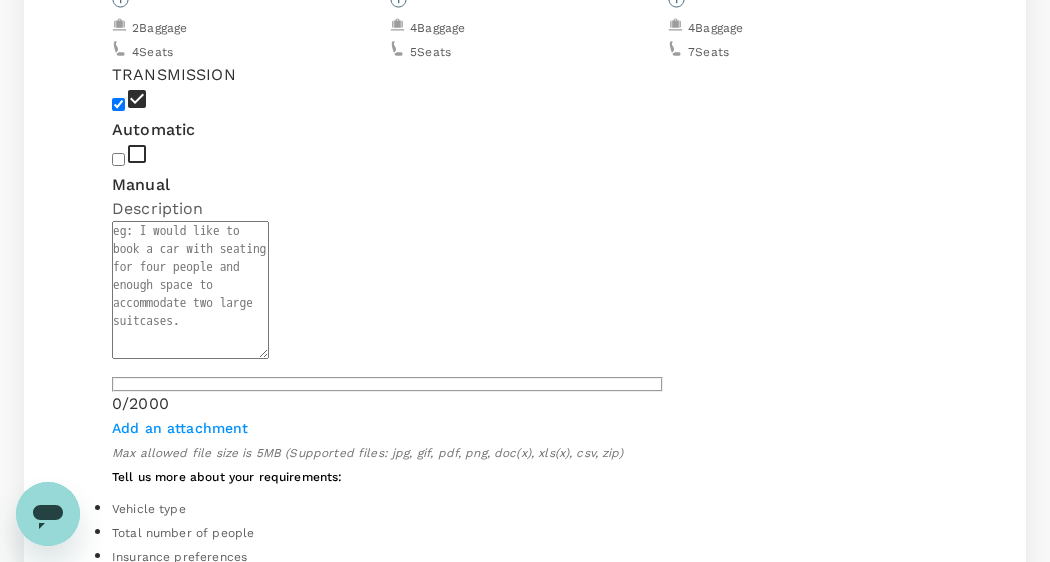 click on "Yes, add to   Changes will apply to all traveller in the selected trip" at bounding box center [525, 1456] 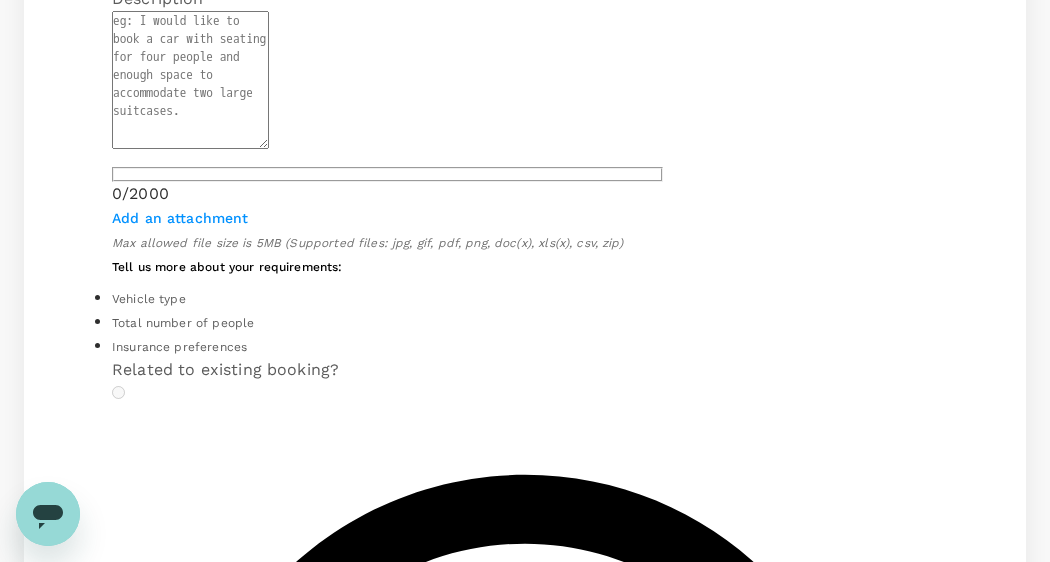 scroll, scrollTop: 1117, scrollLeft: 0, axis: vertical 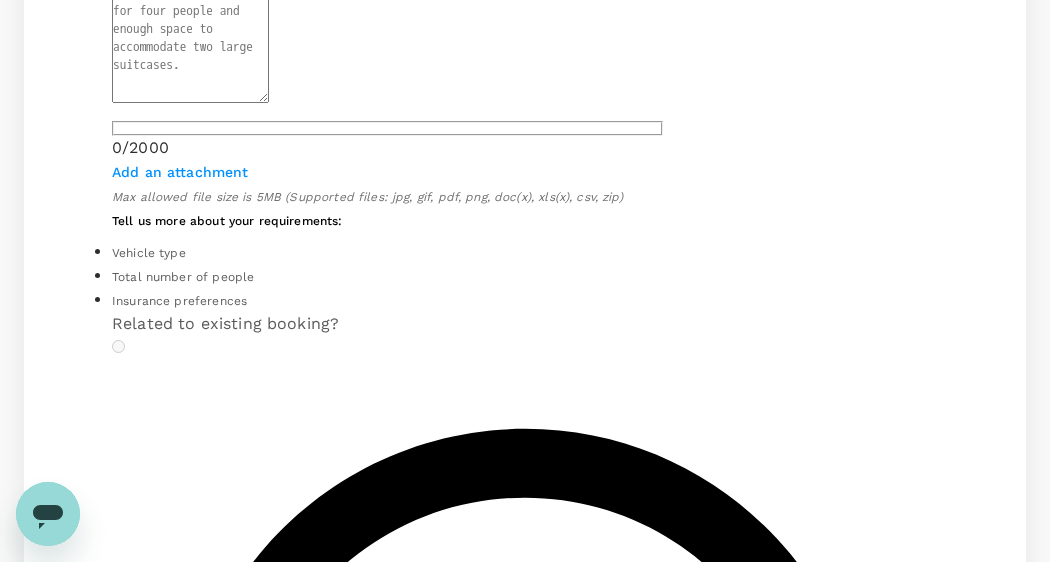 click on "Book directly if the amount is within my budget range" at bounding box center [525, 3979] 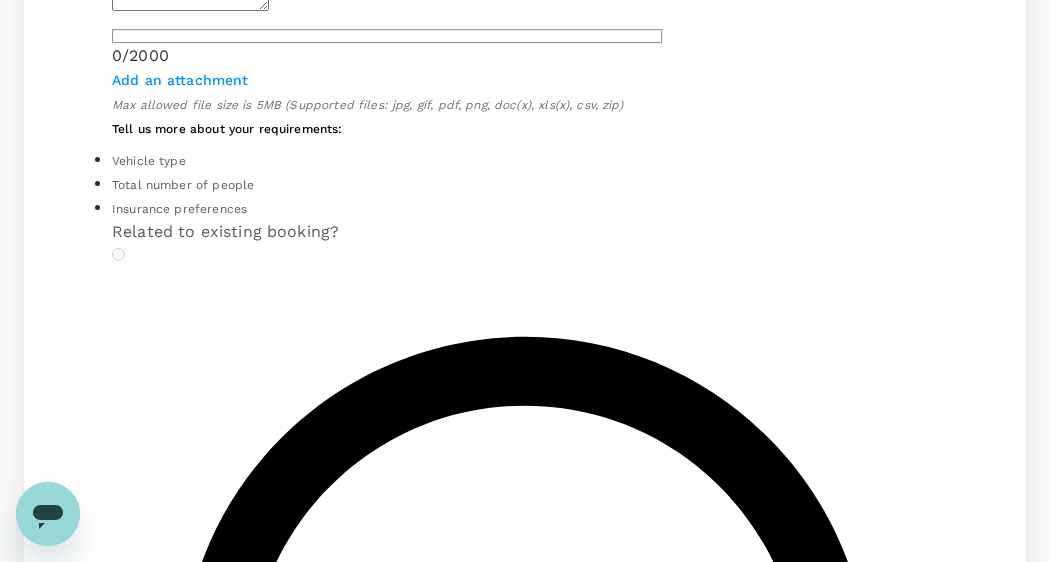 scroll, scrollTop: 1219, scrollLeft: 0, axis: vertical 